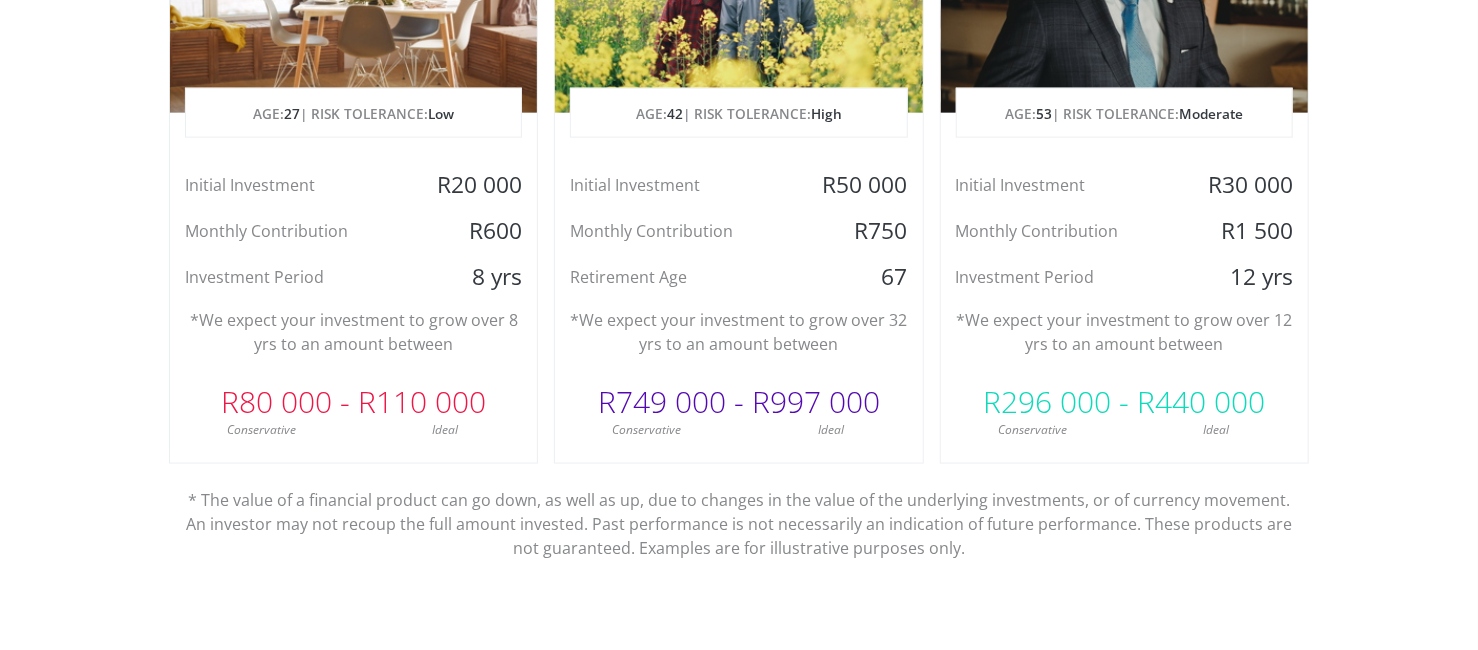 scroll, scrollTop: 1145, scrollLeft: 0, axis: vertical 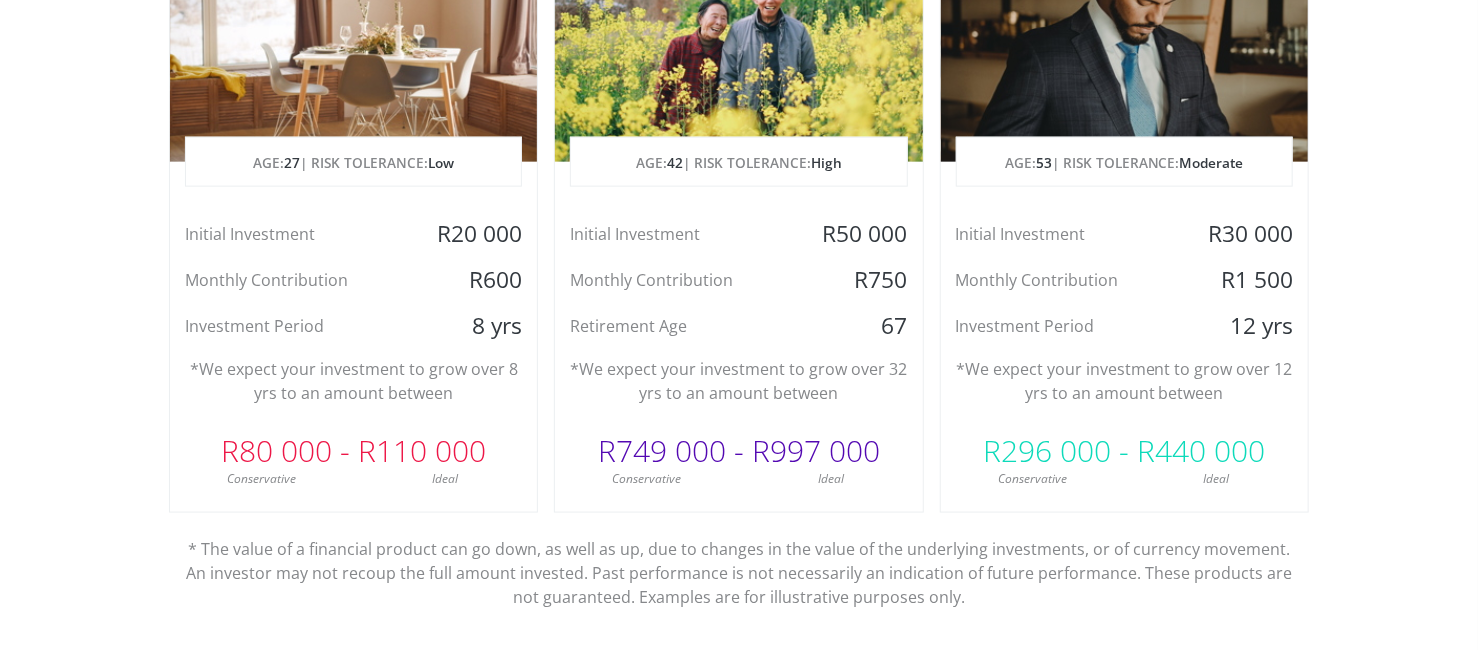 click on "Initial Investment
R50 000
Monthly Contribution
R750
Retirement Age
67" at bounding box center (738, 279) 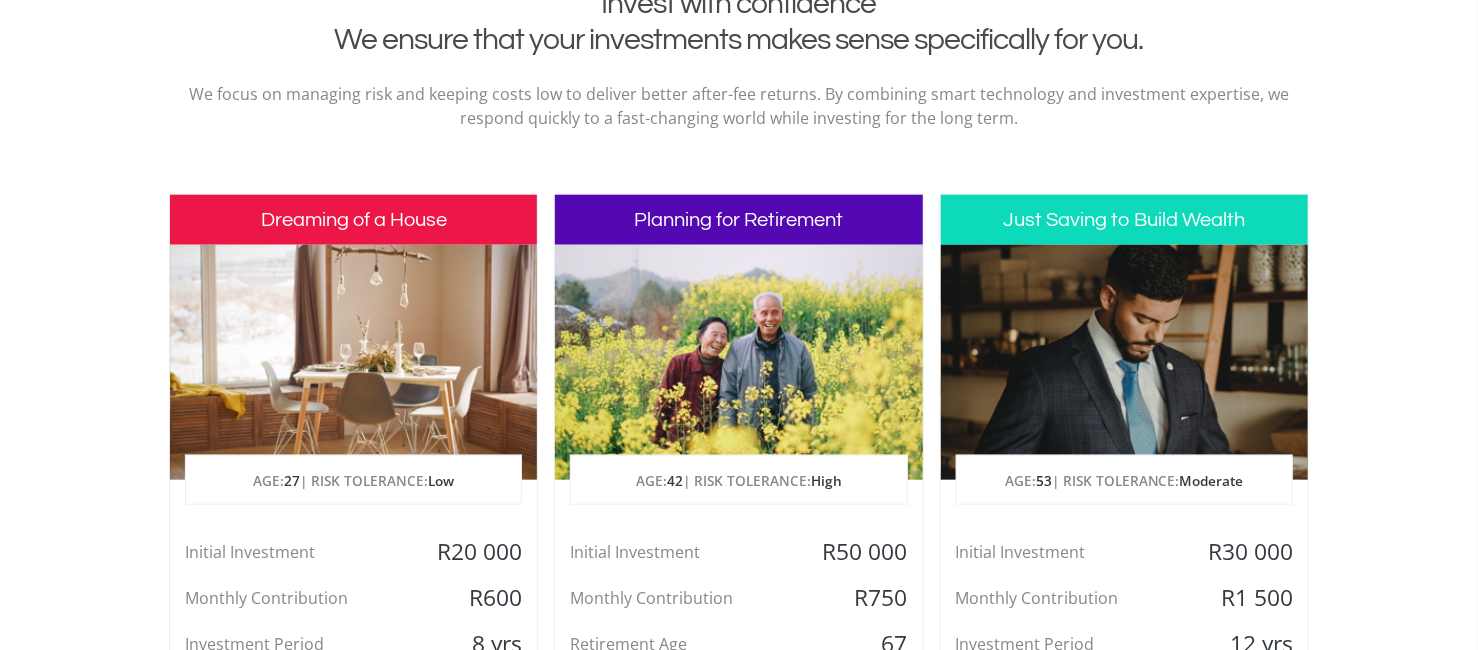 scroll, scrollTop: 823, scrollLeft: 0, axis: vertical 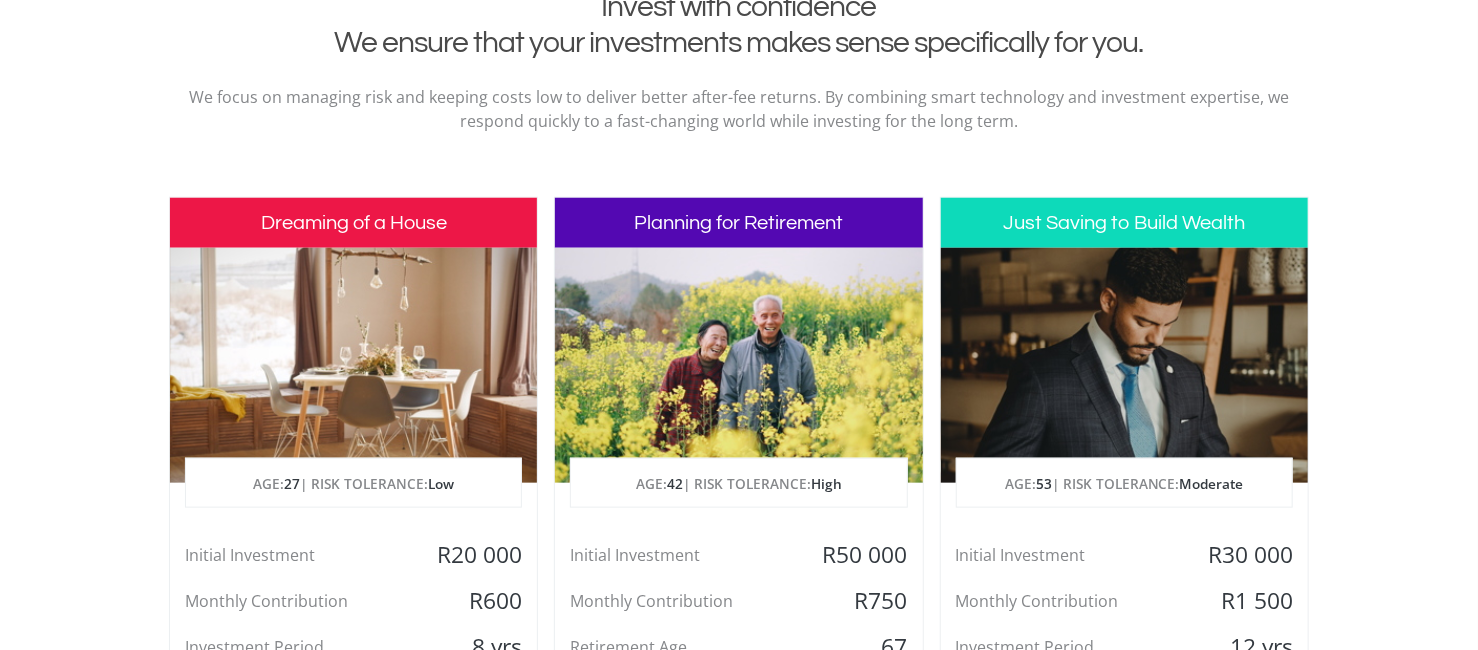 click on "Planning for Retirement" at bounding box center (738, 223) 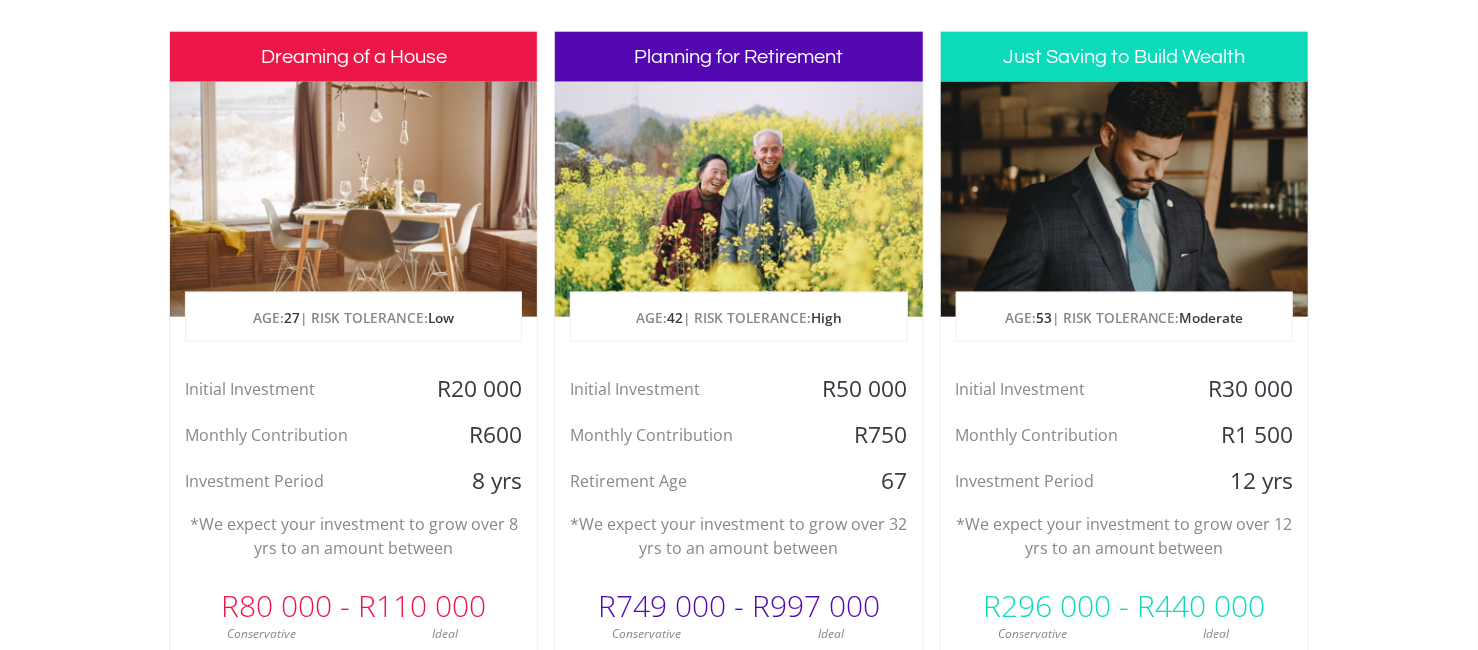 scroll, scrollTop: 988, scrollLeft: 0, axis: vertical 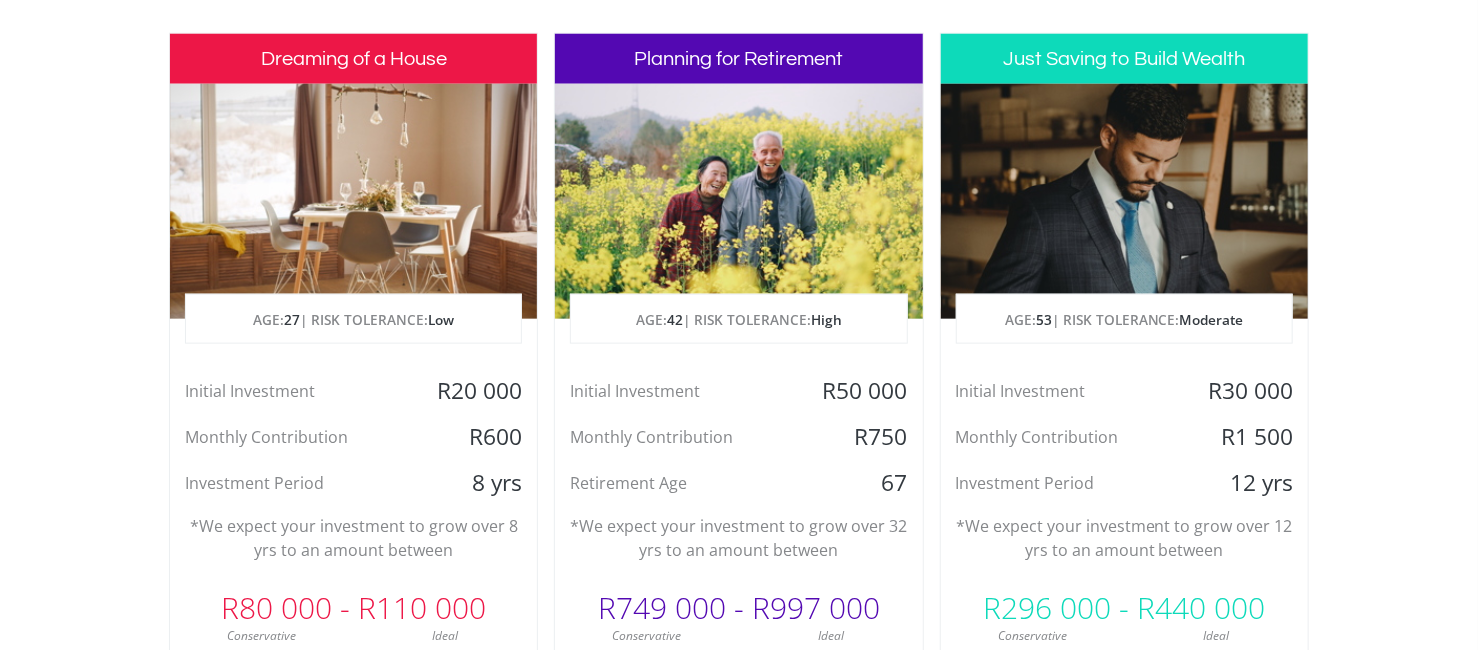 click on "Planning for Retirement
AGE:  42  | RISK TOLERANCE:  High
Initial Investment
R50 000
Monthly Contribution
R750
Retirement Age
67
*We expect your investment to grow over 32 yrs to an amount between
R749 000 -
R997 000
Conservative
Ideal" at bounding box center (738, 350) 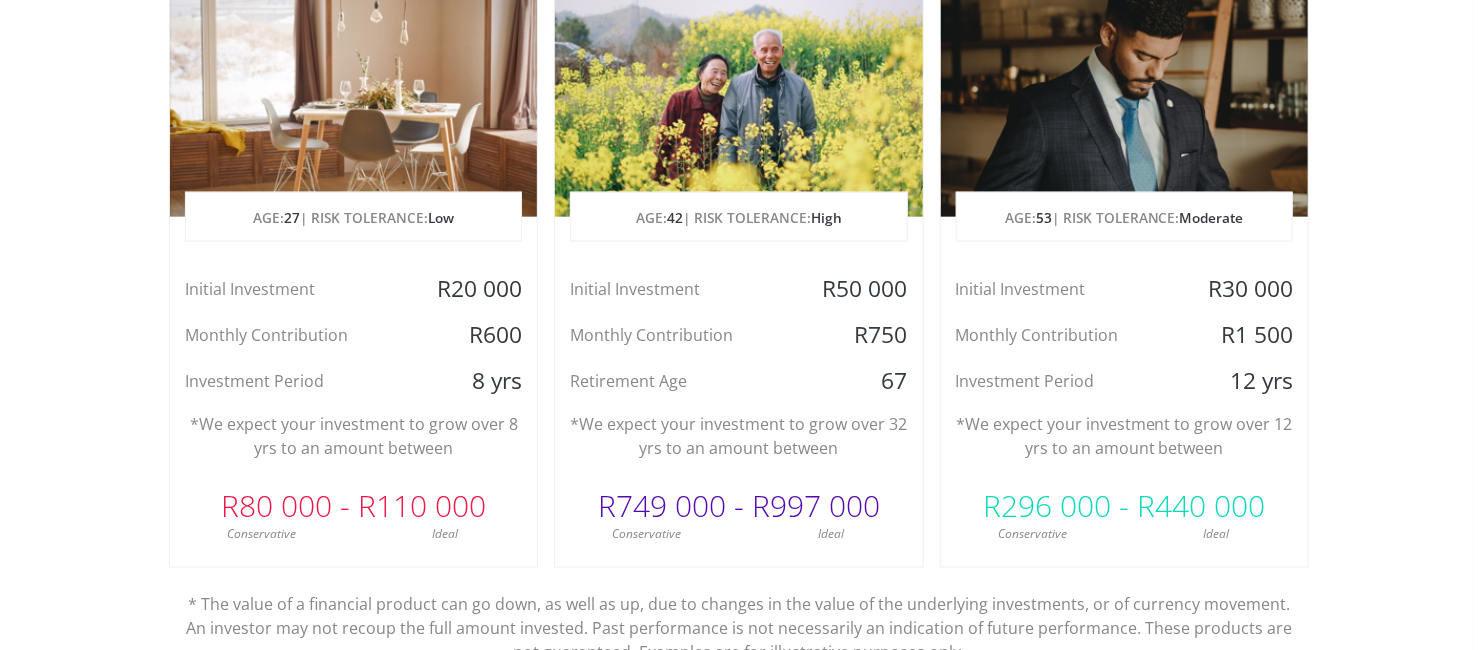 scroll, scrollTop: 1086, scrollLeft: 0, axis: vertical 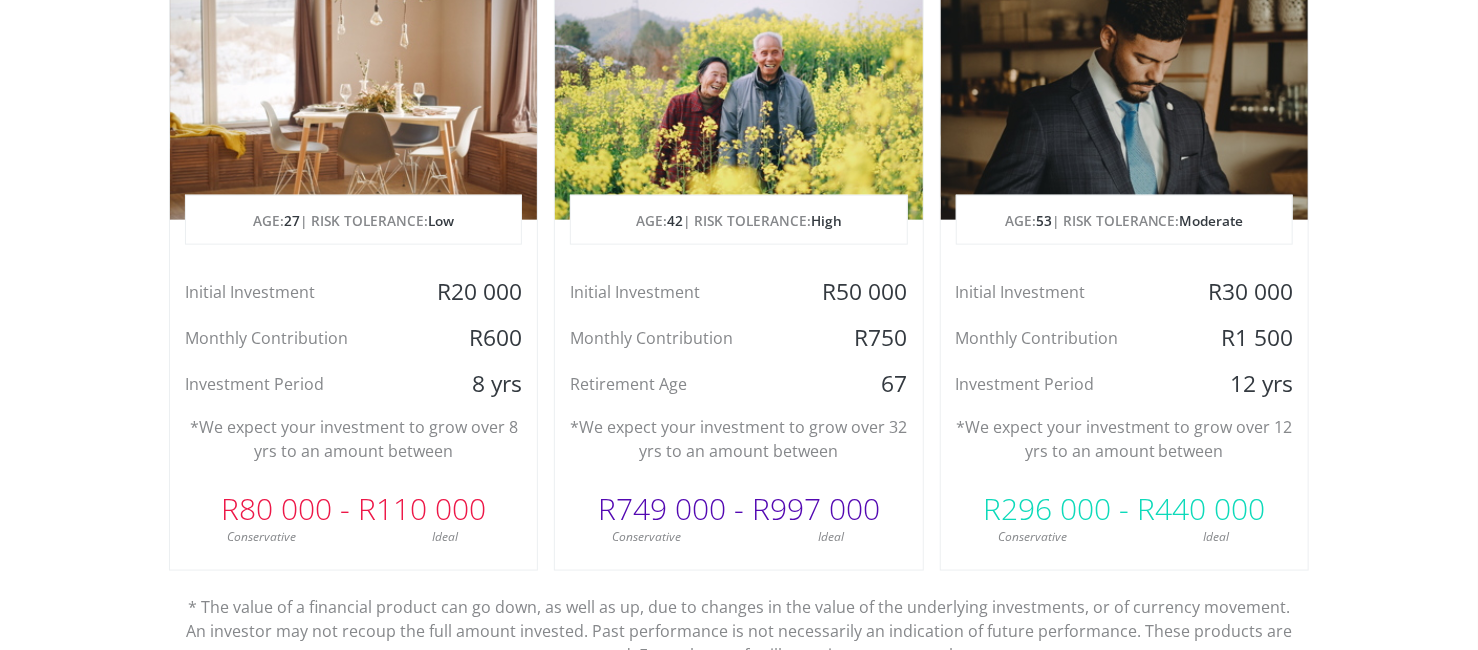 click on "Initial Investment" at bounding box center (292, 292) 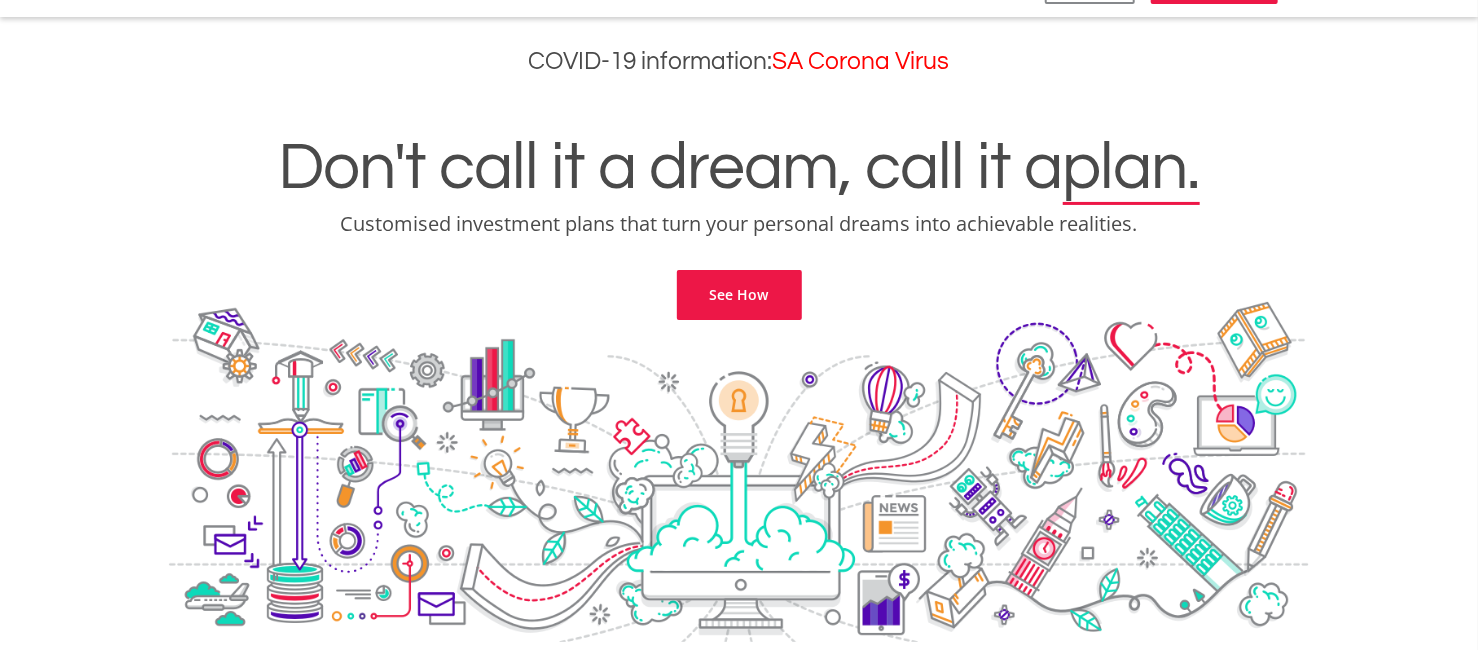 scroll, scrollTop: 0, scrollLeft: 0, axis: both 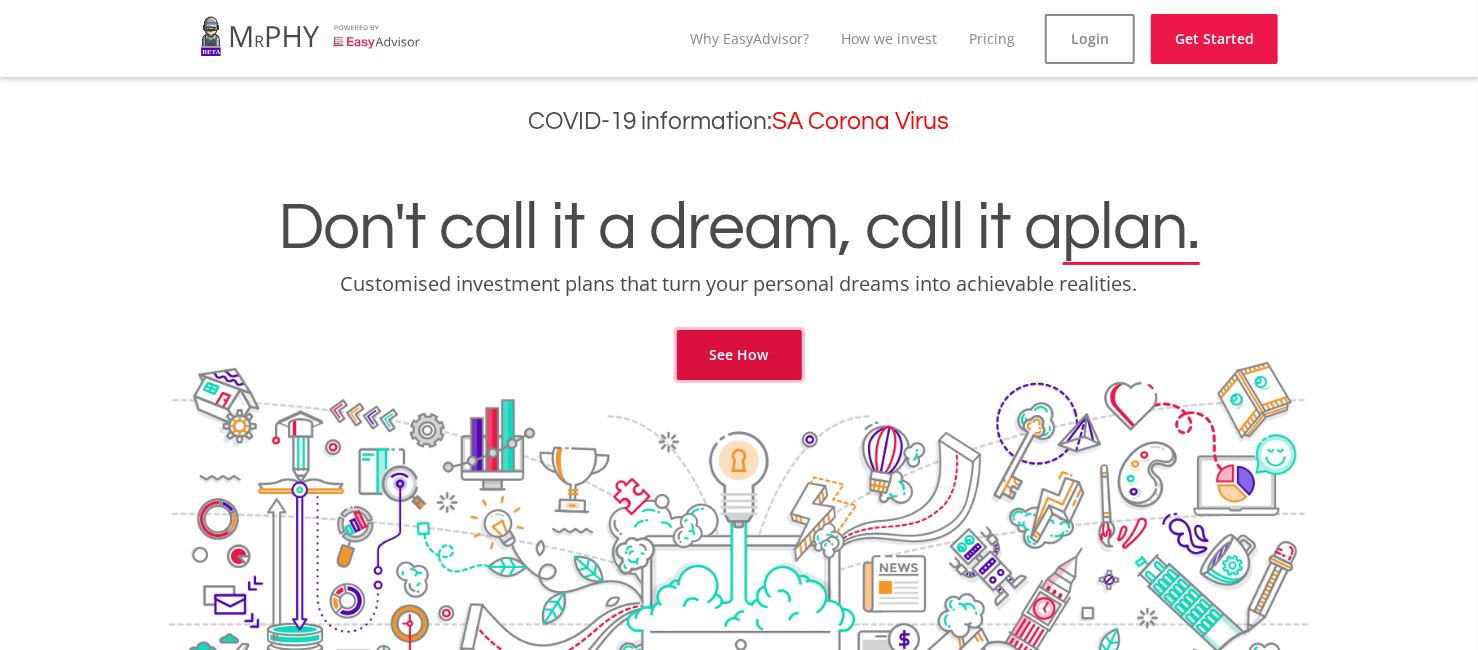 click on "See How" at bounding box center (739, 355) 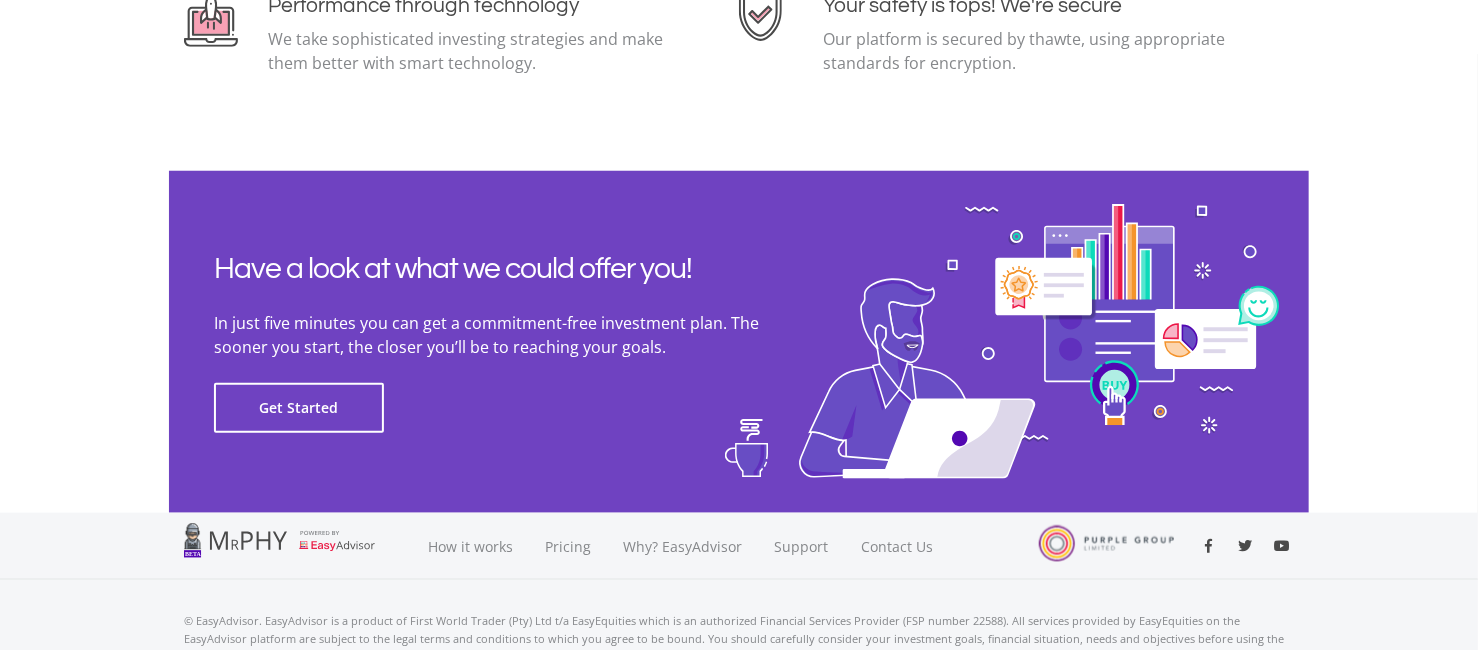 scroll, scrollTop: 4524, scrollLeft: 0, axis: vertical 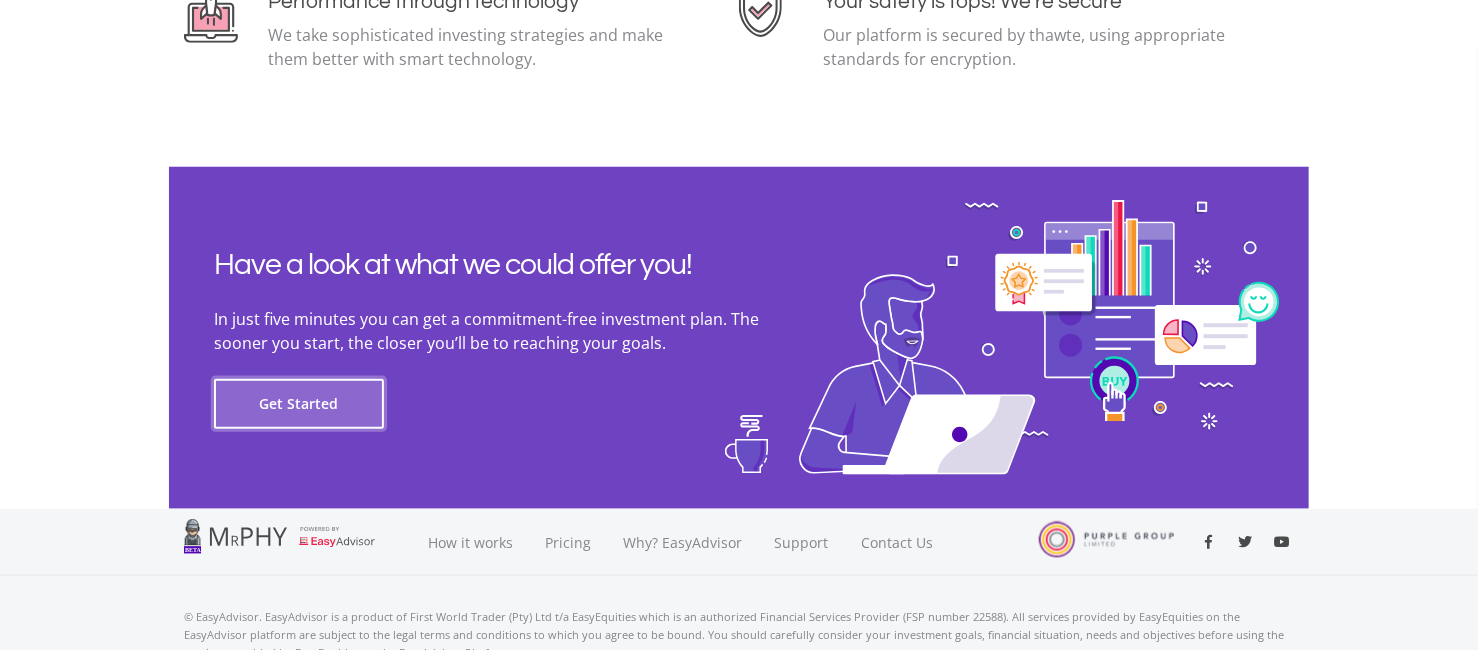 click on "Get Started" 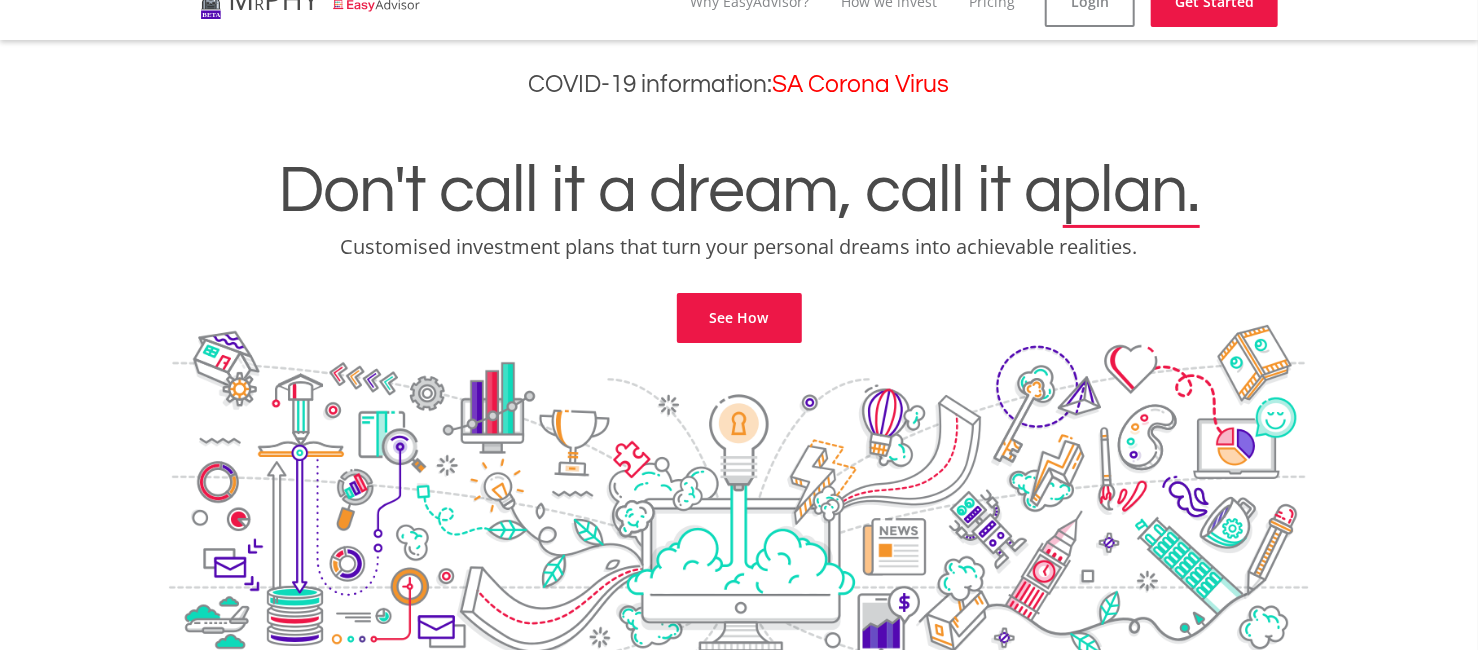 scroll, scrollTop: 0, scrollLeft: 0, axis: both 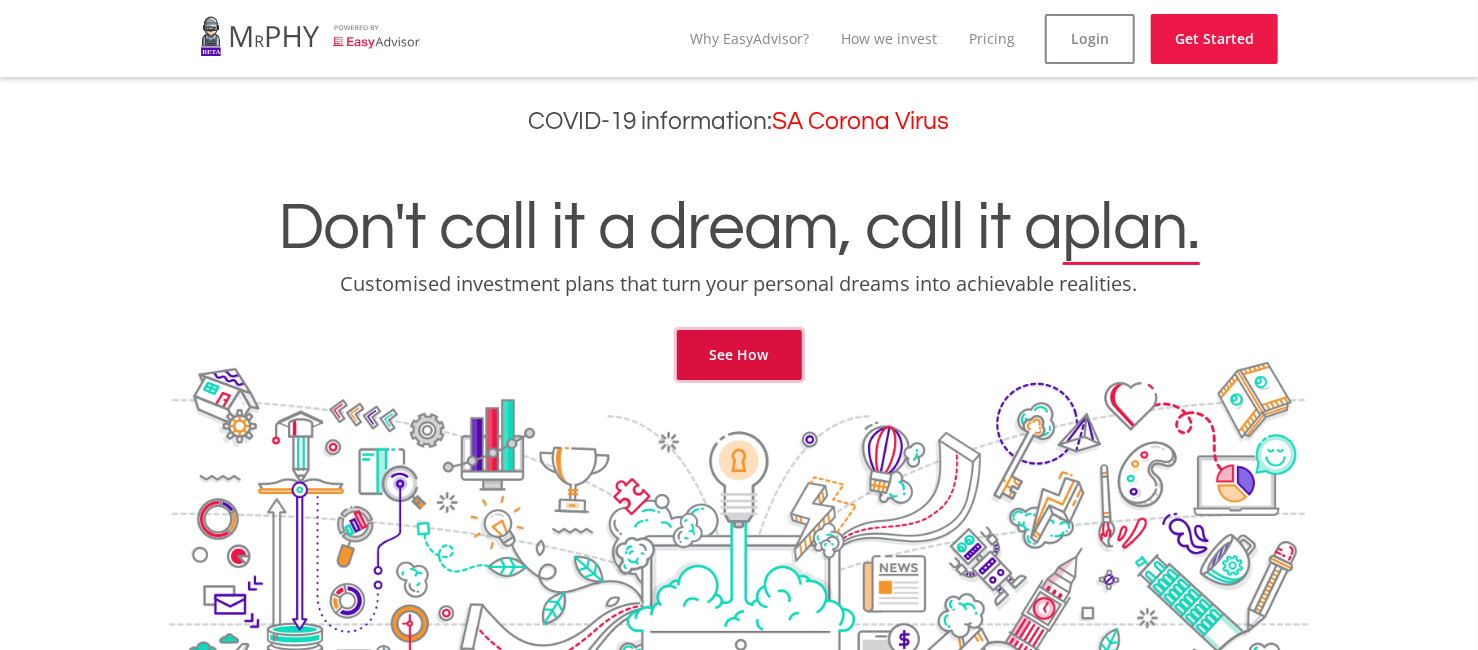 click on "See How" at bounding box center [739, 355] 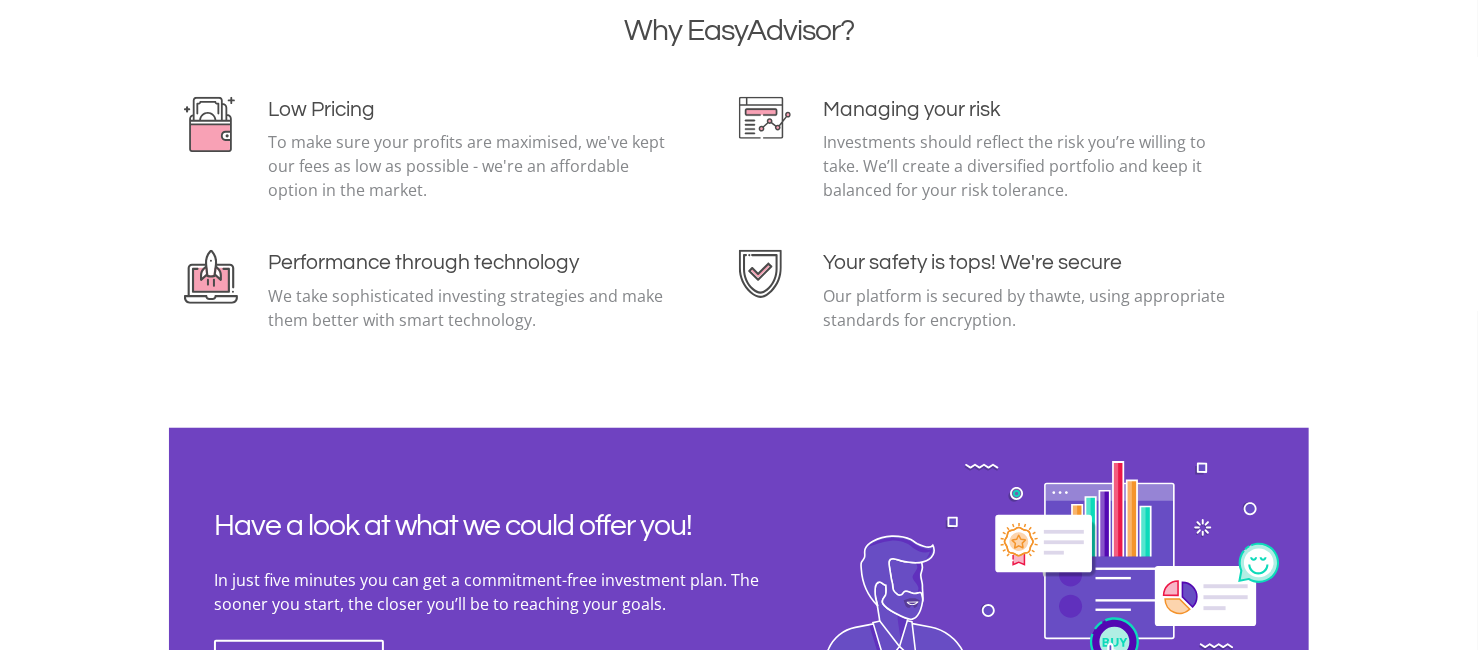 scroll, scrollTop: 4609, scrollLeft: 0, axis: vertical 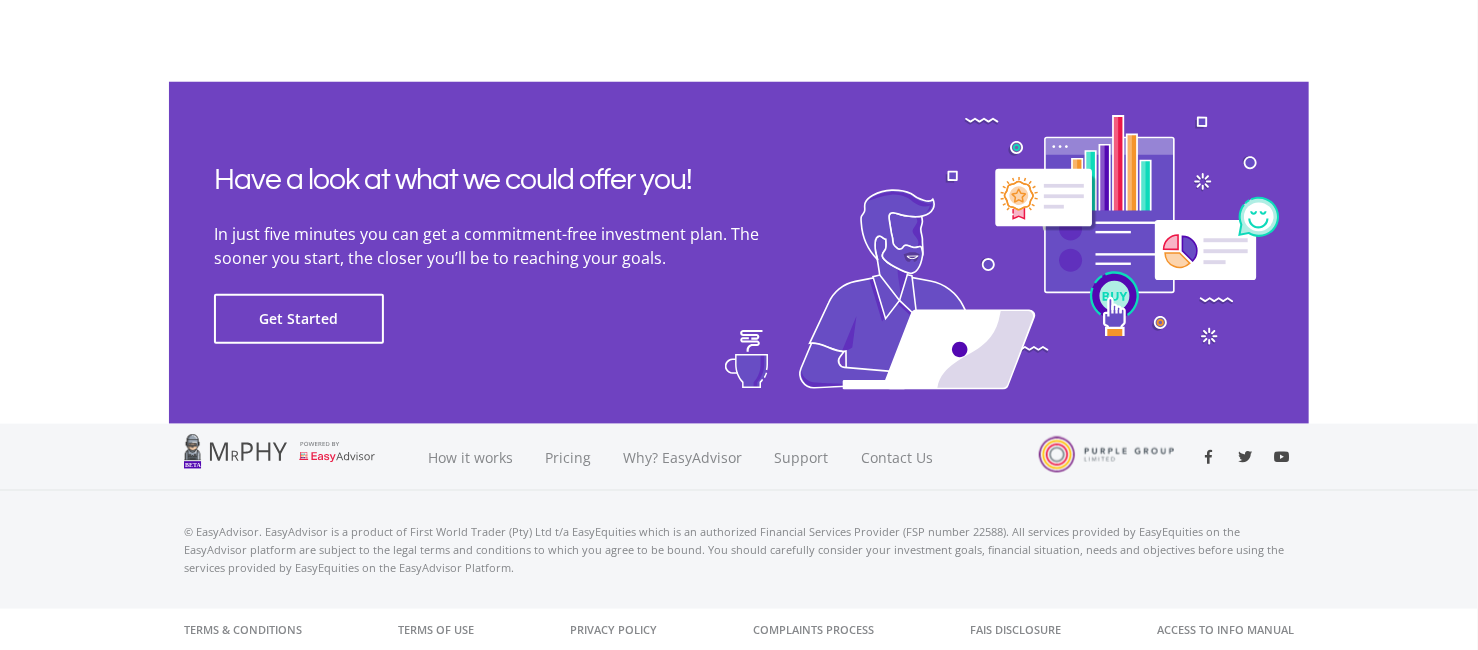 click on "Have a look at what we could offer you!
In just five minutes you can get a commitment-free investment plan. The sooner you start, the closer you’ll be
to reaching your goals.
Get Started" 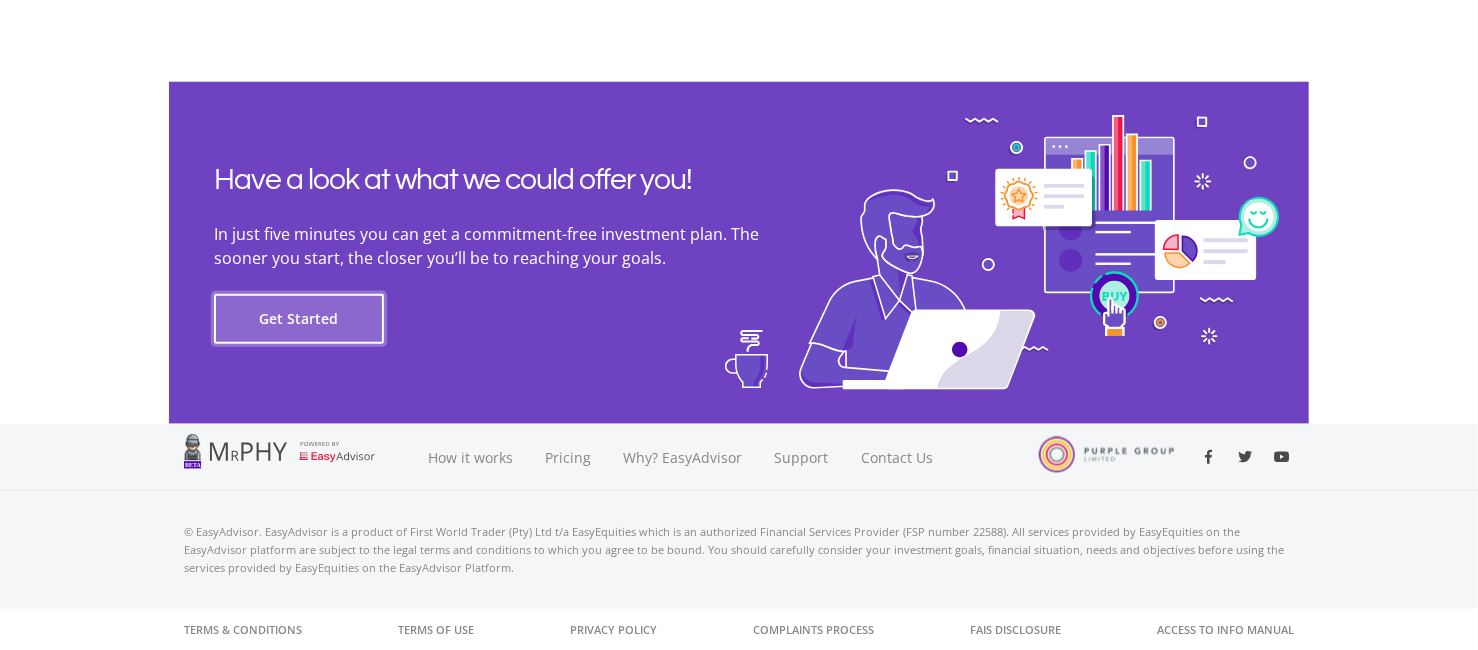 click on "Get Started" 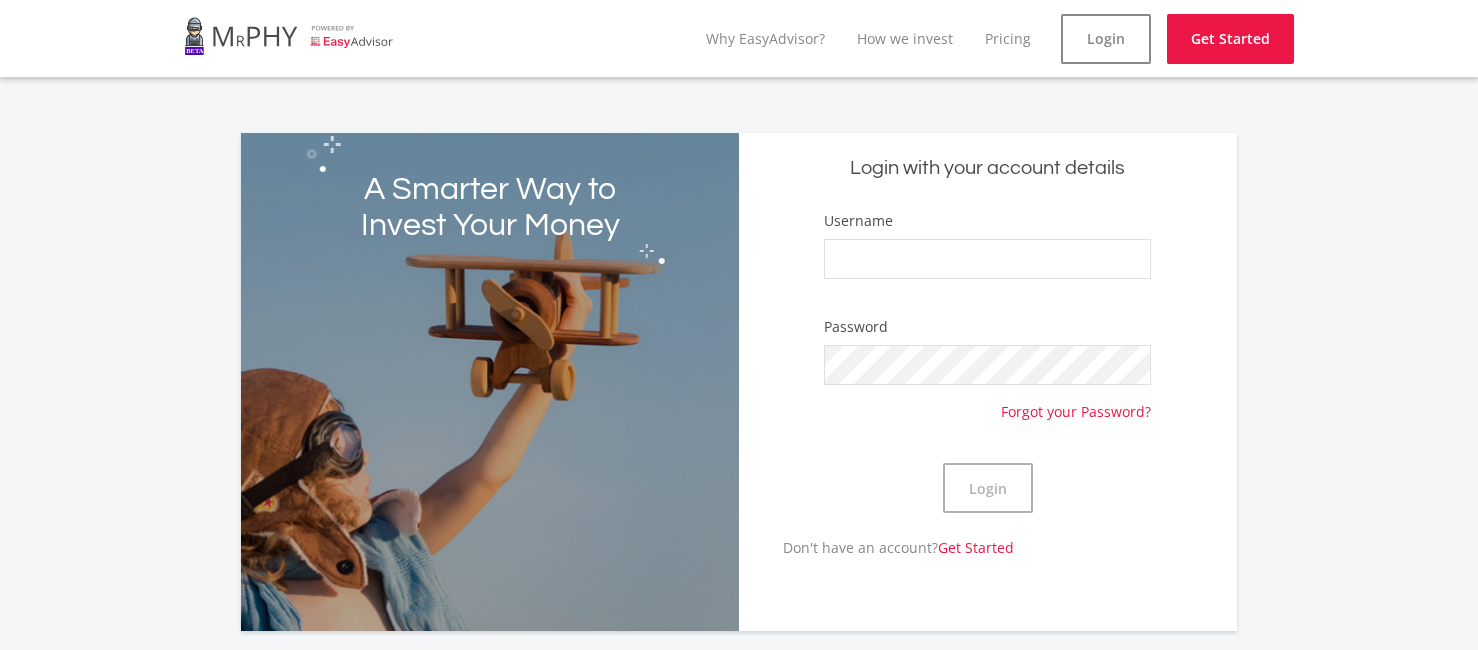 scroll, scrollTop: 0, scrollLeft: 0, axis: both 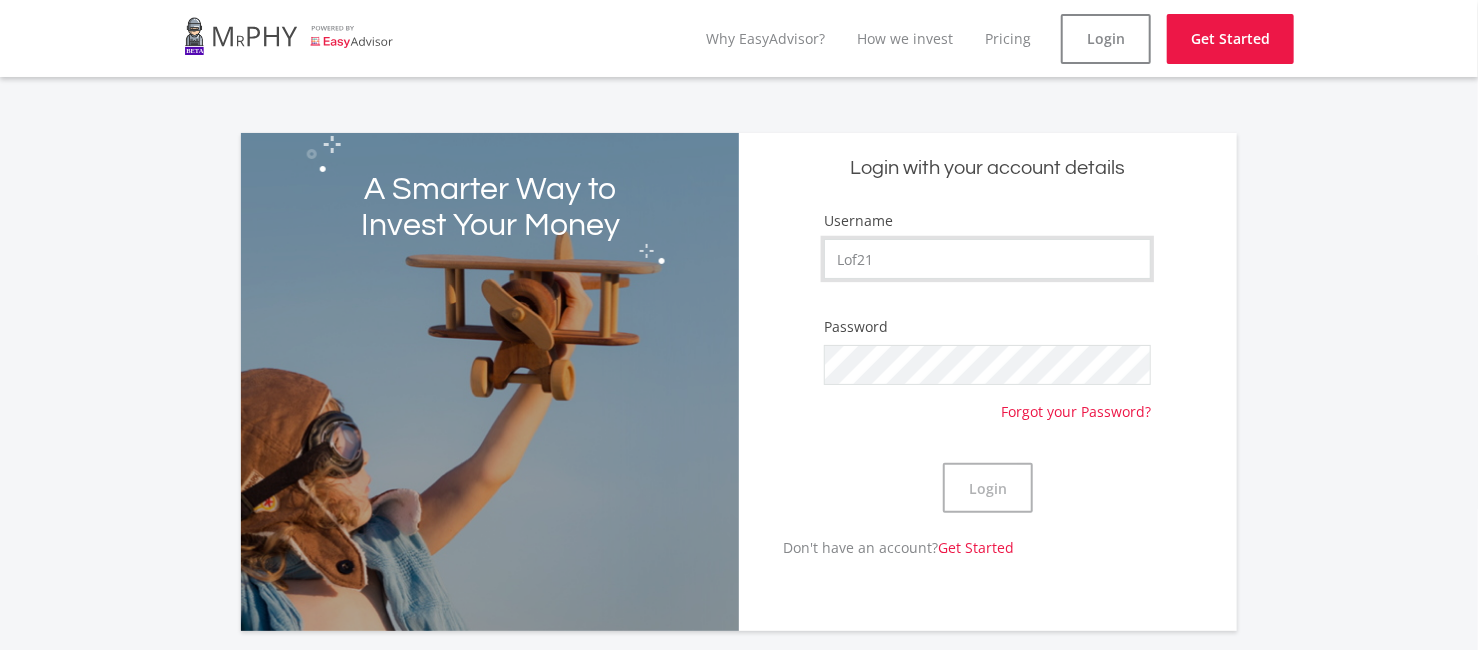 type on "Lof21" 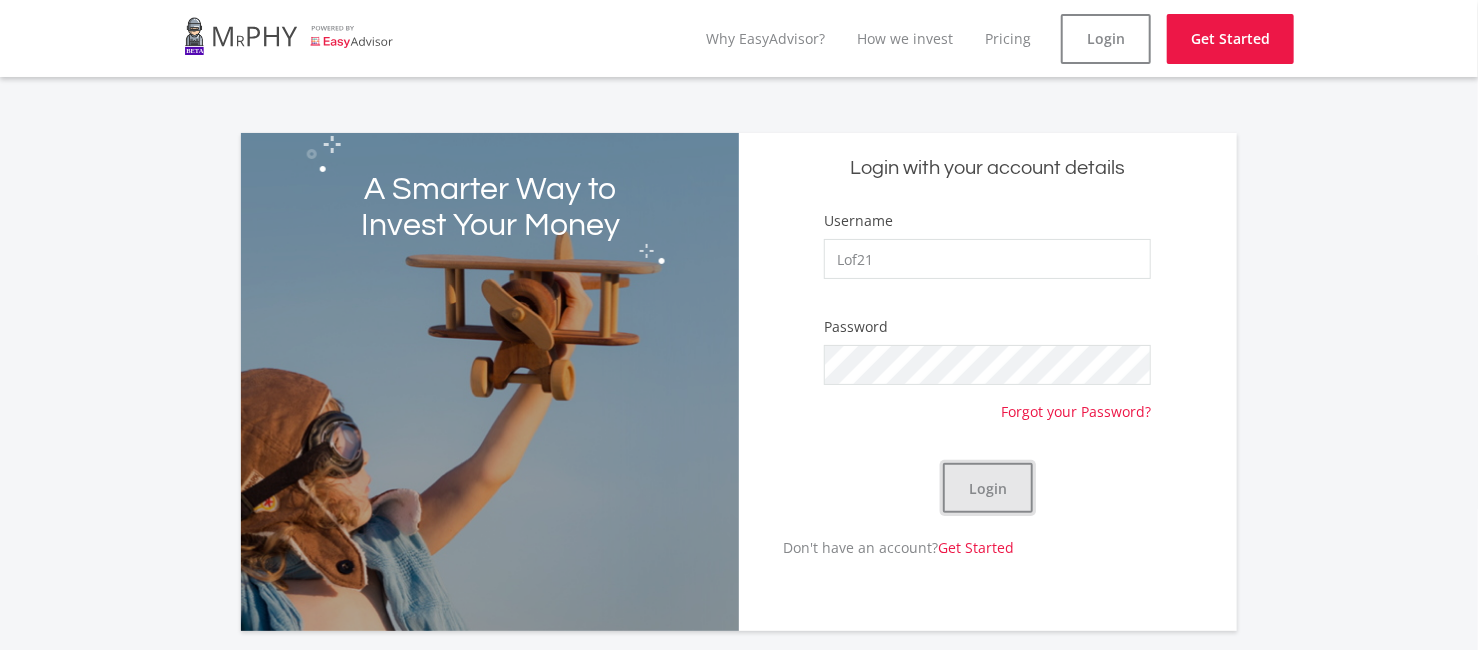 click on "Login" 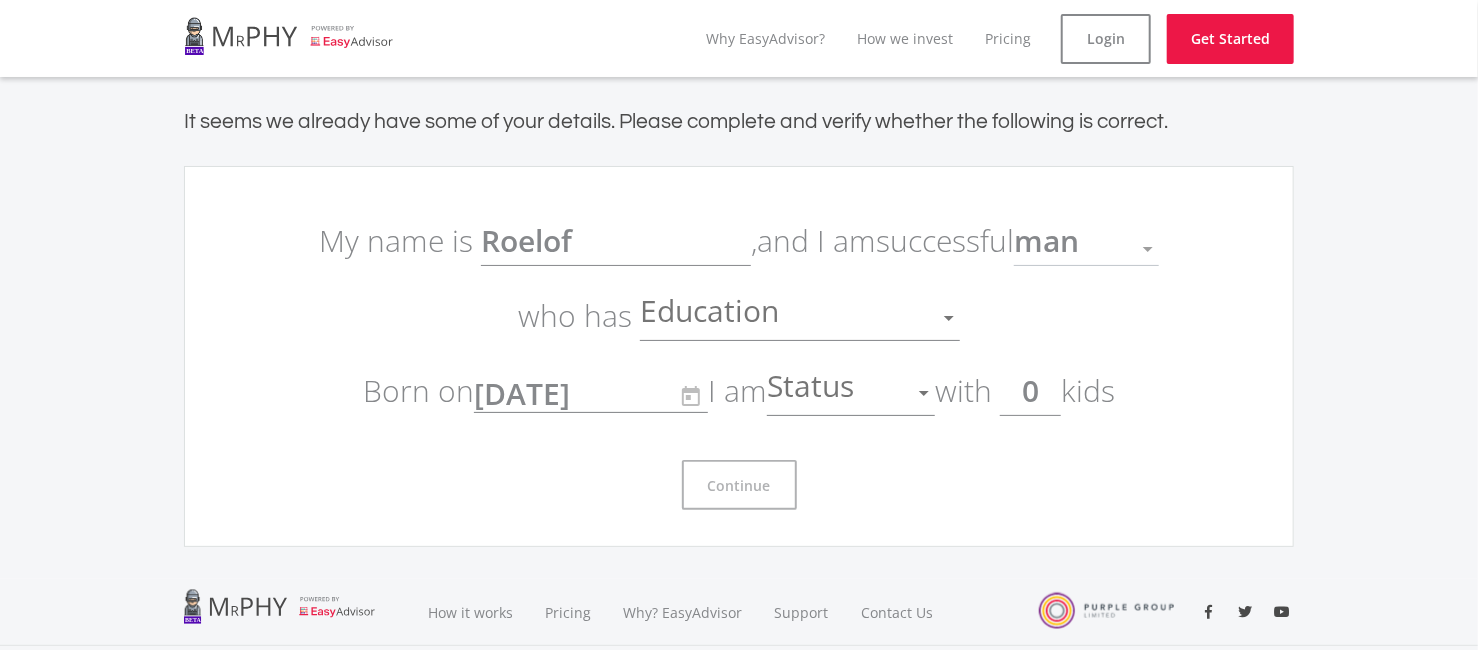 scroll, scrollTop: 18, scrollLeft: 0, axis: vertical 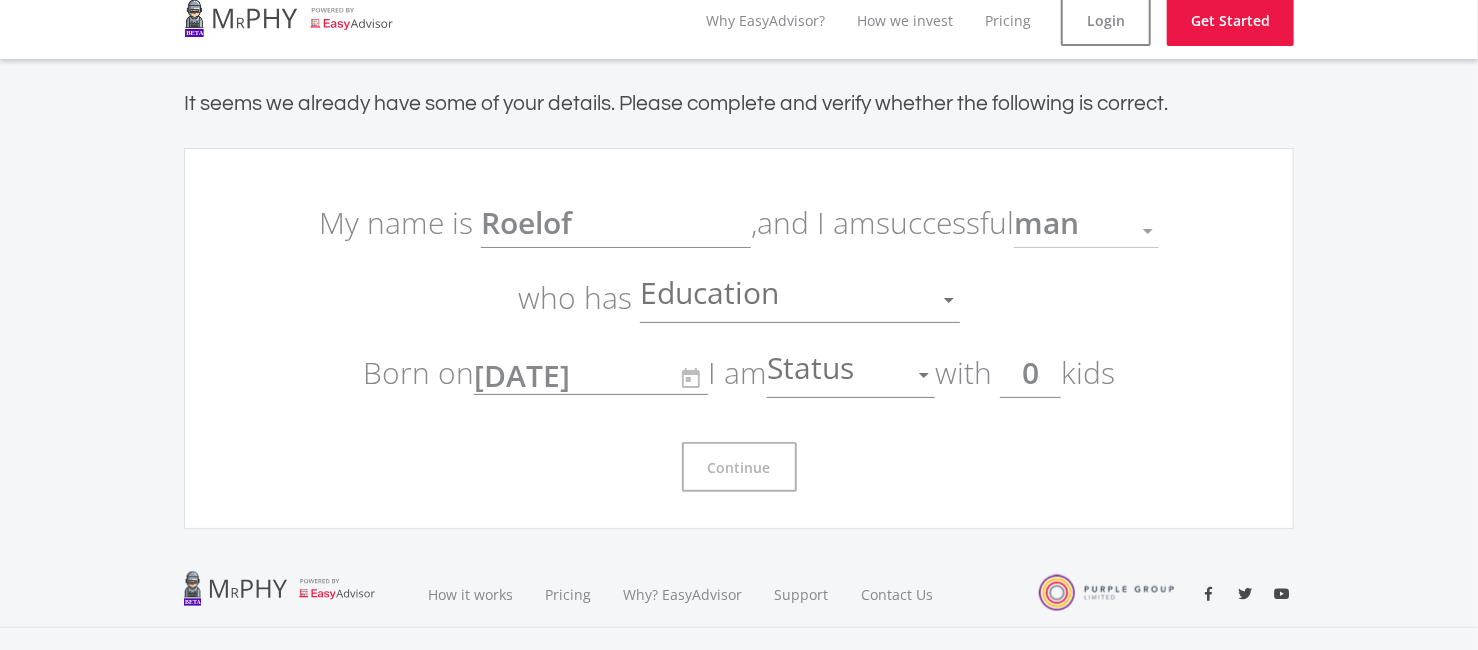 click on "Education" at bounding box center (785, 300) 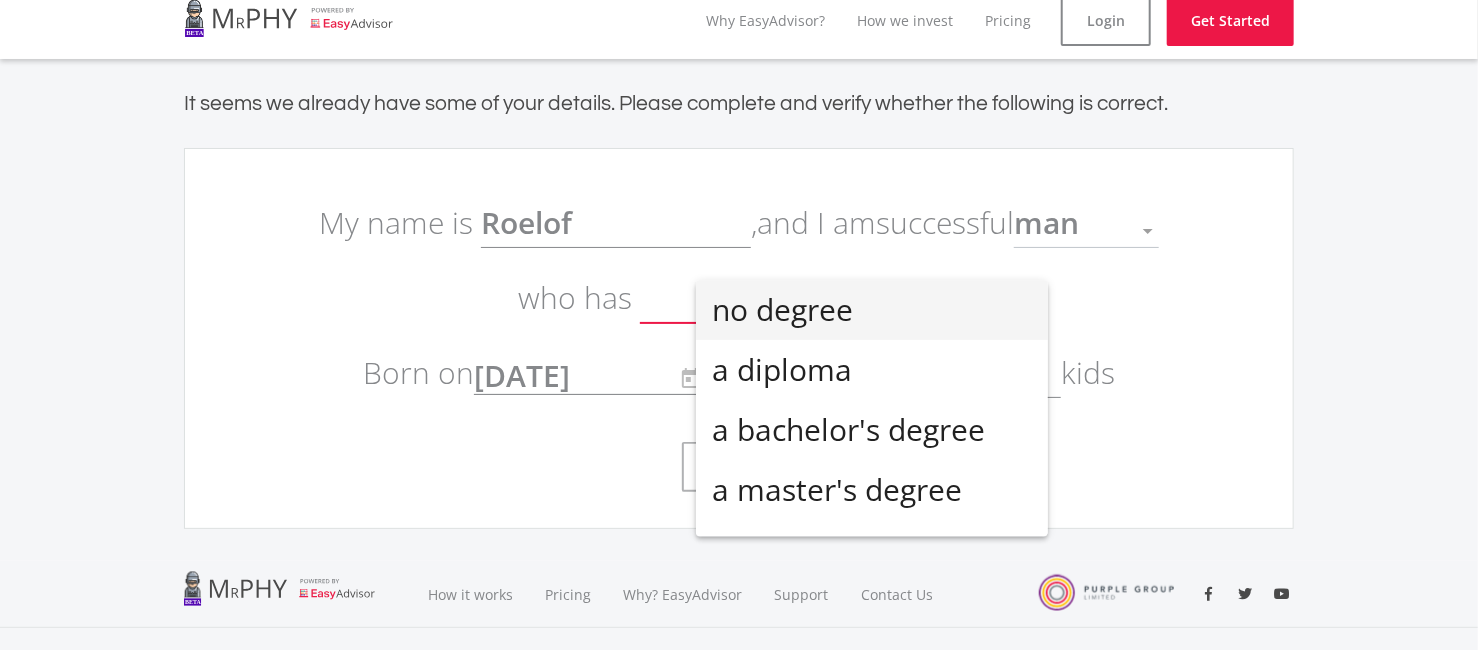 click on "no degree" at bounding box center (872, 310) 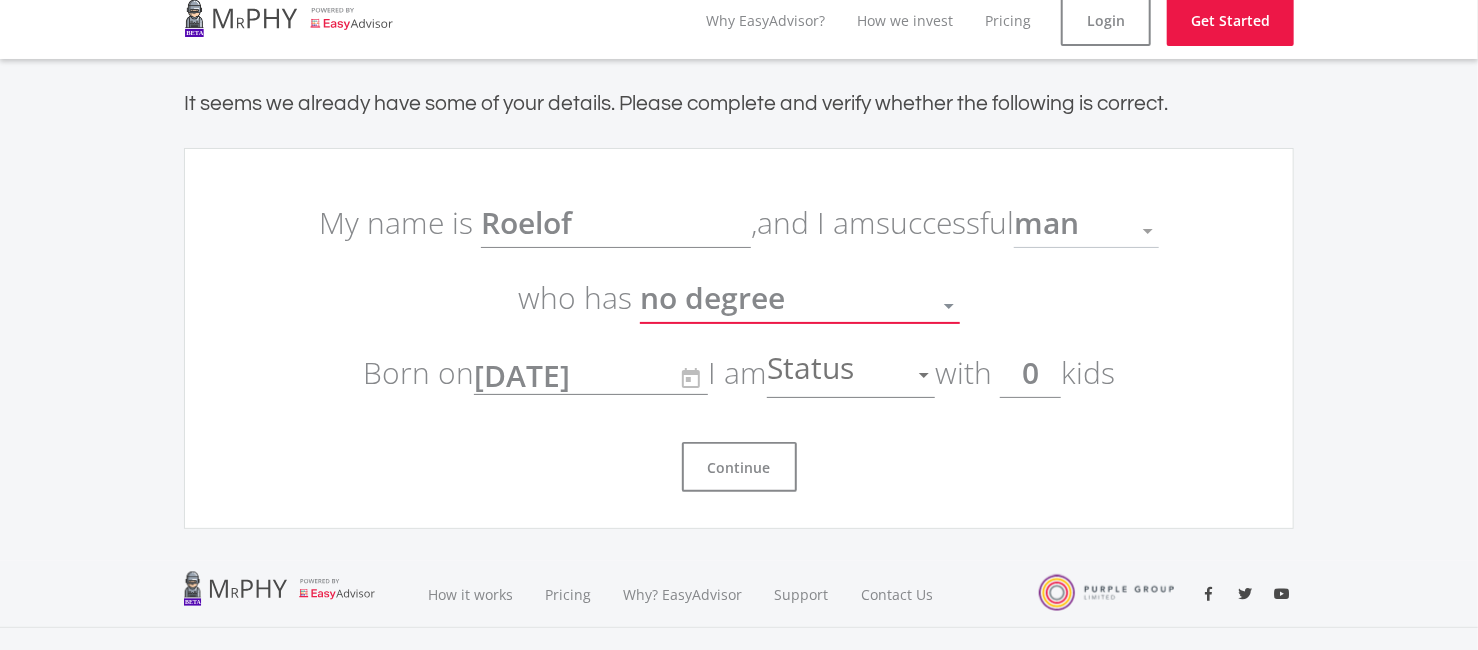 click on "Status" at bounding box center [813, 375] 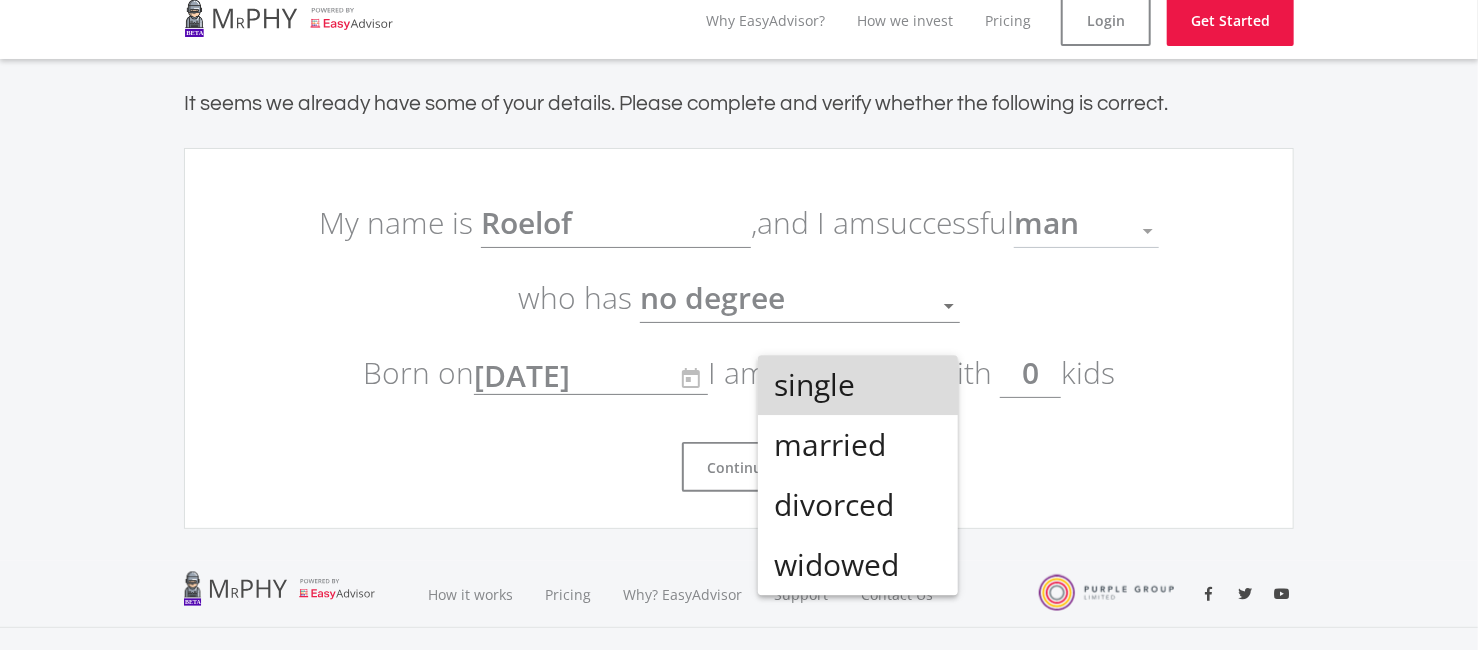 click on "single" at bounding box center [858, 385] 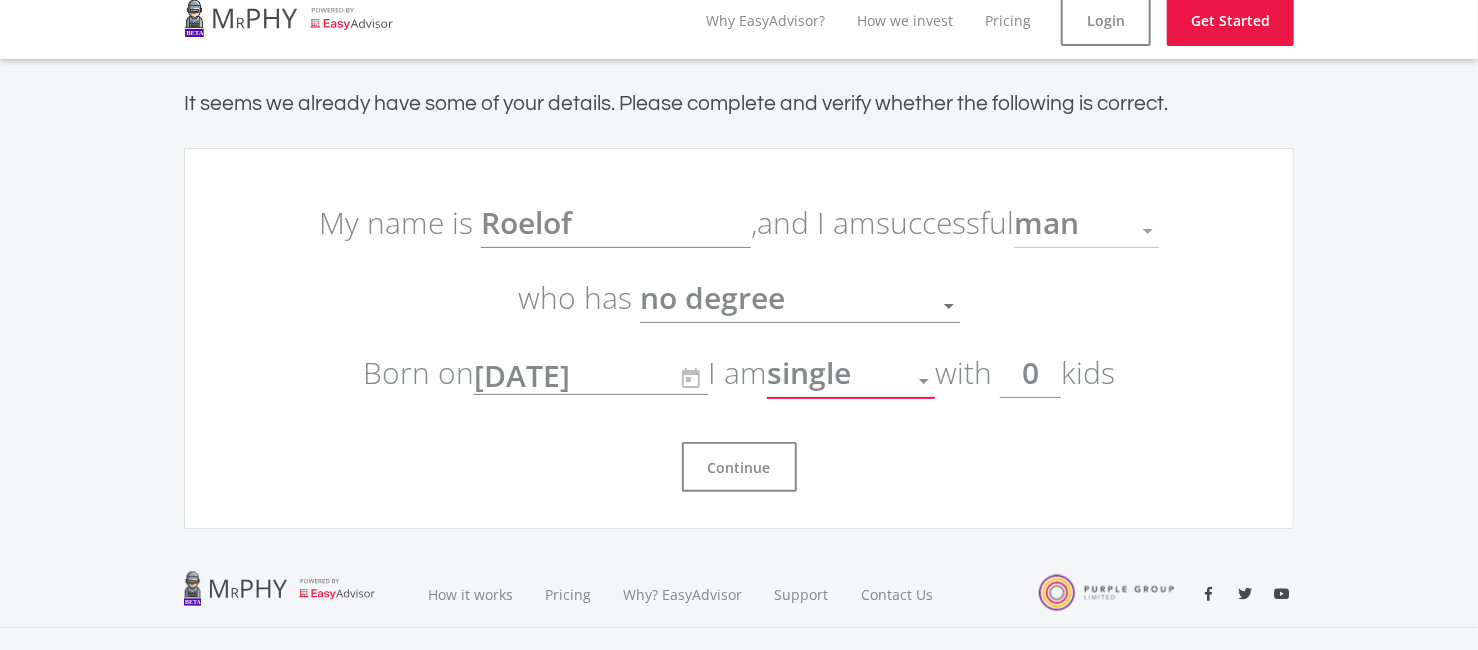 click on "single" at bounding box center (809, 372) 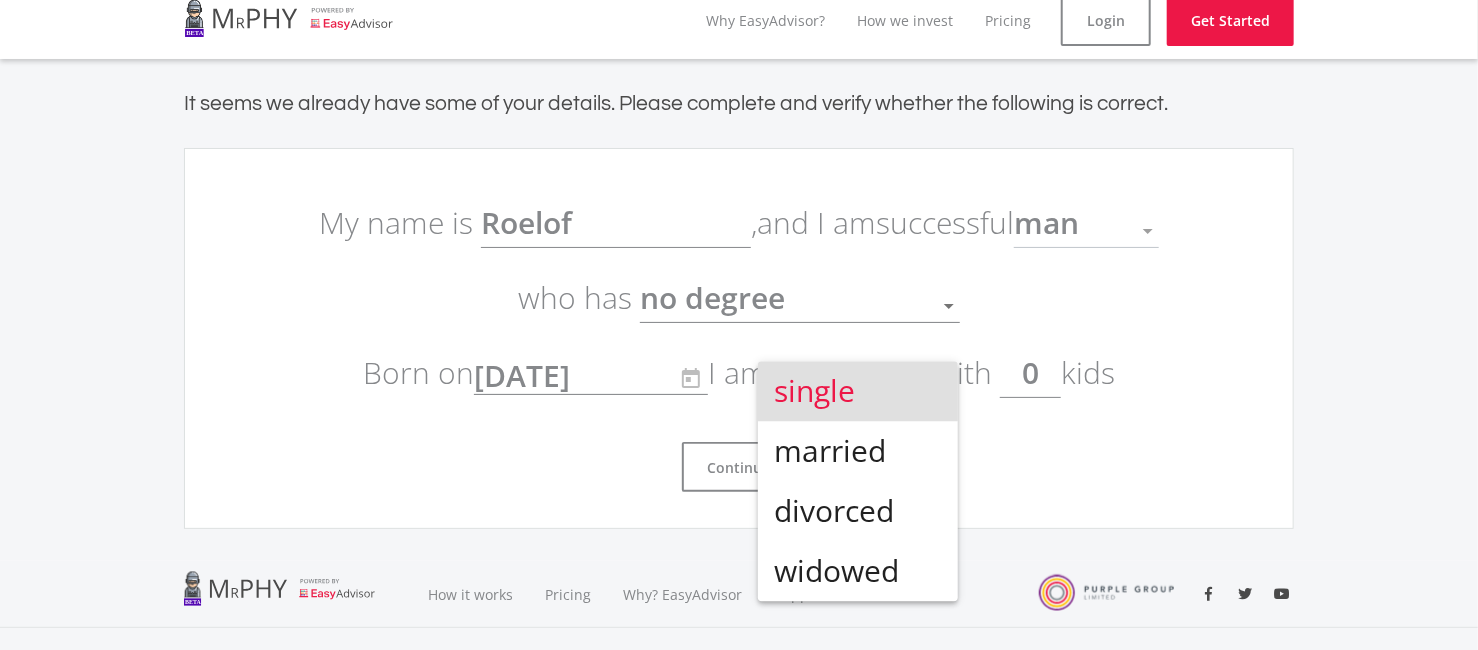 click at bounding box center (739, 325) 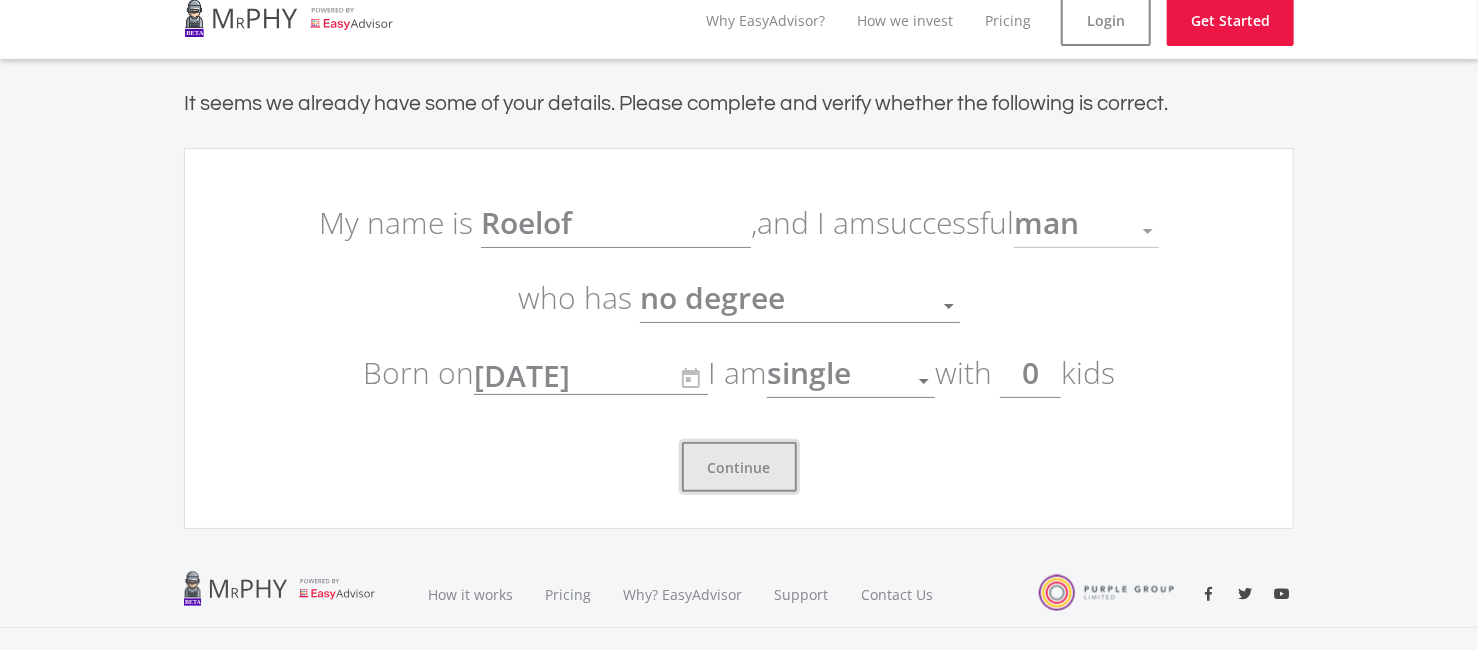 click on "Continue" 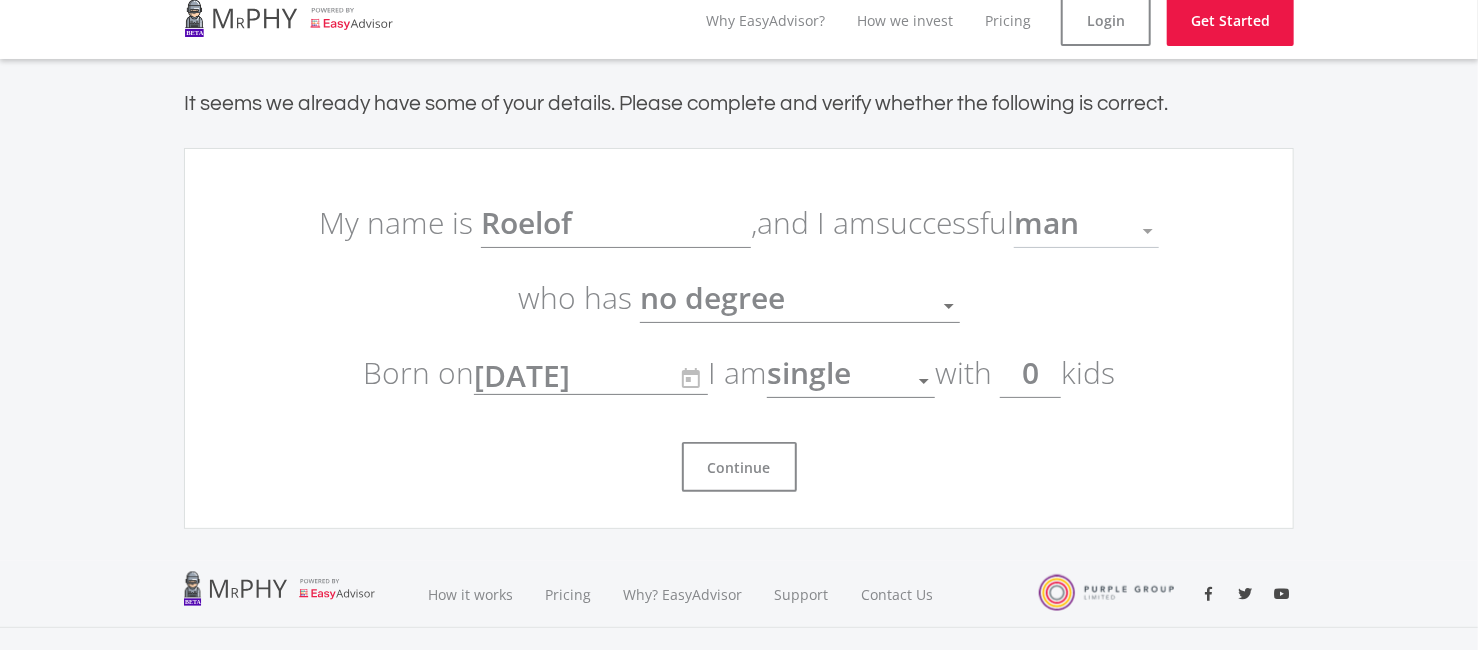 click on "0" 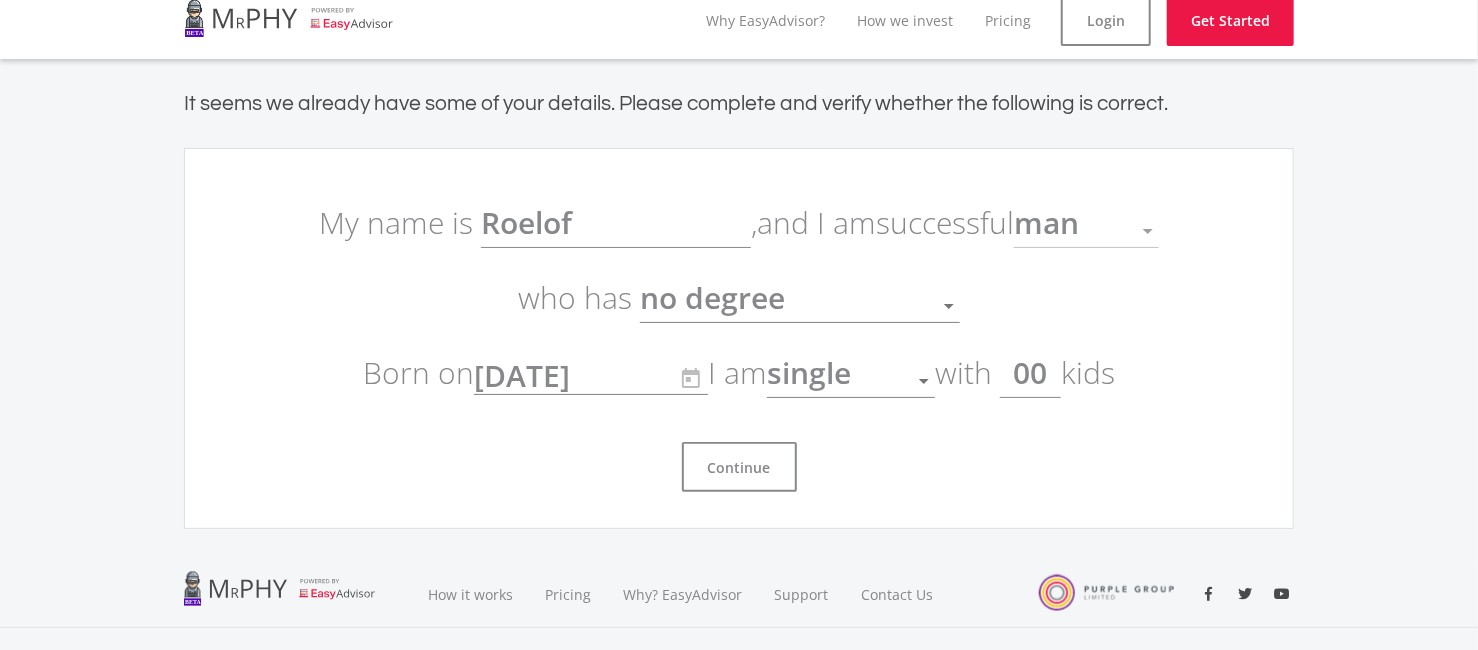 type on "0" 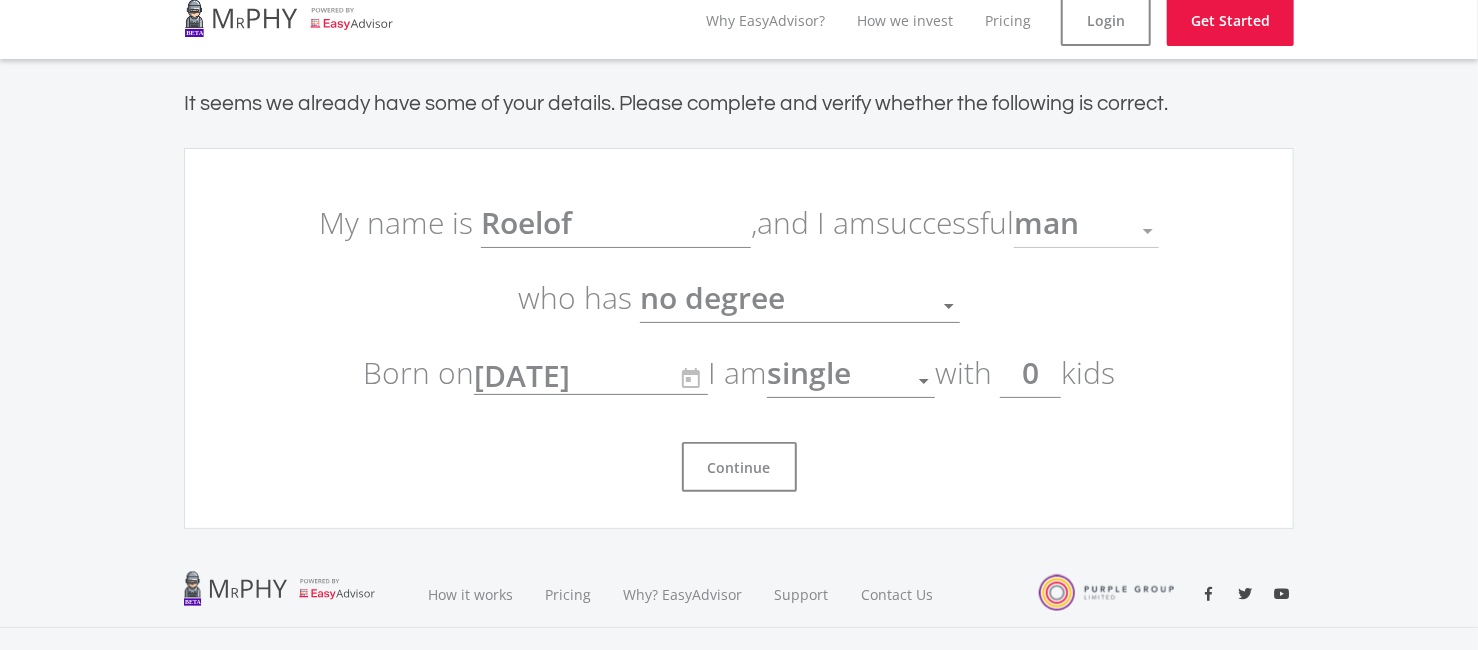 click on "Born on [DATE]" 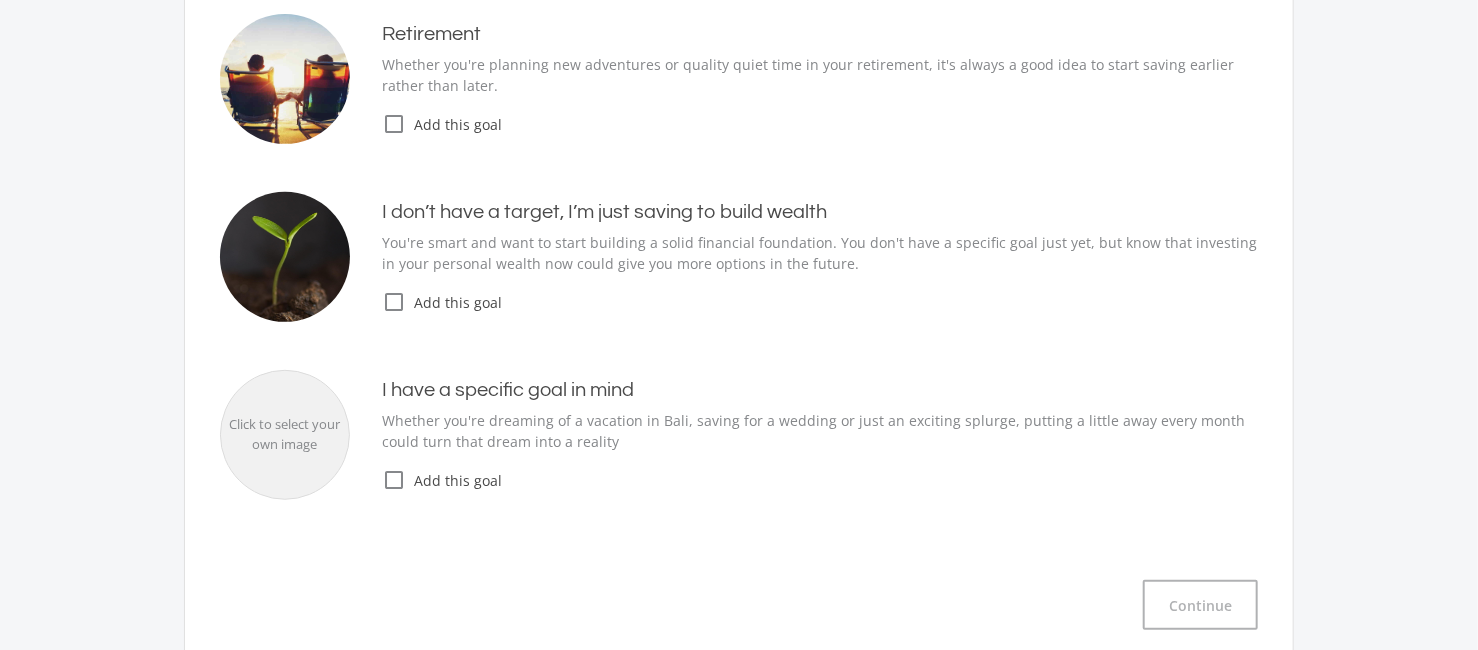 scroll, scrollTop: 337, scrollLeft: 0, axis: vertical 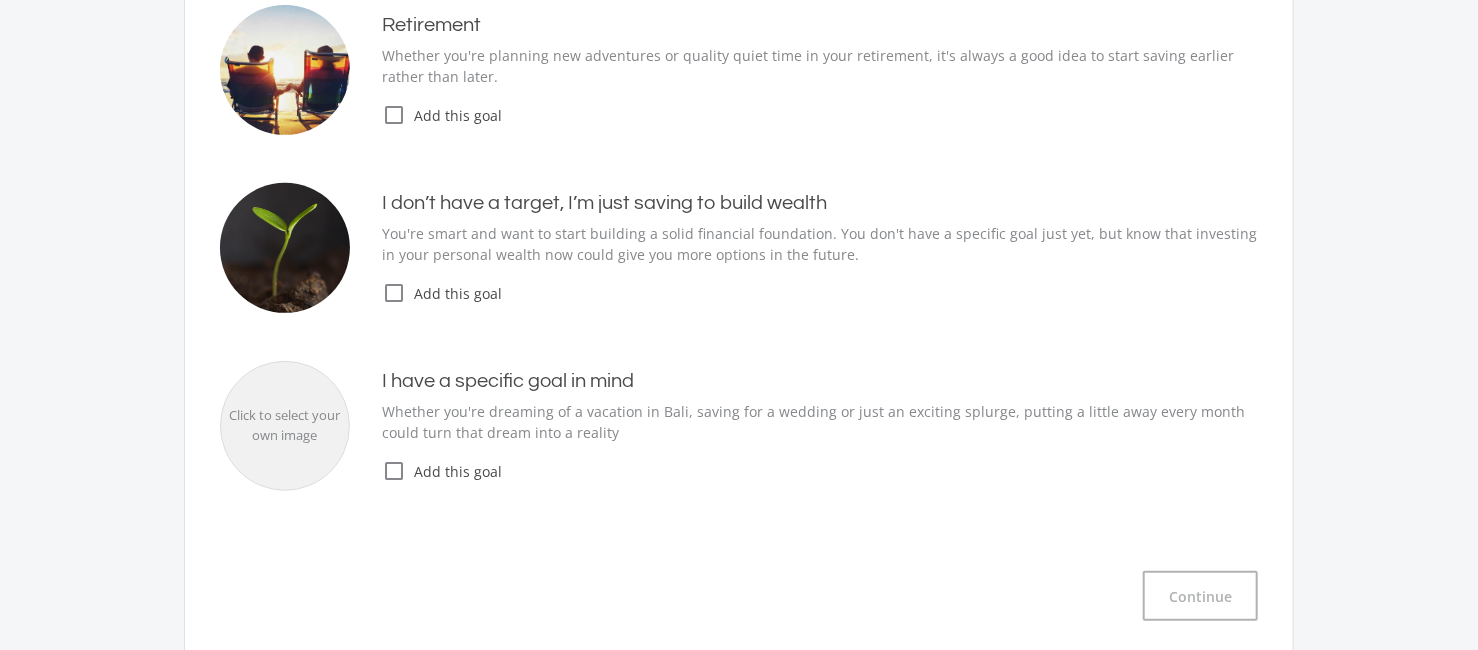 click on "check_box_outline_blank" 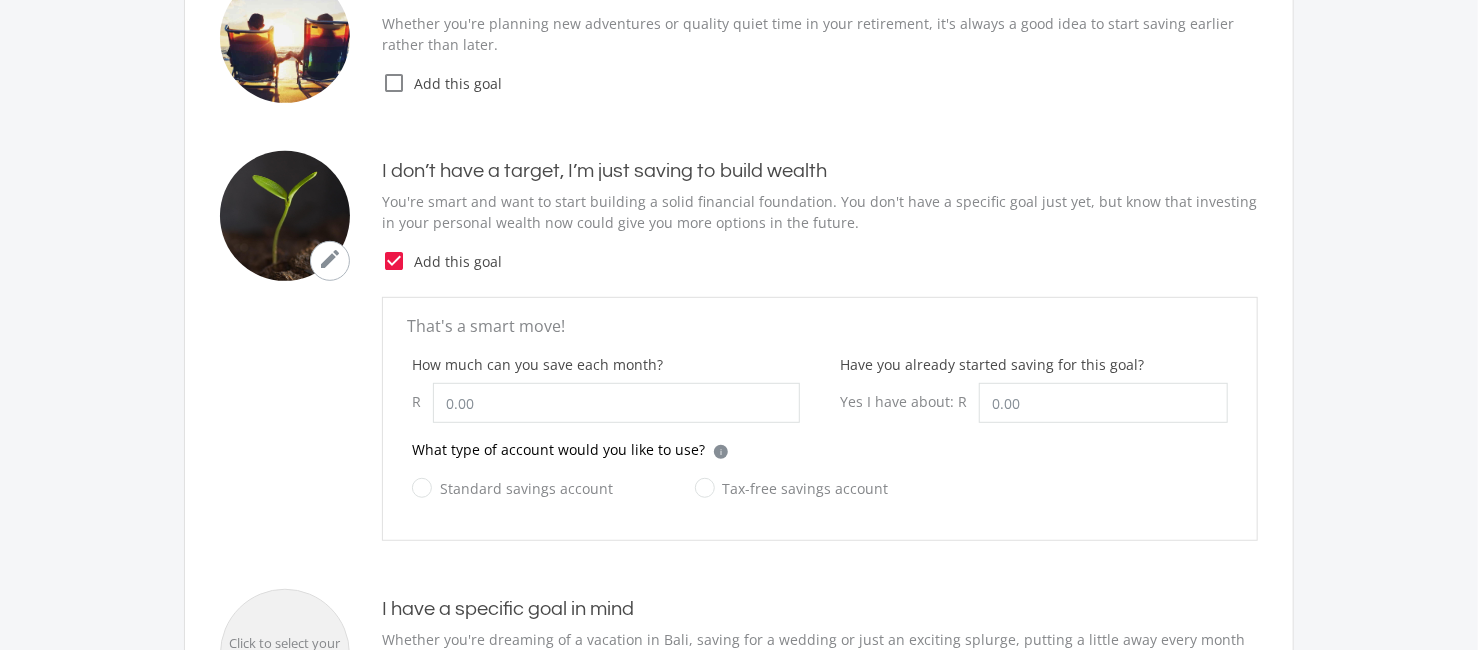 scroll, scrollTop: 369, scrollLeft: 0, axis: vertical 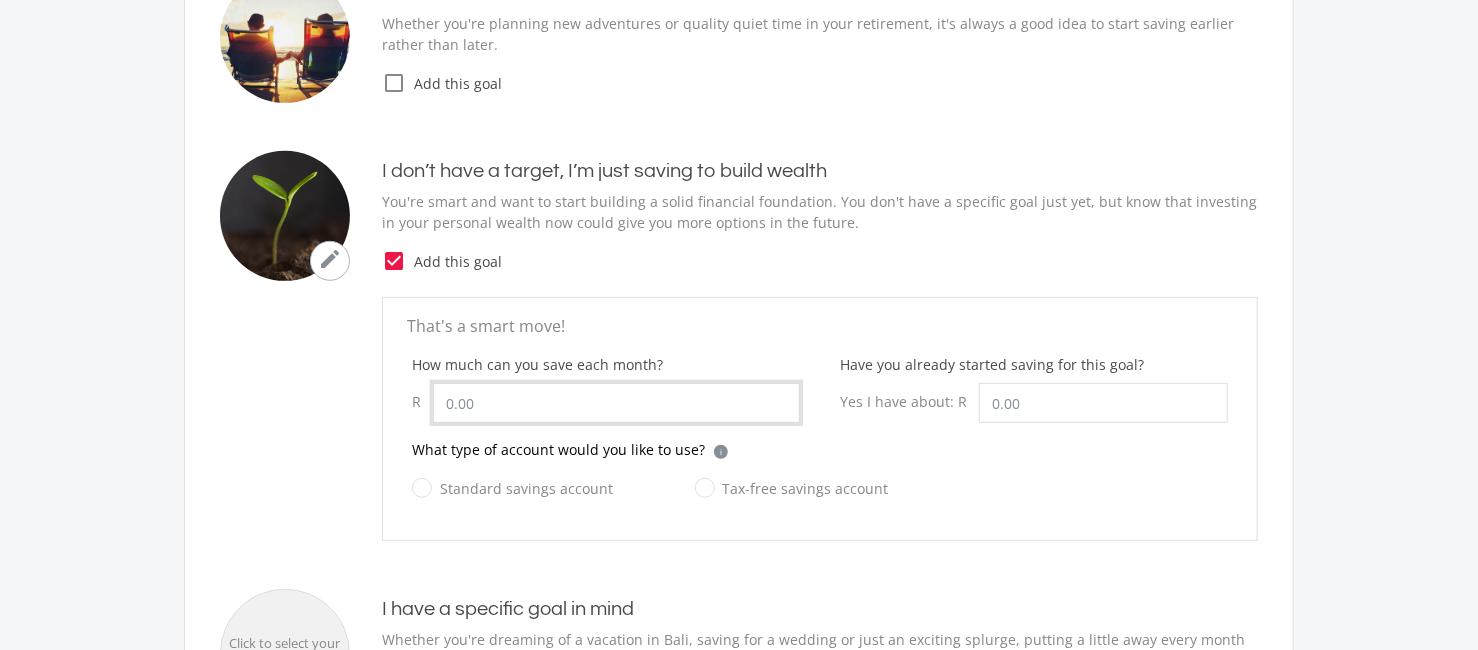 click on "How much can you save each month?" at bounding box center (616, 403) 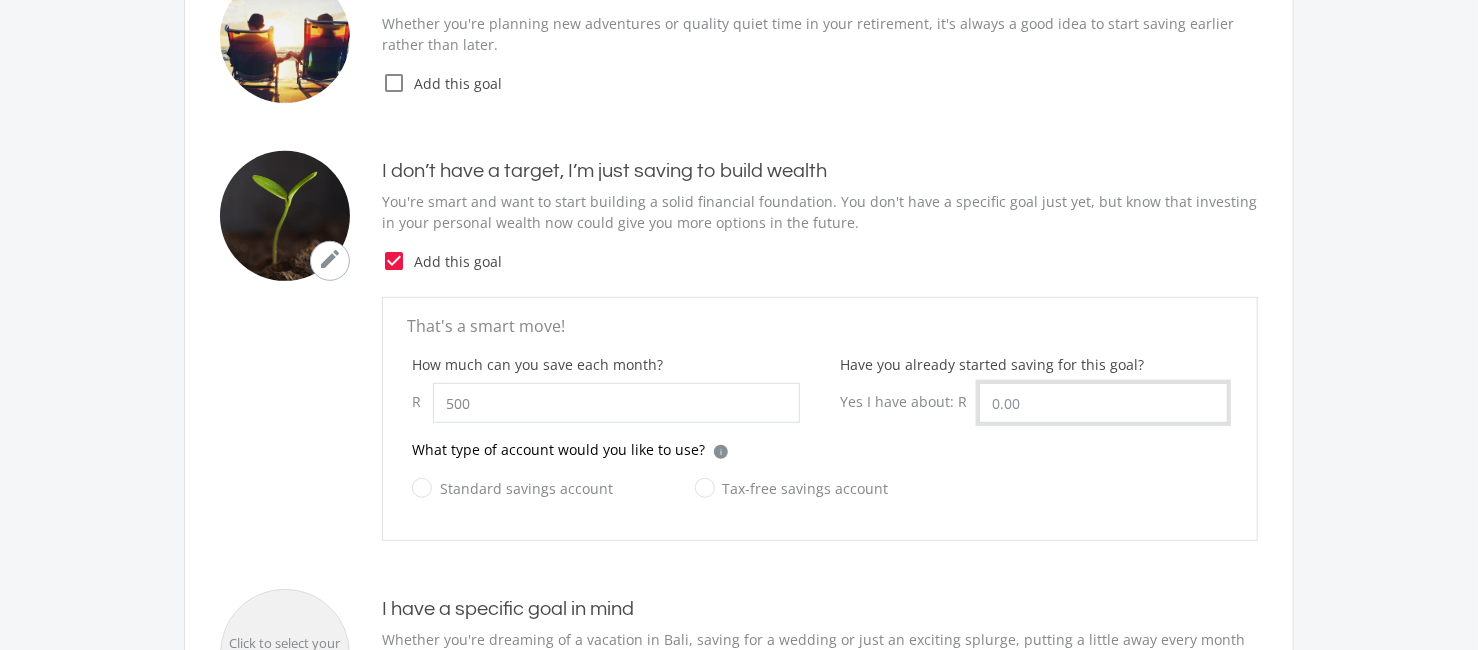 type on "500.00" 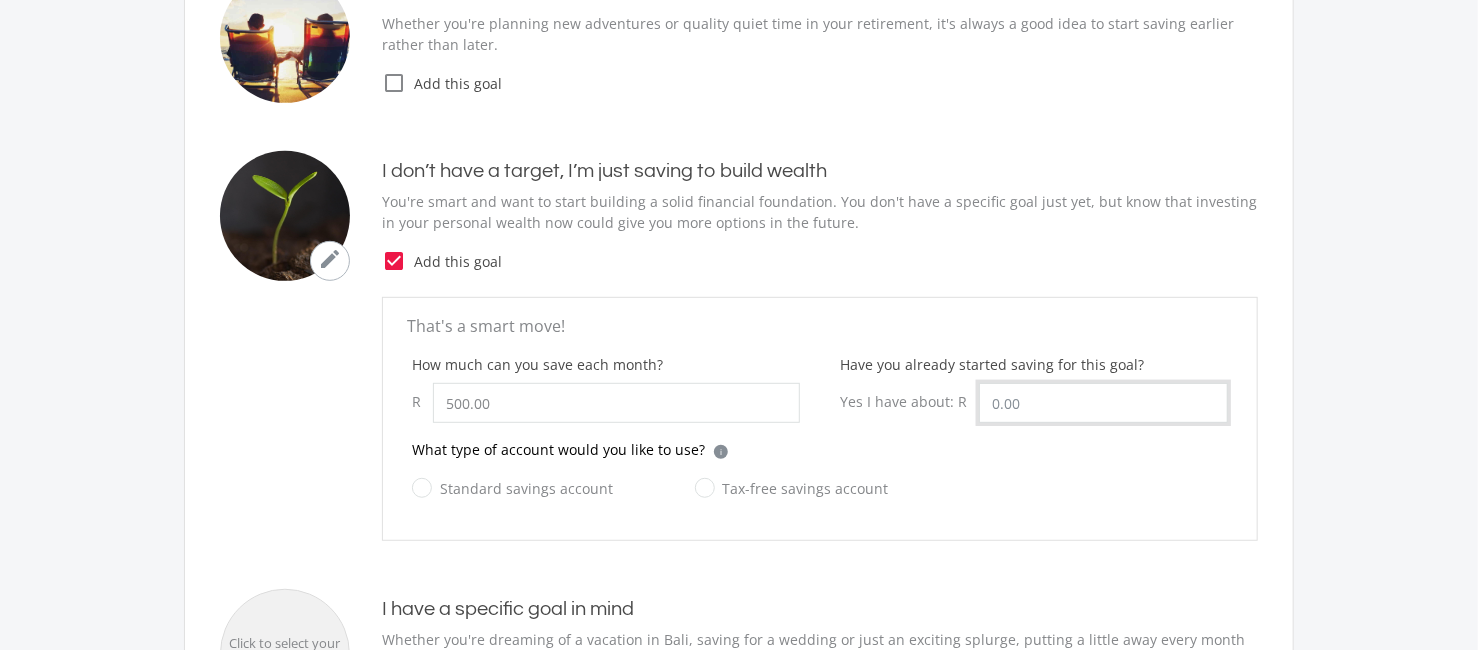 click on "Have you already started saving for this goal?" at bounding box center [1103, 403] 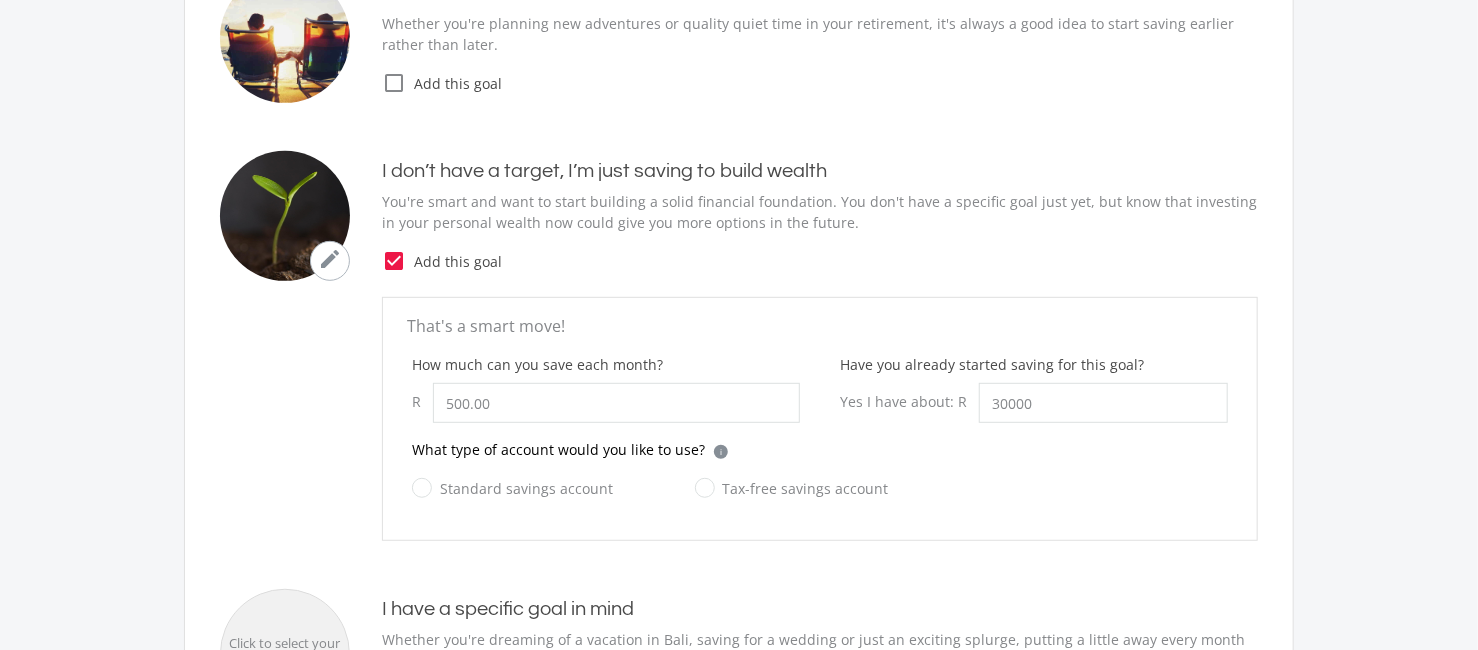 type on "30,000.00" 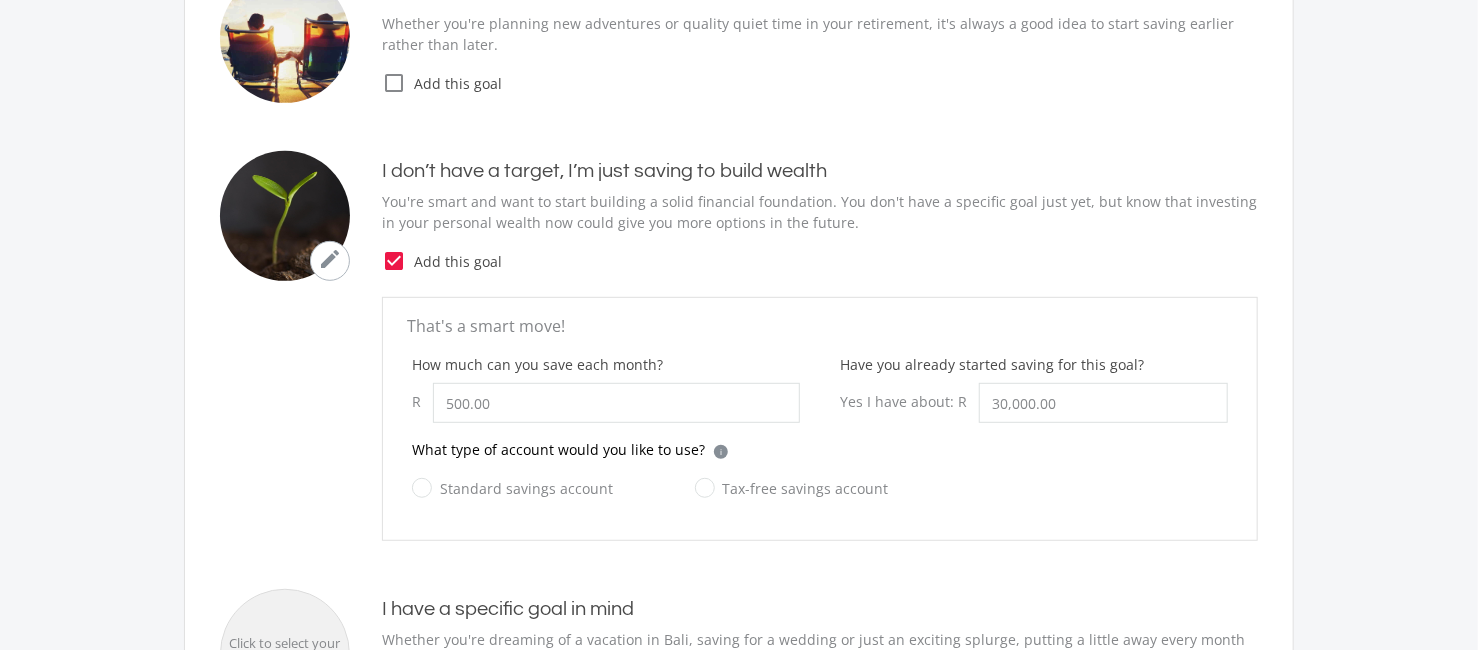 click on "What type of account would you like to use?
i
Which account type should I choose?
Tax-free Savings Account (TFSA):  TFSA accounts are not tax deductable in the same way as RAs, however they are exempt from capital gains tax. There is an annual contribution limit of R36 000. Any amount that you withdraw from your account will count towards your annual and lifetime limit. EasyEquities will prevent you from over contributing in the TFSA you hold with us, however we can’t monitor TFSA contributions you make elsewhere.
Standard Savings Account:  A no restrictions, no limits account which is great for short term investments, where you can easily access your money and invest to the maximum of your risk profile." 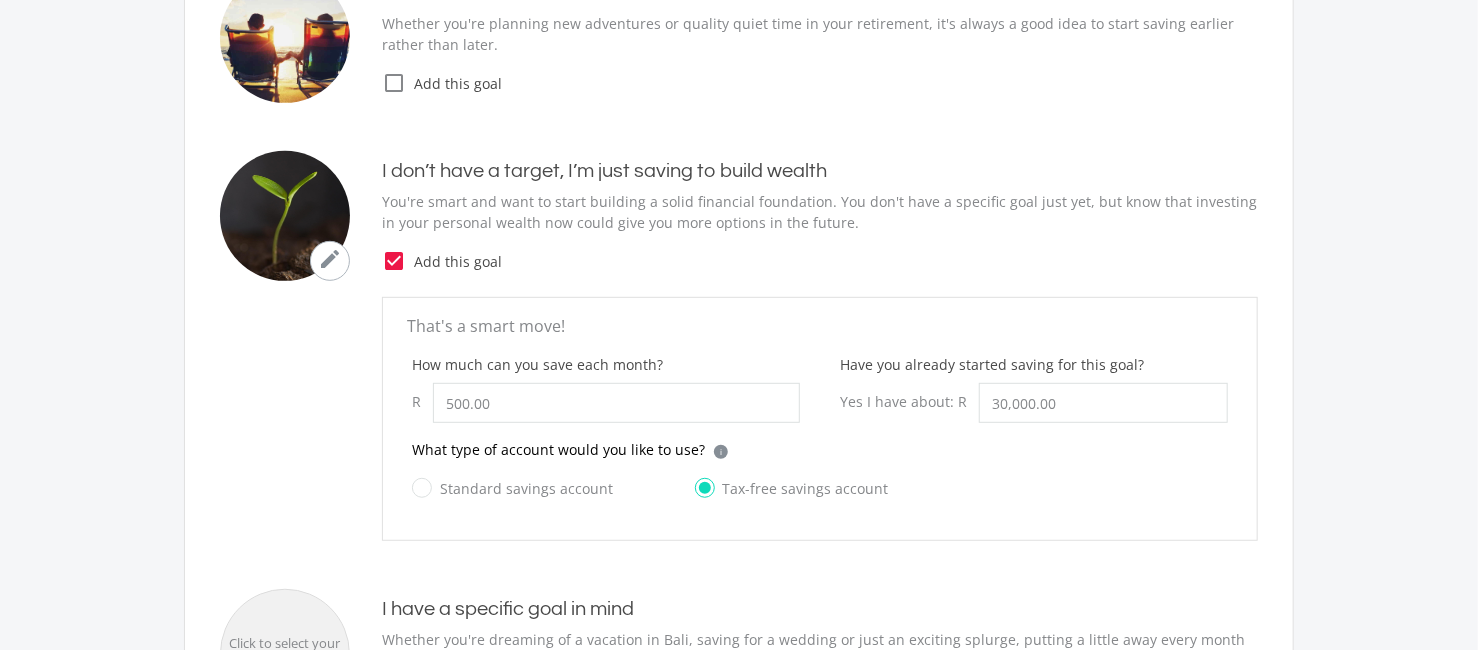click on "That's a smart move!
How much can you save each month?
R
500.00
Have you already started saving for this goal?
Yes I have about: R
30,000.00
What type of account would you like to use?
i
Which account type should I choose?
Tax-free Savings Account (TFSA):
Standard Savings Account:  A no restrictions, no limits account which is great for short term investments, where you can easily access your money and invest to the maximum of your risk profile.
Standard savings account" 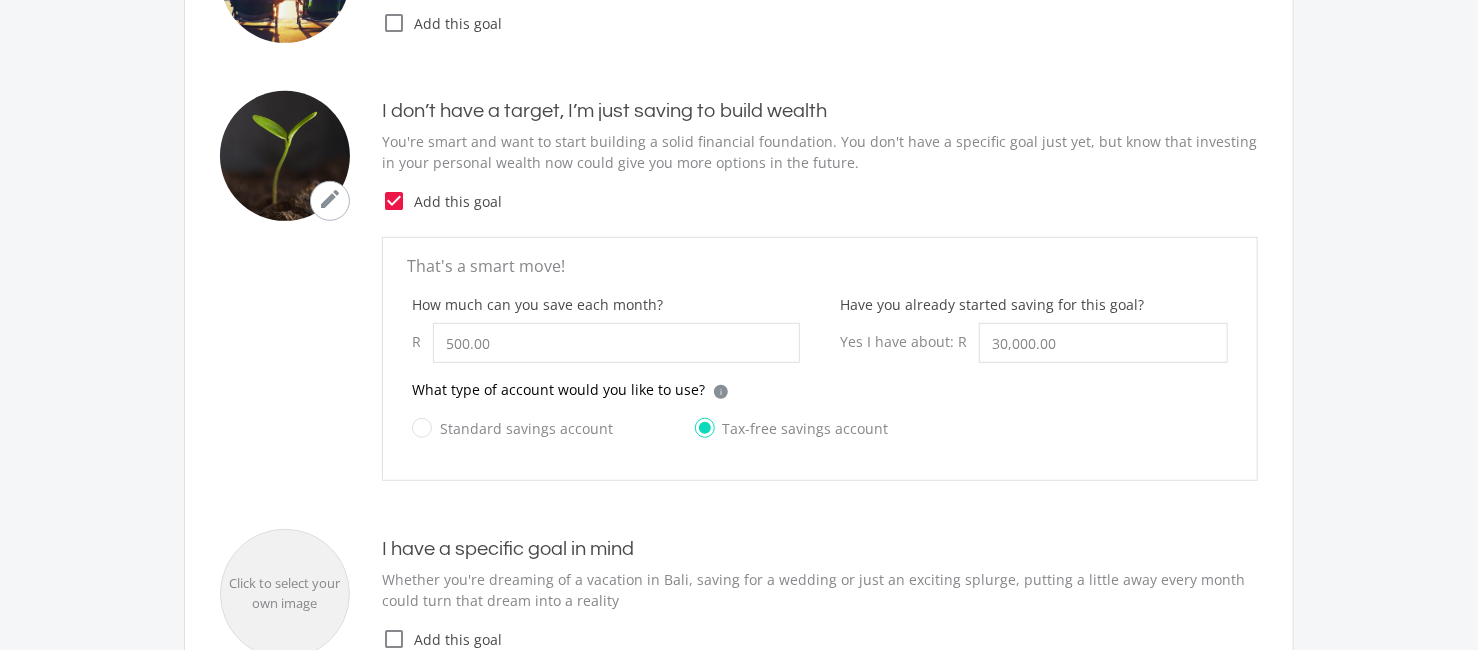 scroll, scrollTop: 428, scrollLeft: 0, axis: vertical 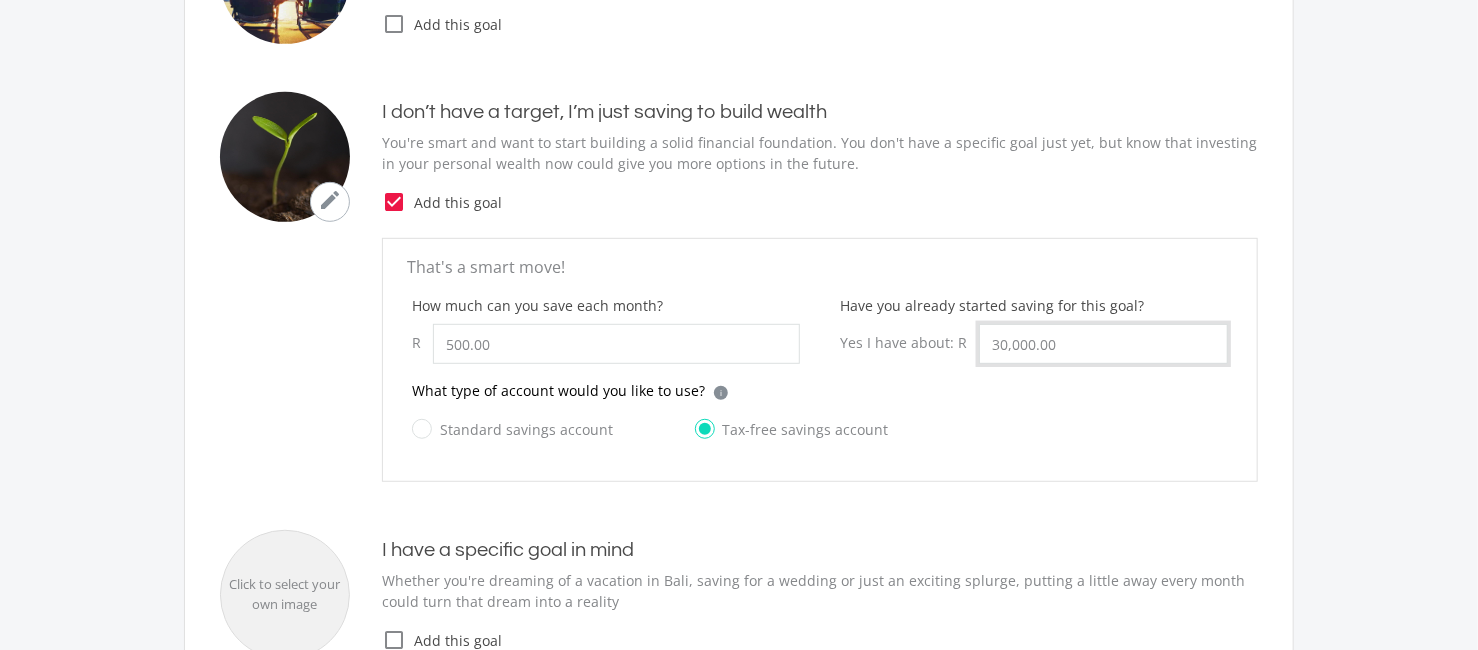 type on "30000.00" 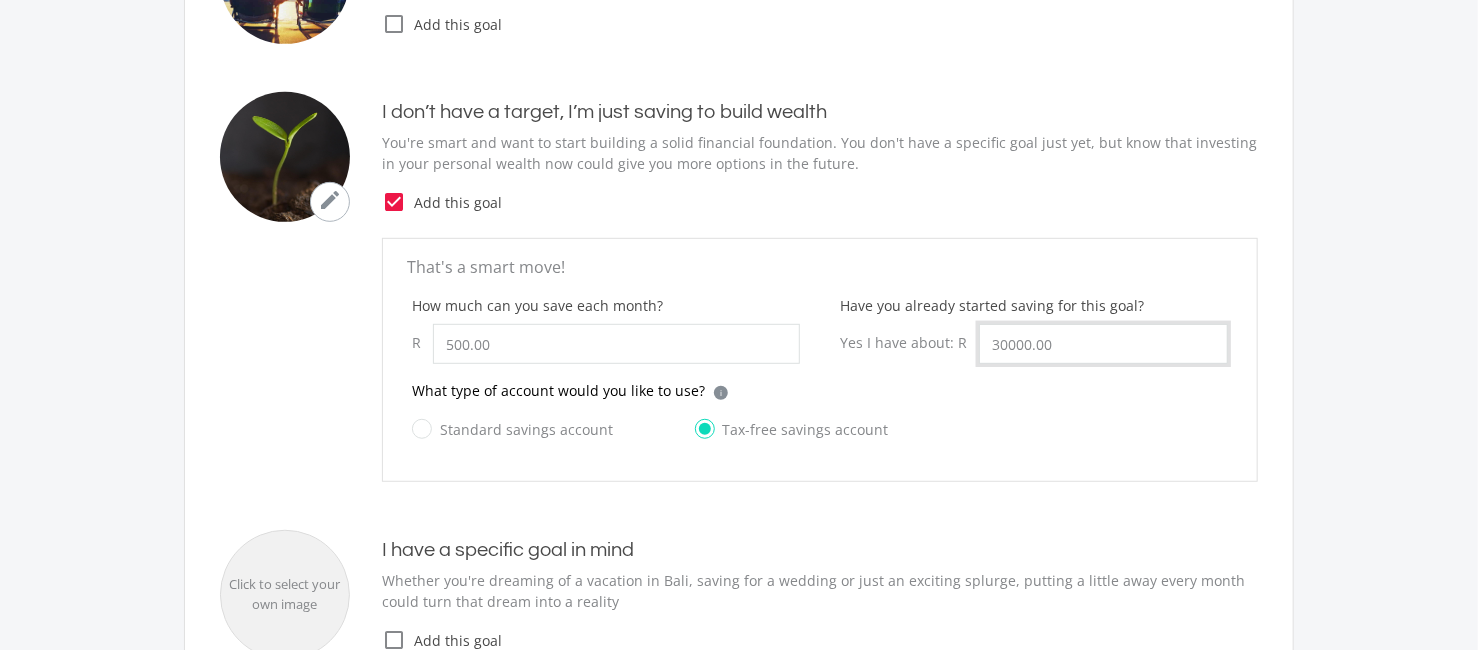 drag, startPoint x: 1080, startPoint y: 347, endPoint x: 933, endPoint y: 362, distance: 147.76332 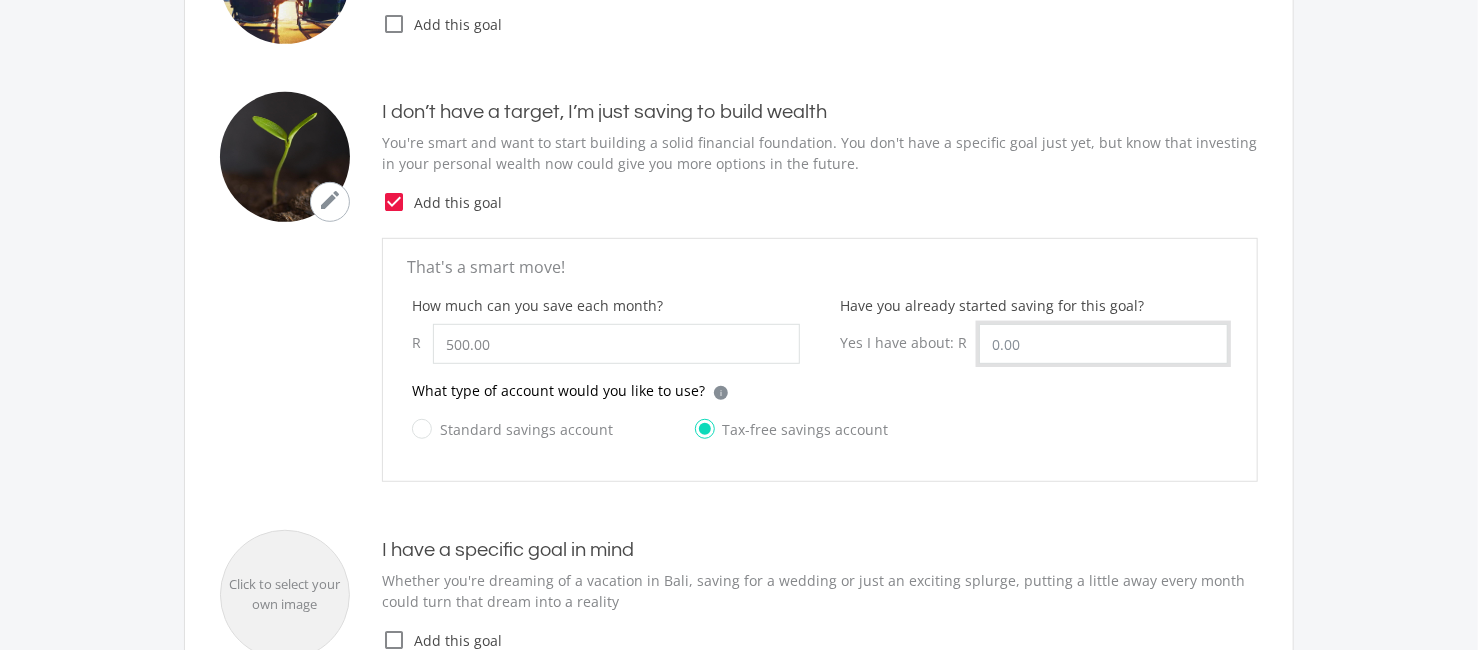 type 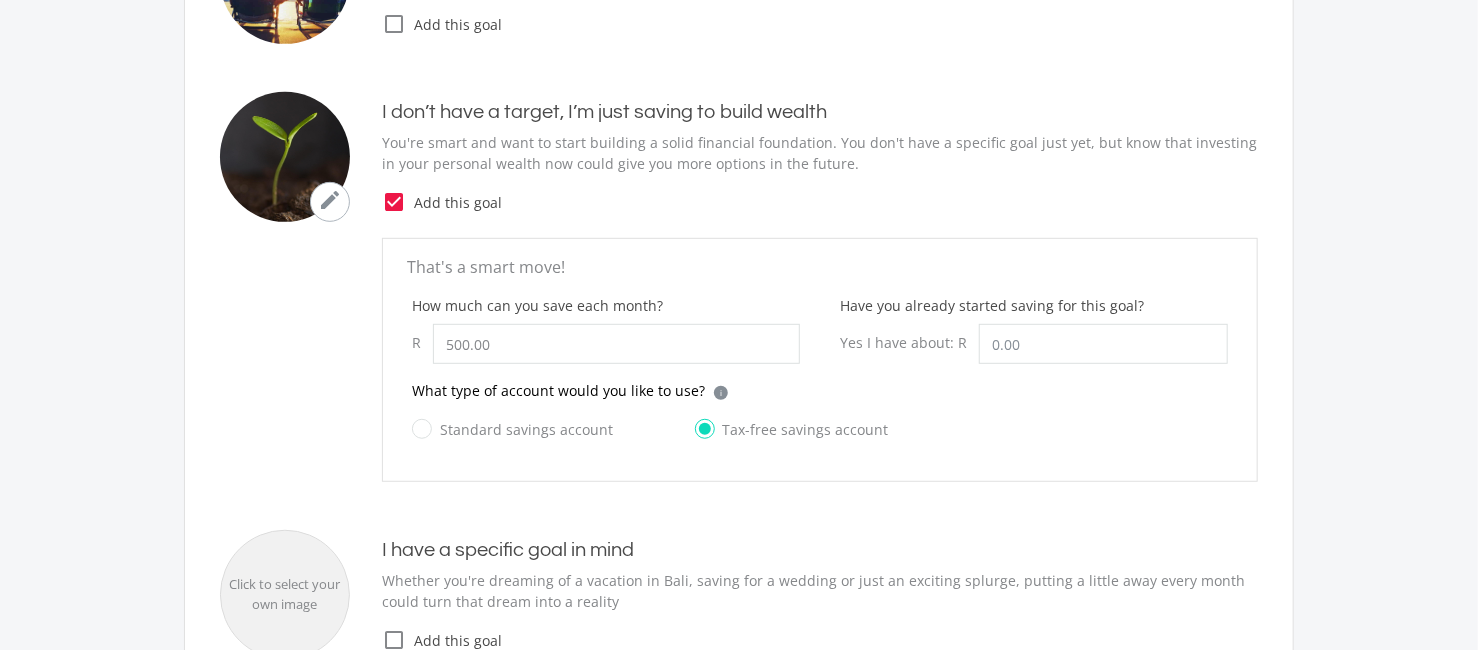 click on "What type of account would you like to use?
i
Which account type should I choose?
Tax-free Savings Account (TFSA):  TFSA accounts are not tax deductable in the same way as RAs, however they are exempt from capital gains tax. There is an annual contribution limit of R36 000. Any amount that you withdraw from your account will count towards your annual and lifetime limit. EasyEquities will prevent you from over contributing in the TFSA you hold with us, however we can’t monitor TFSA contributions you make elsewhere.
Standard Savings Account:  A no restrictions, no limits account which is great for short term investments, where you can easily access your money and invest to the maximum of your risk profile." 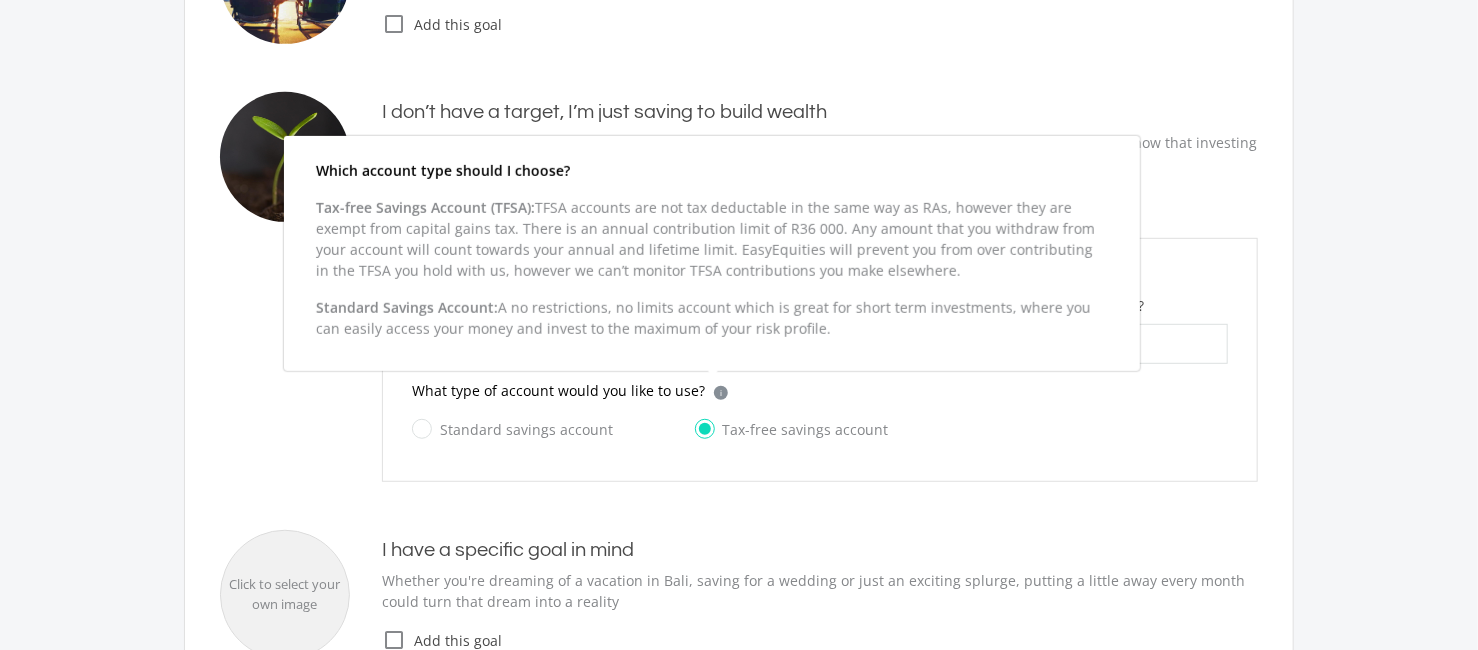 click on "i" 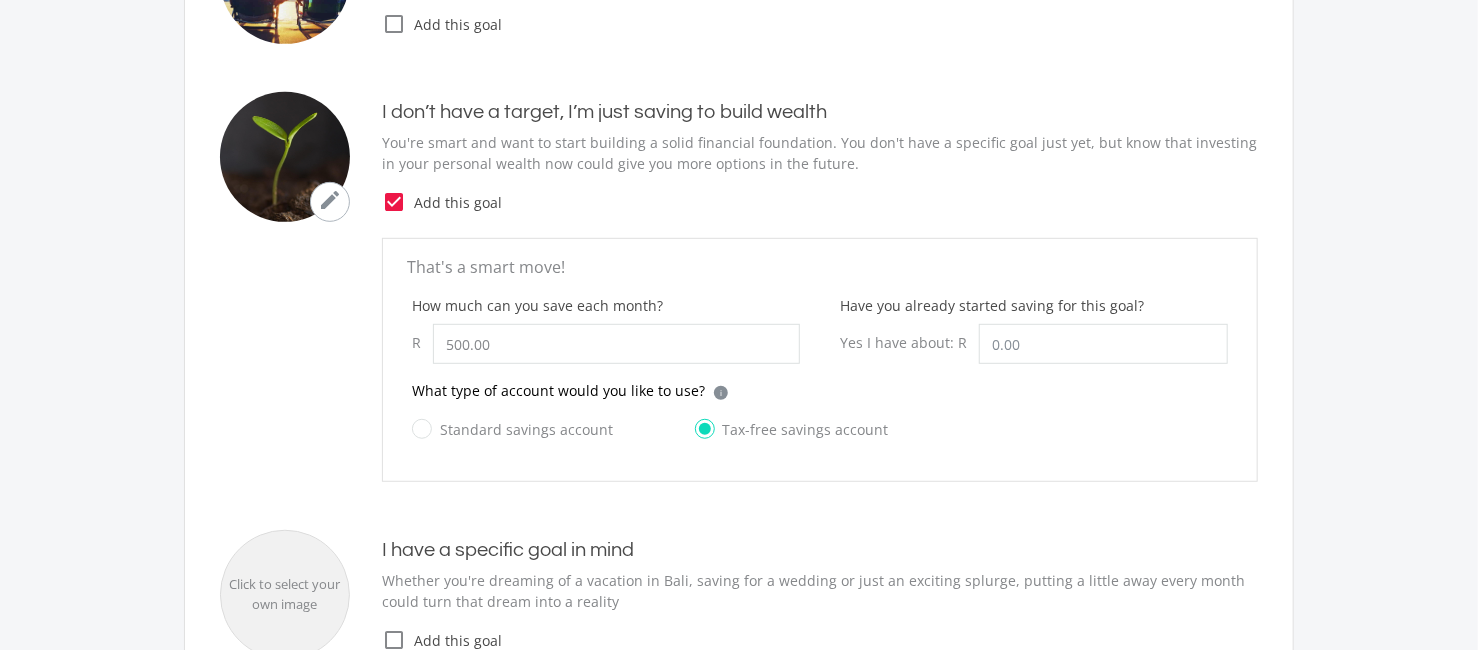 click on "i" 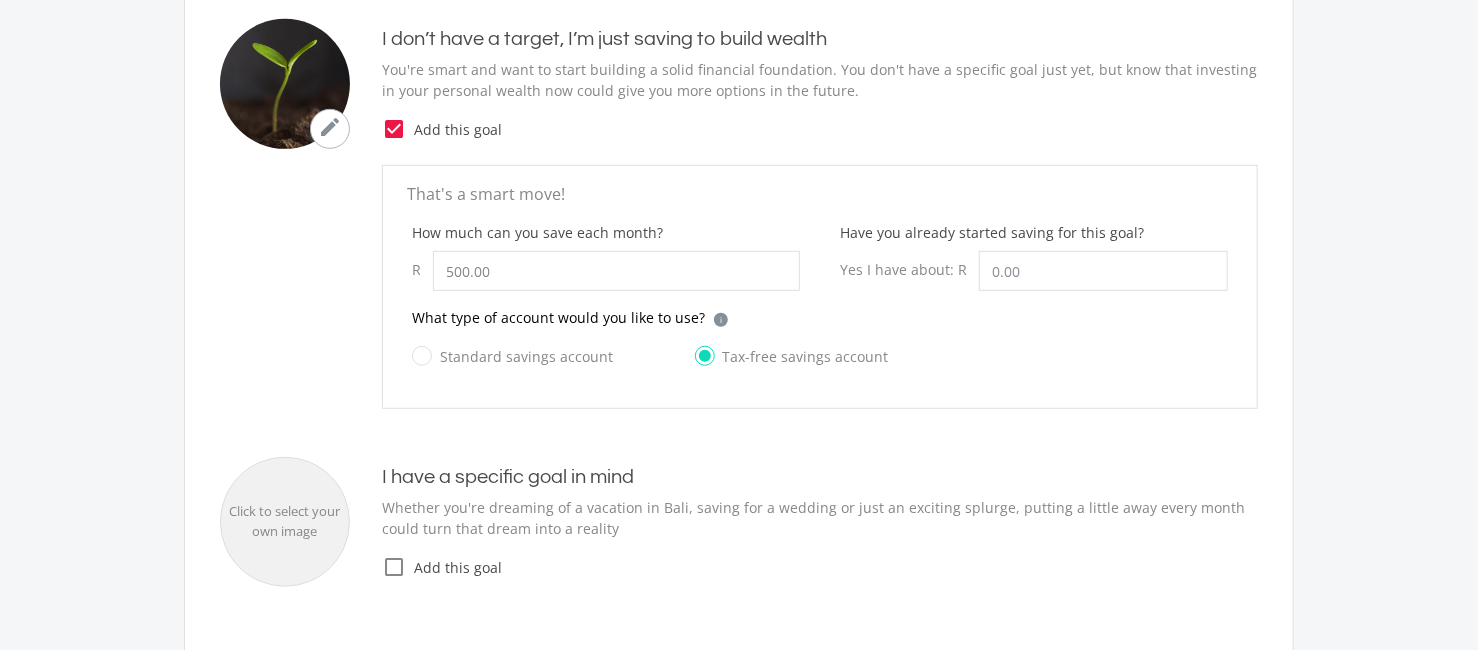 scroll, scrollTop: 501, scrollLeft: 0, axis: vertical 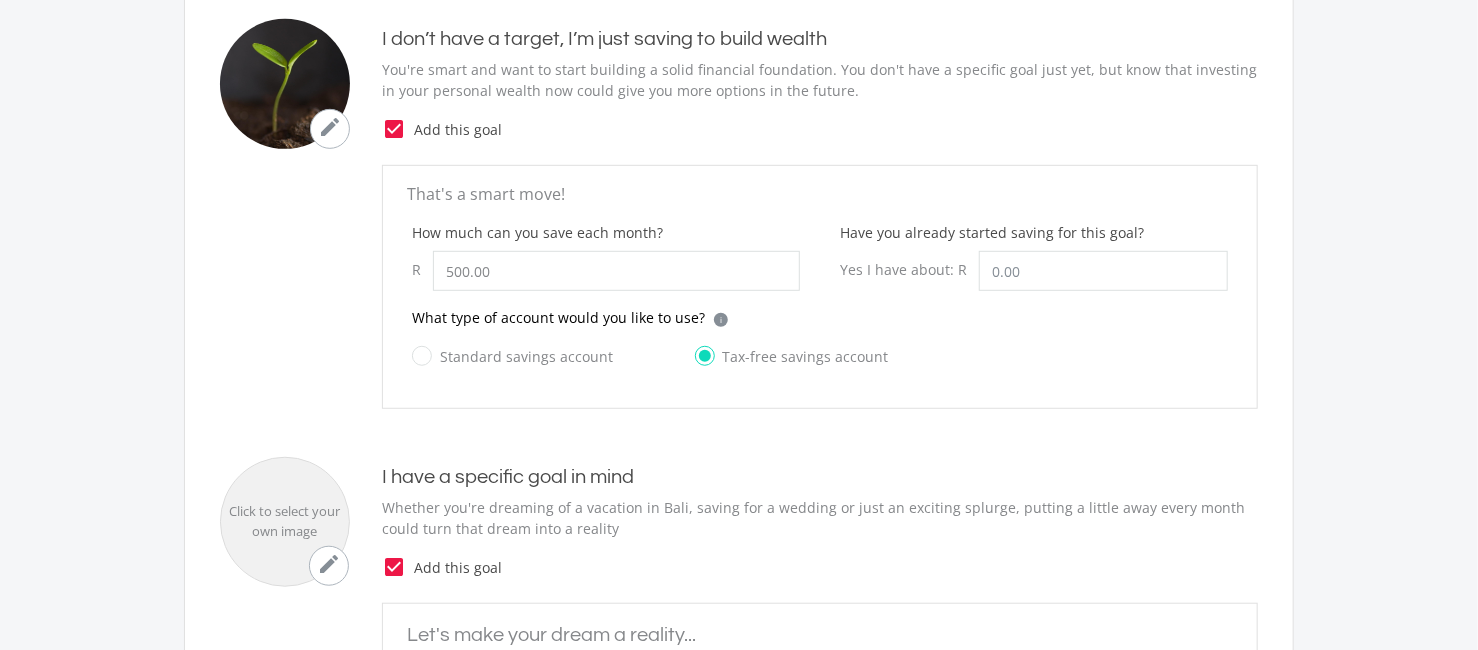type on "0.00" 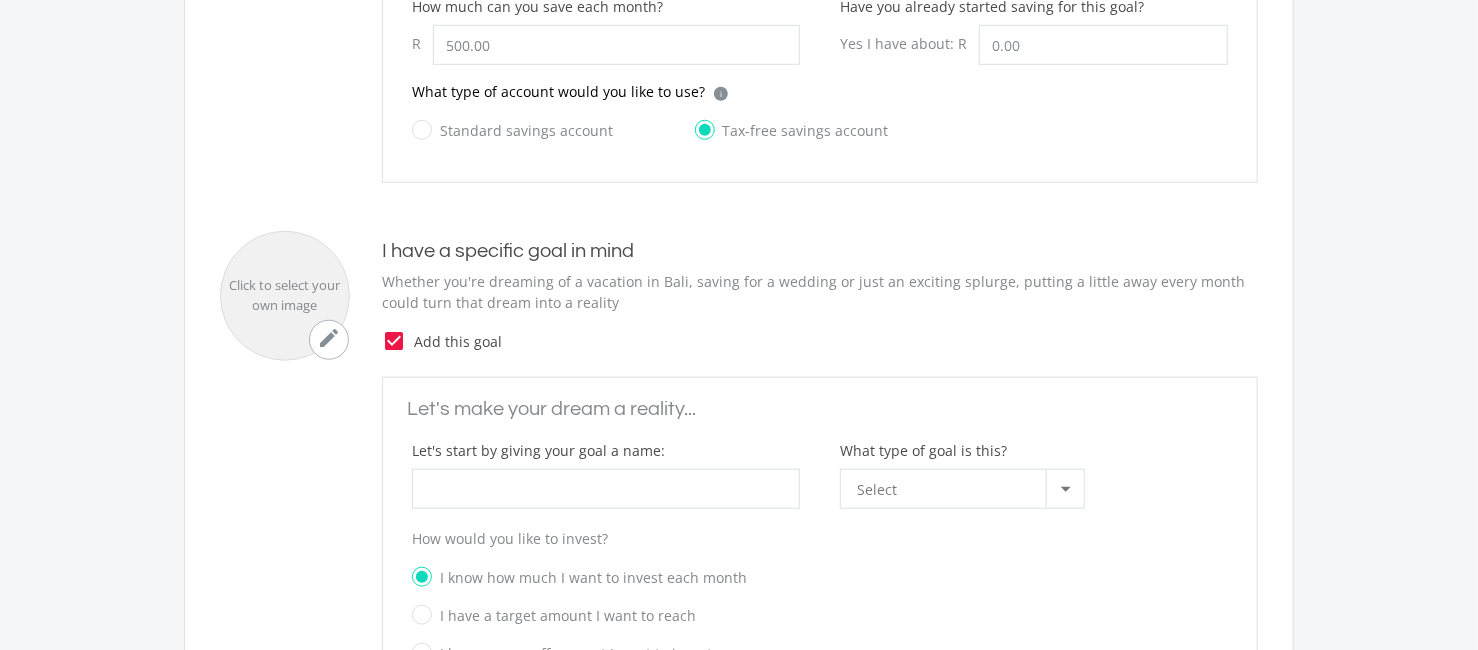 scroll, scrollTop: 728, scrollLeft: 0, axis: vertical 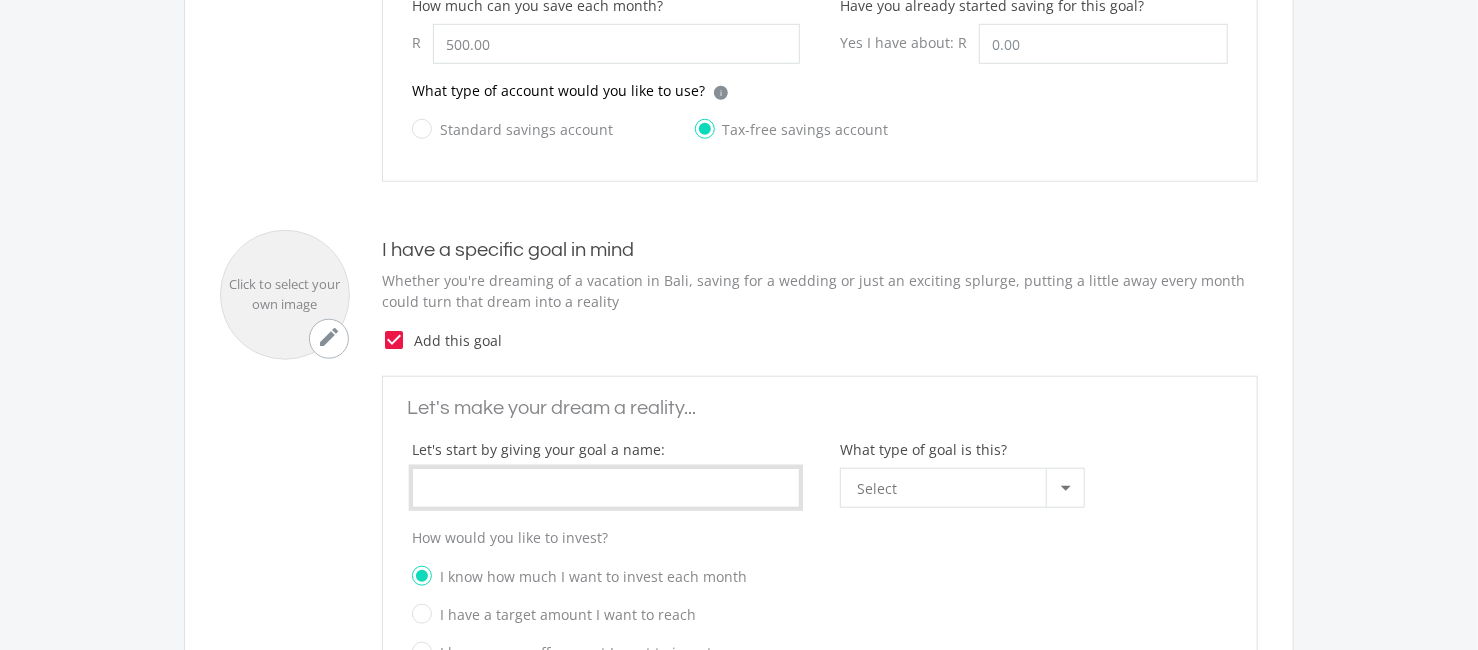 click on "What type of goal is this?" at bounding box center [606, 488] 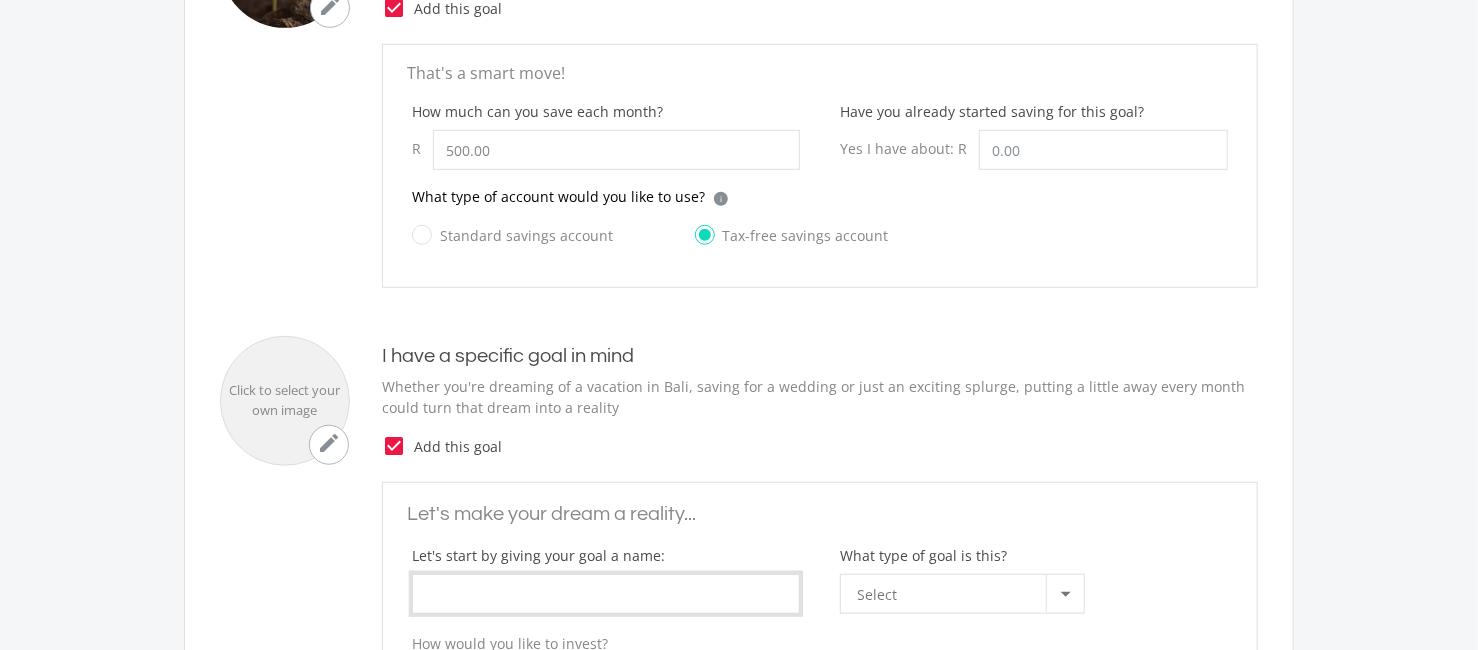 scroll, scrollTop: 801, scrollLeft: 0, axis: vertical 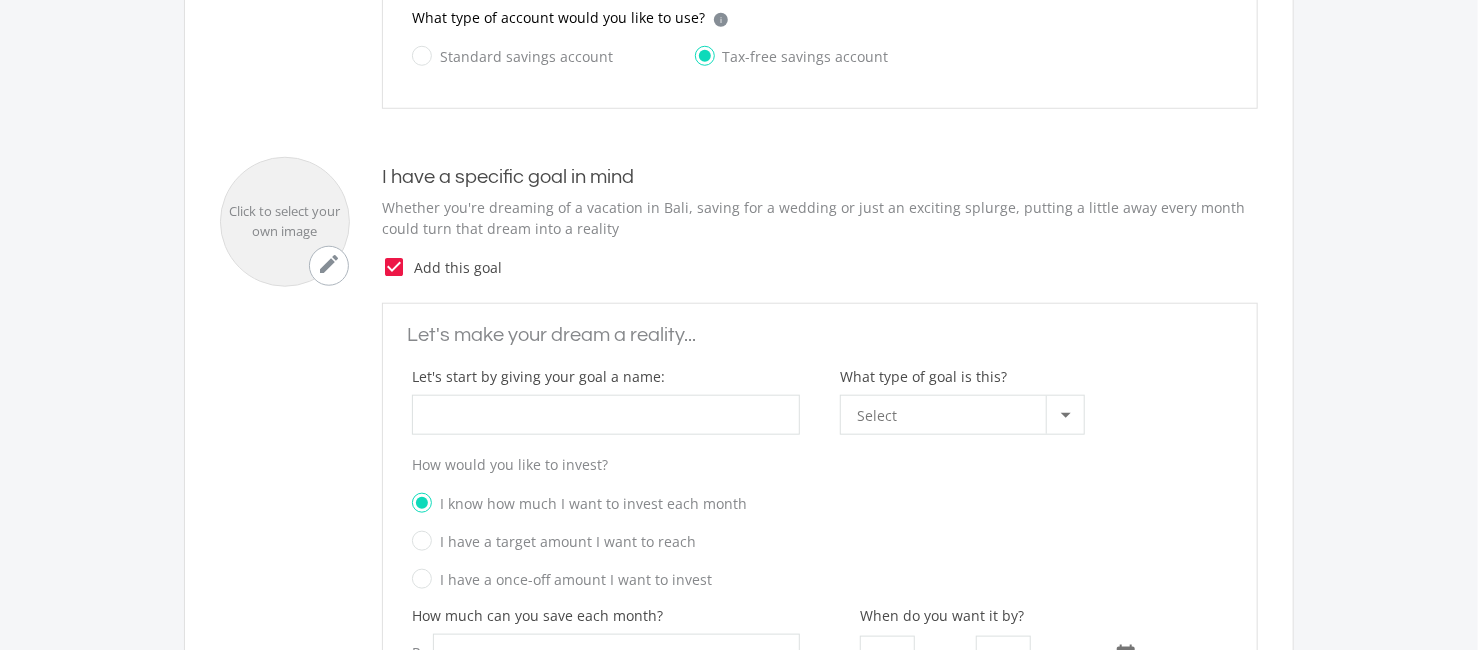 type on "500" 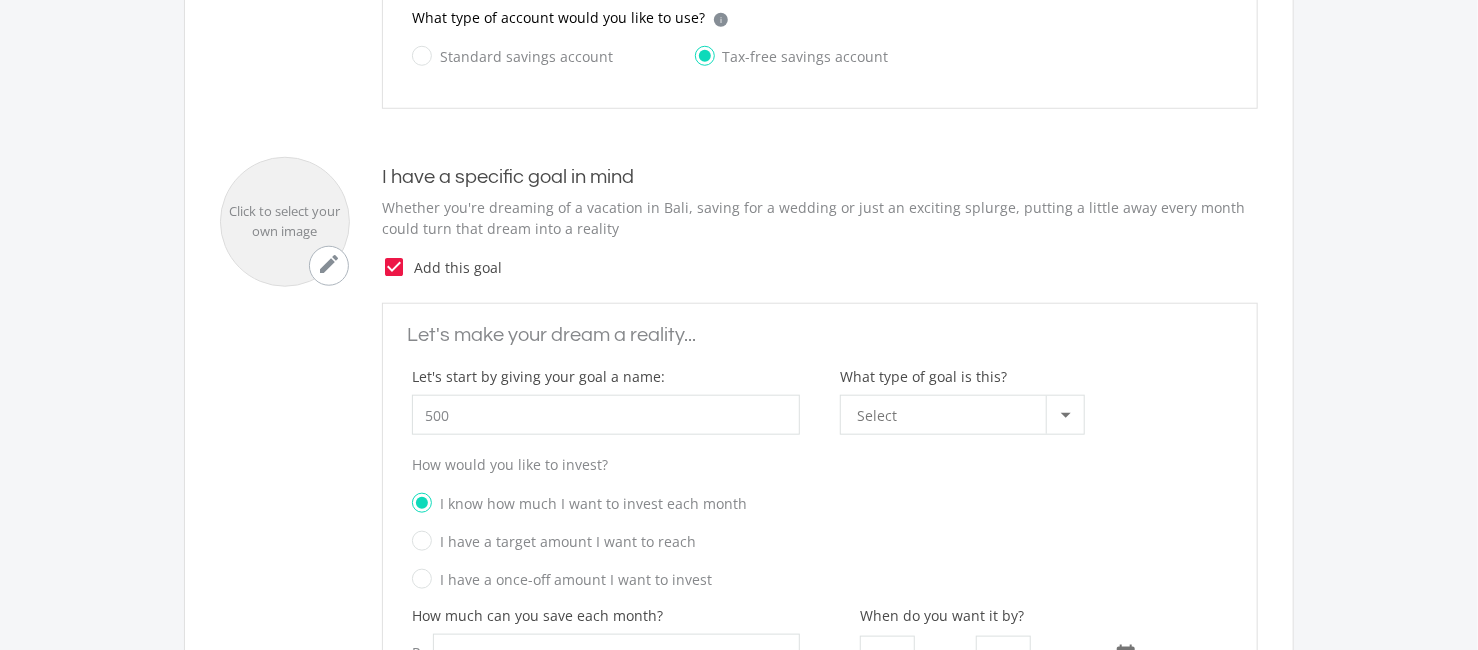 click on "Select" at bounding box center (951, 415) 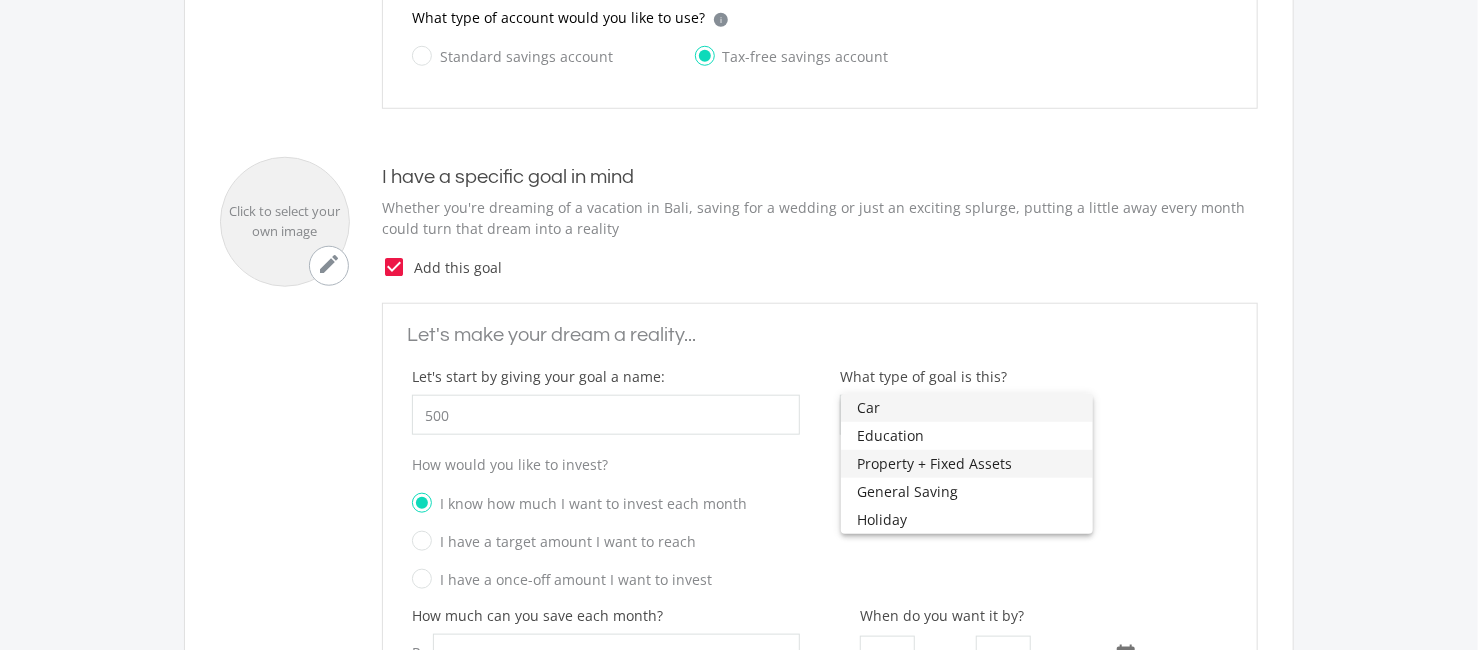click on "Property + Fixed Assets" at bounding box center (967, 464) 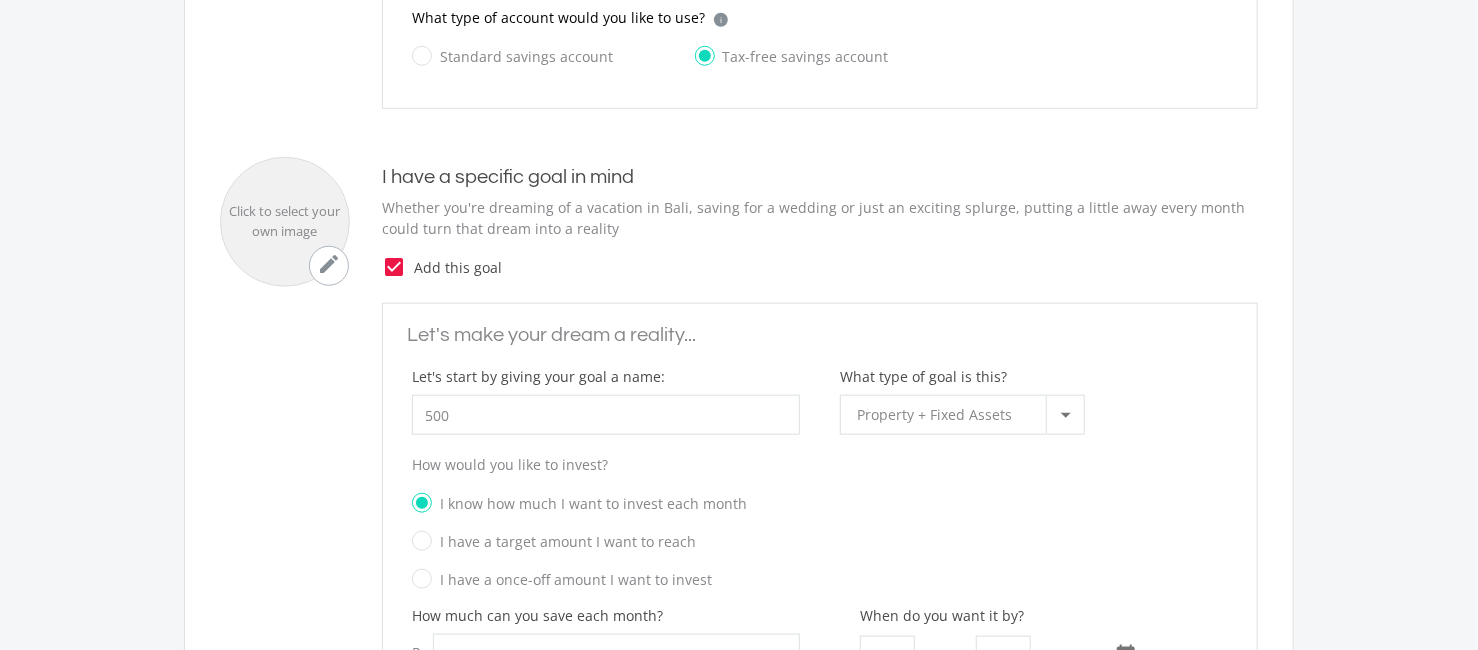 click on "How would you like to invest?" 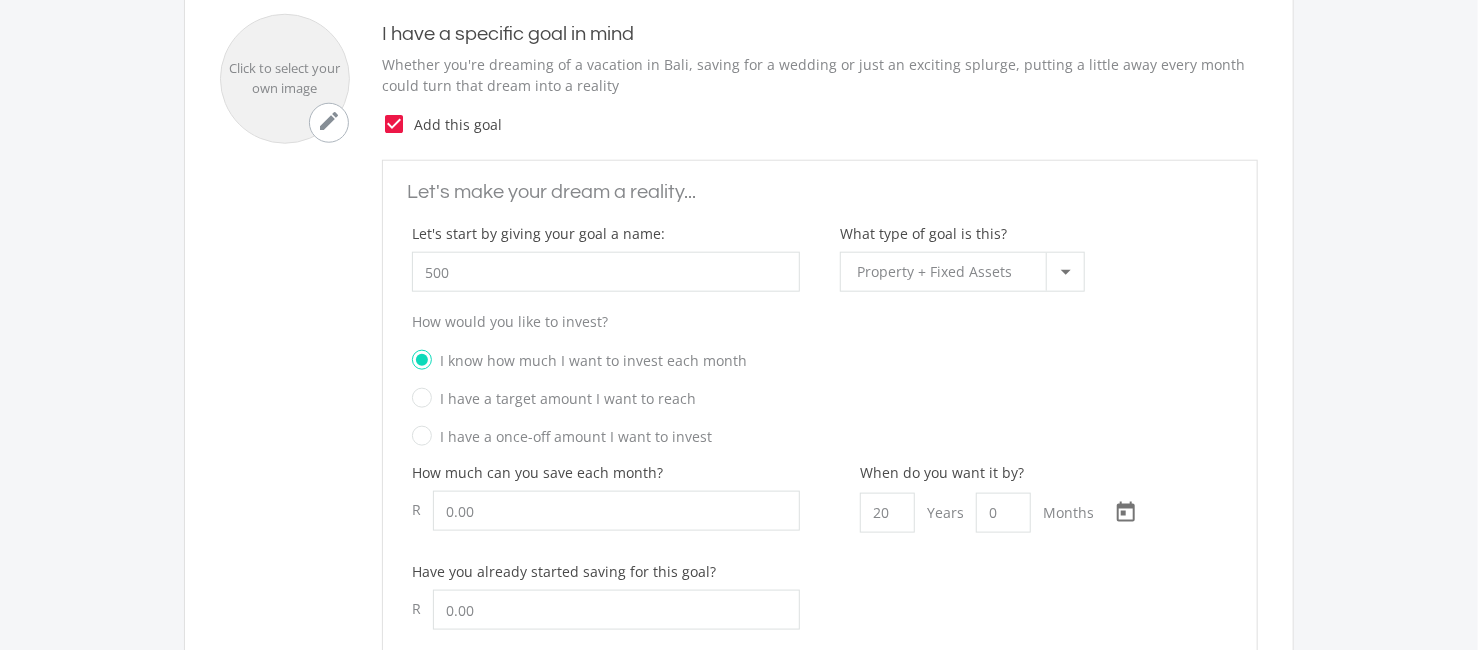 scroll, scrollTop: 967, scrollLeft: 0, axis: vertical 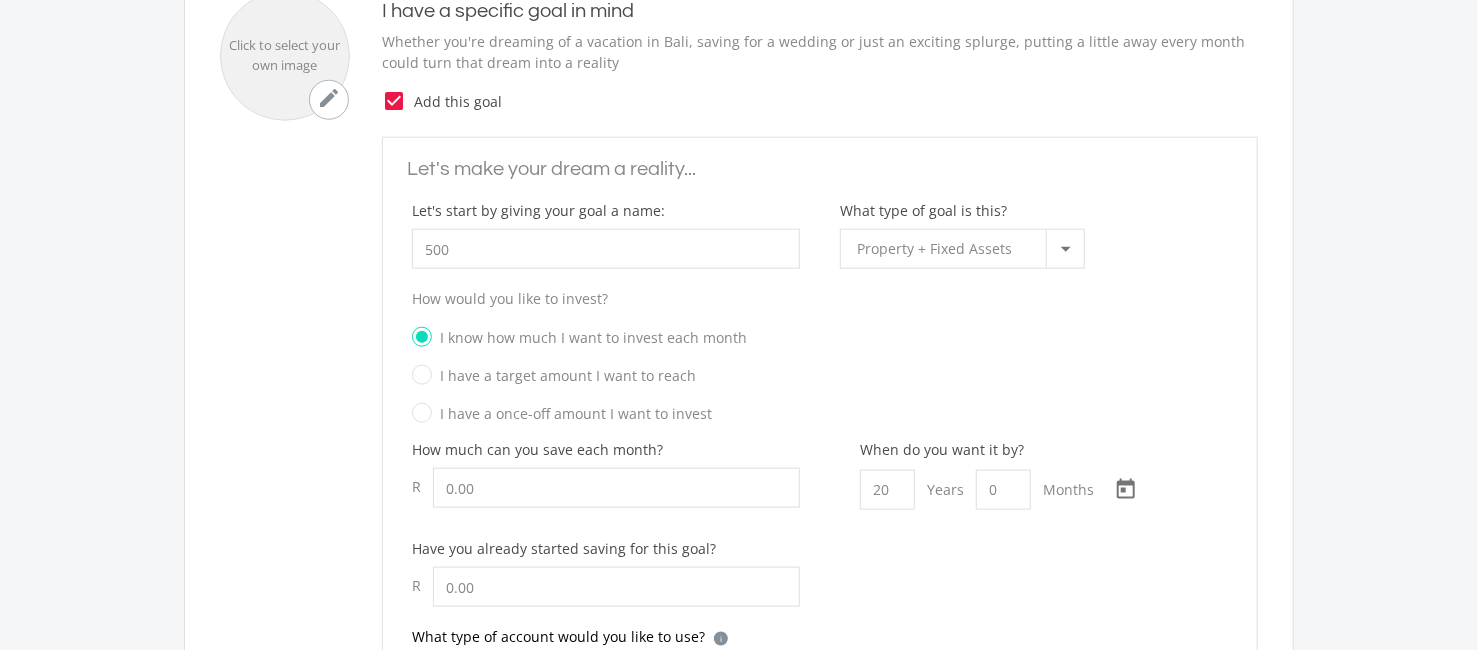 click on "I have a target amount I want to reach" 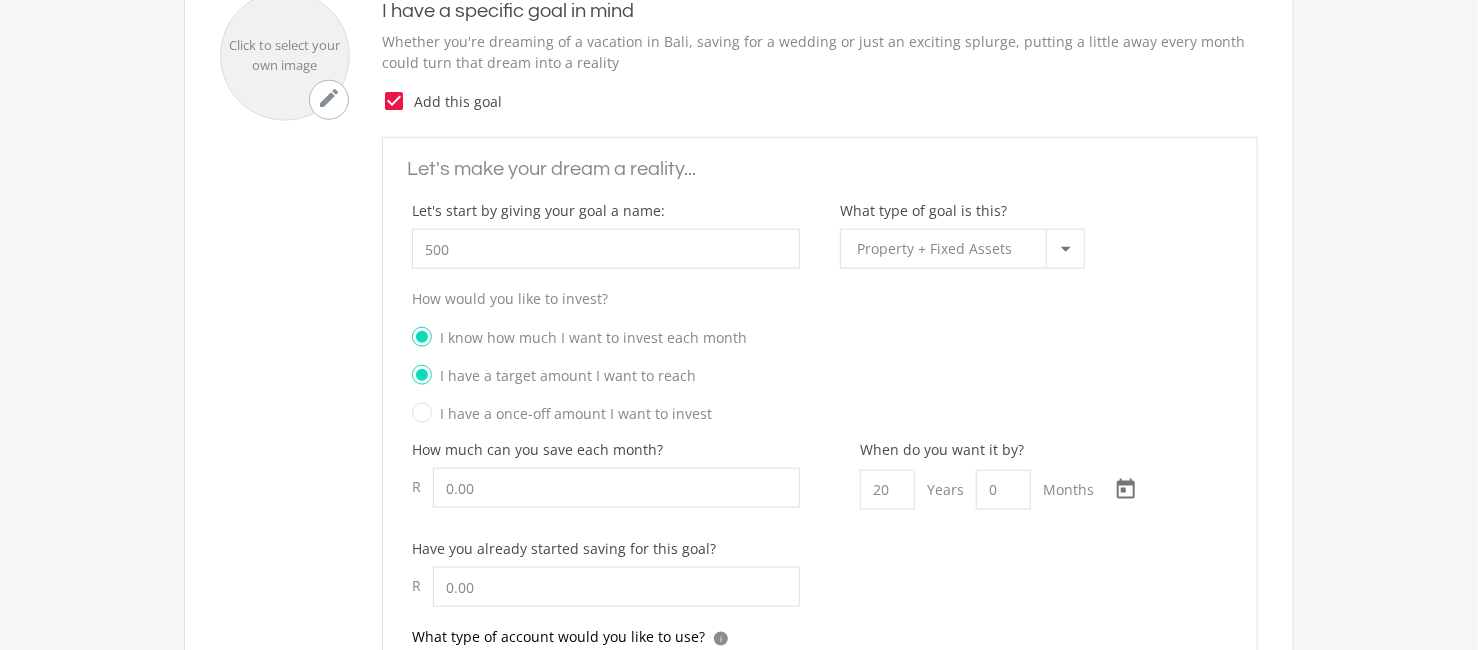 radio on "false" 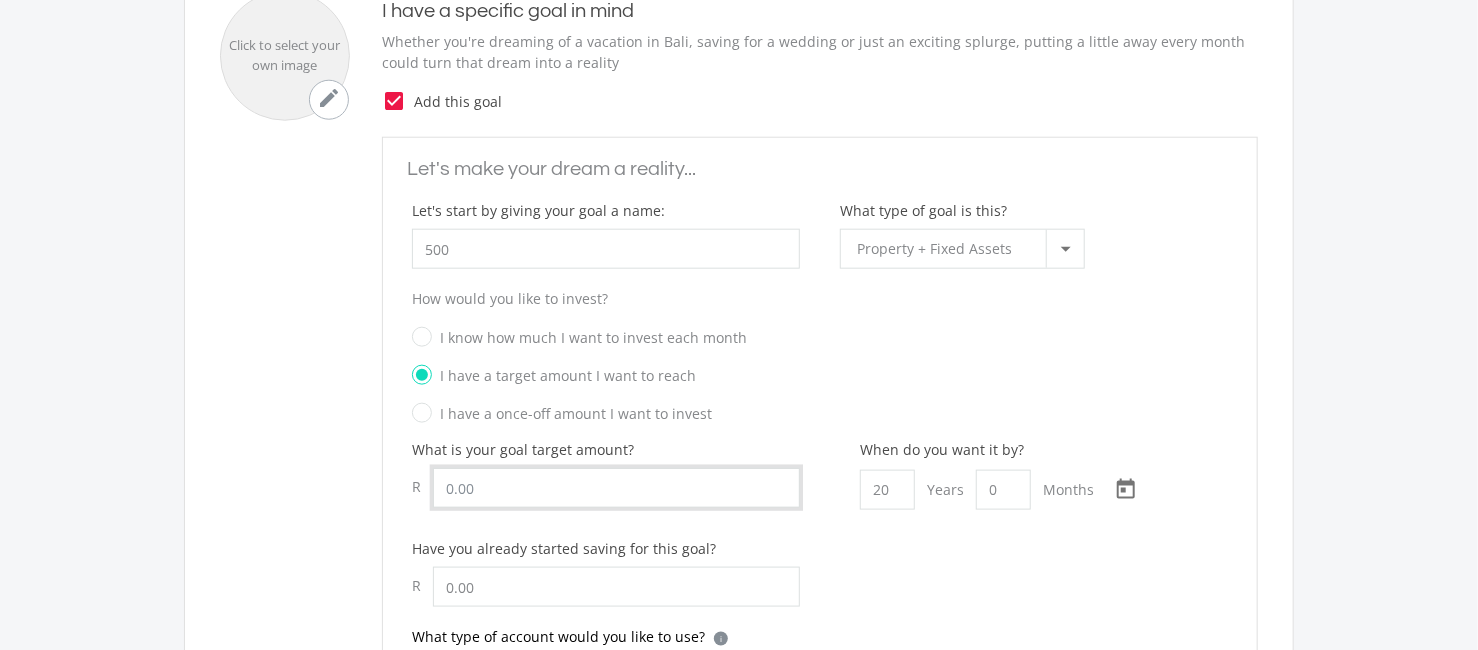 click on "How much can you save each month?" at bounding box center (616, 488) 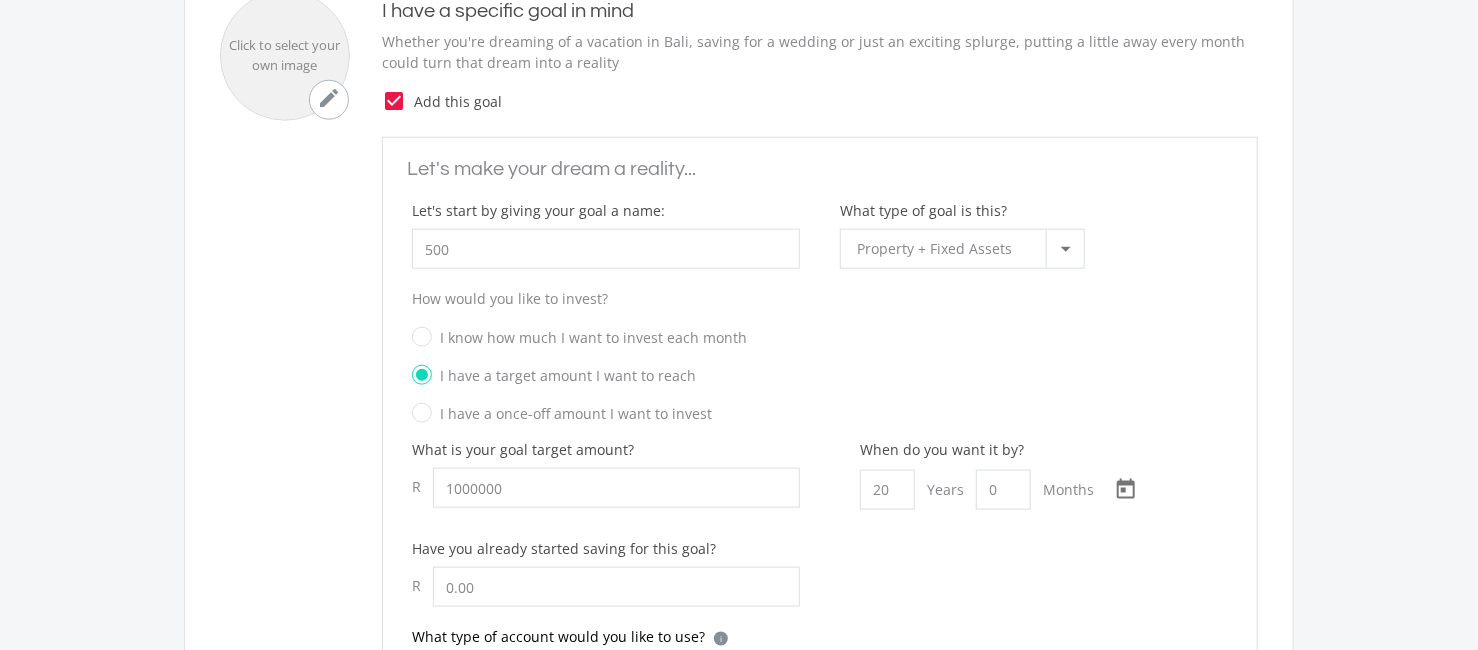 type on "1,000,000.00" 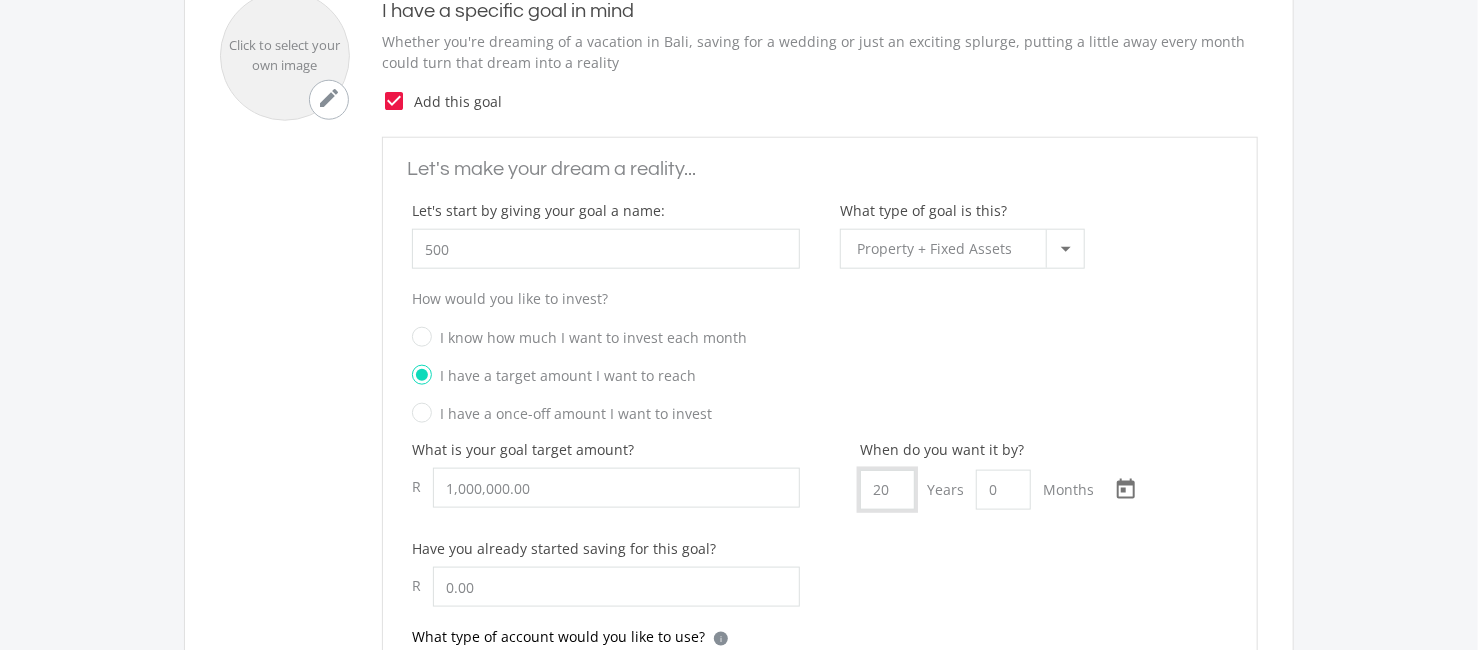 click on "20" 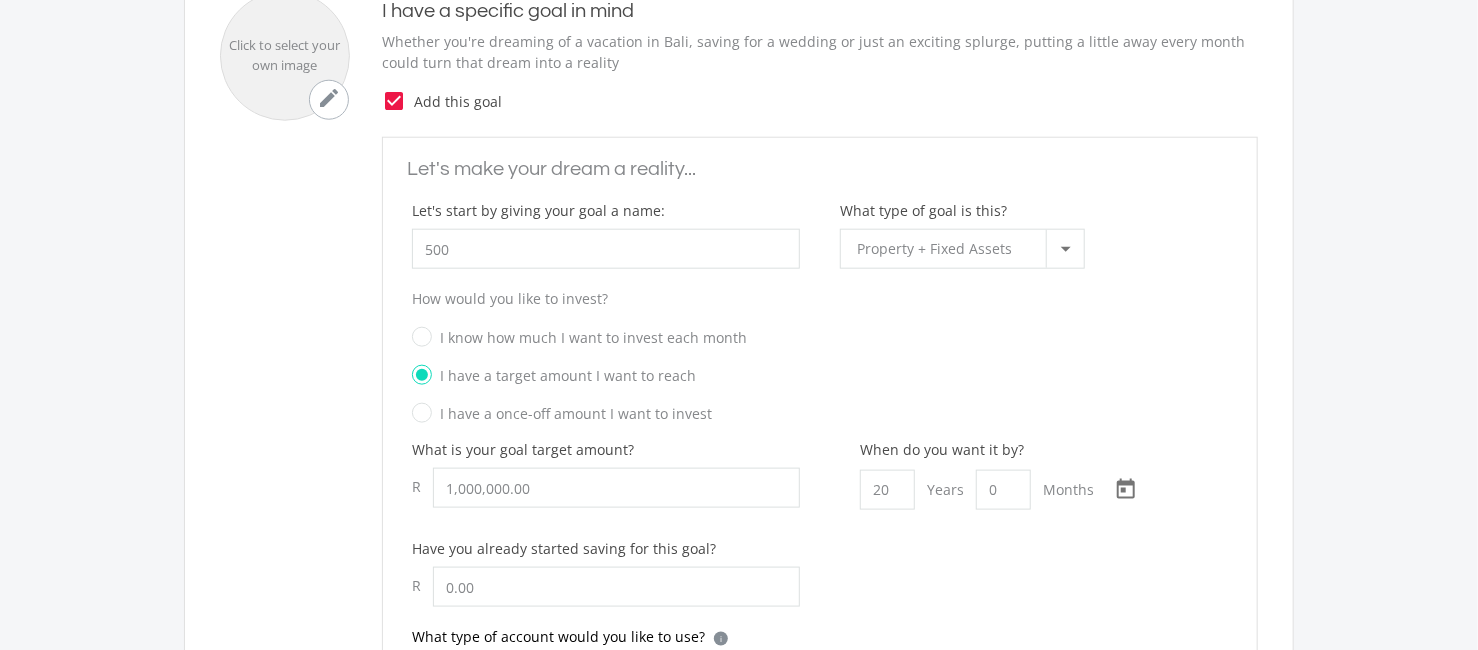 click on "What is your goal target amount?
R
1,000,000.00
When do you want it by?
20
Years
0
Months
2045/08/02
Choose a date
Have you already started saving for this goal?
R" 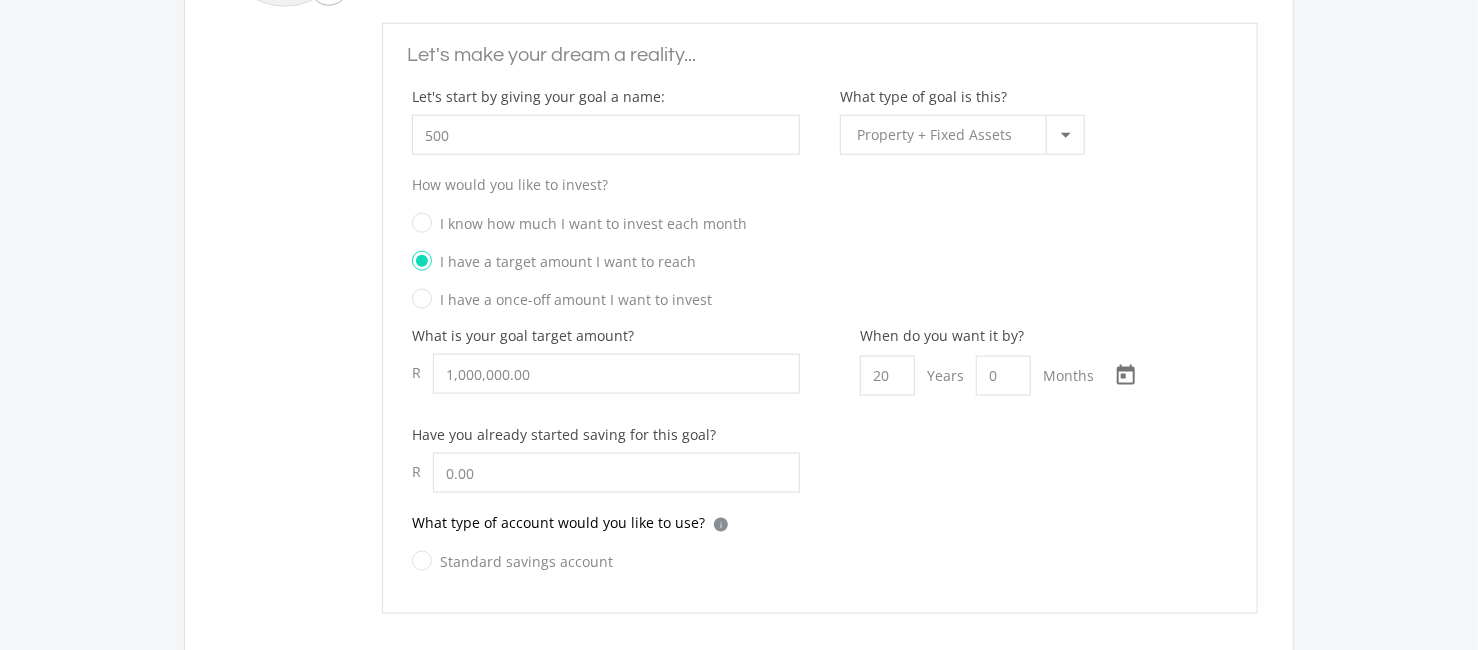 scroll, scrollTop: 1121, scrollLeft: 0, axis: vertical 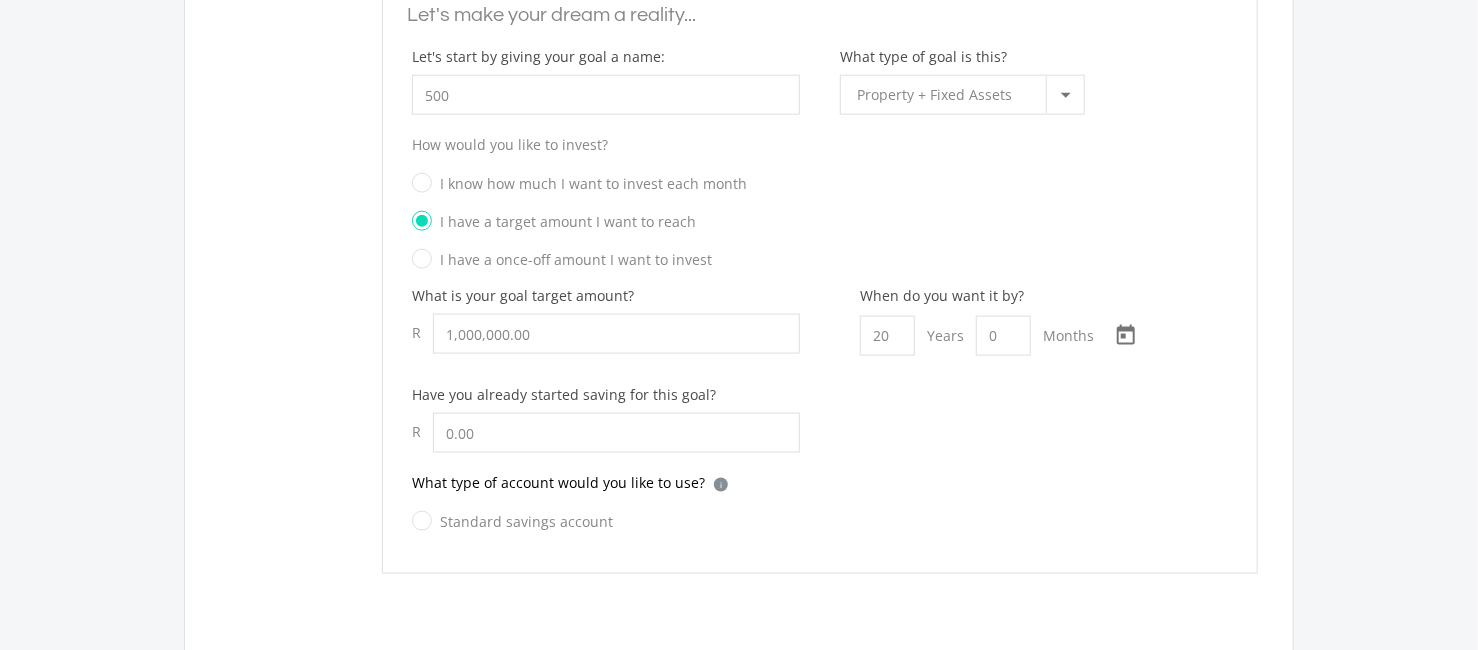 click on "Standard savings account" 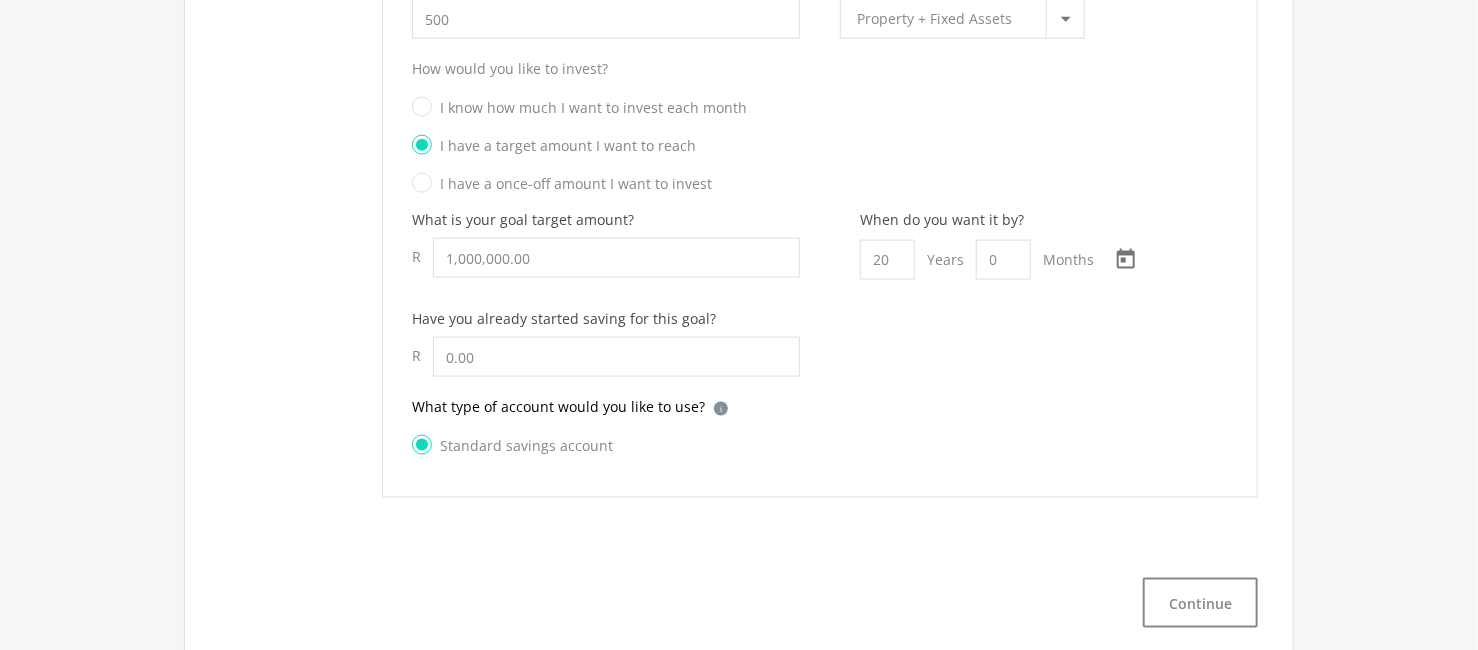 scroll, scrollTop: 1197, scrollLeft: 0, axis: vertical 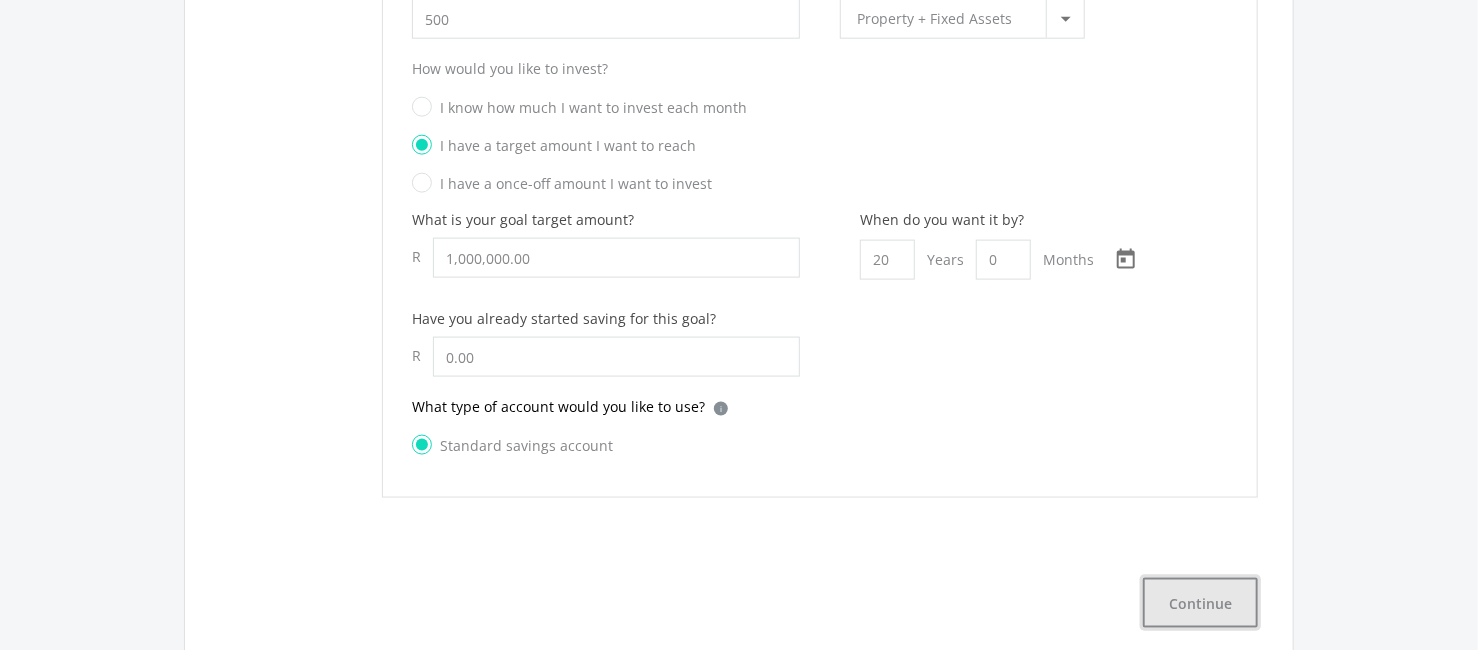 click on "Continue" 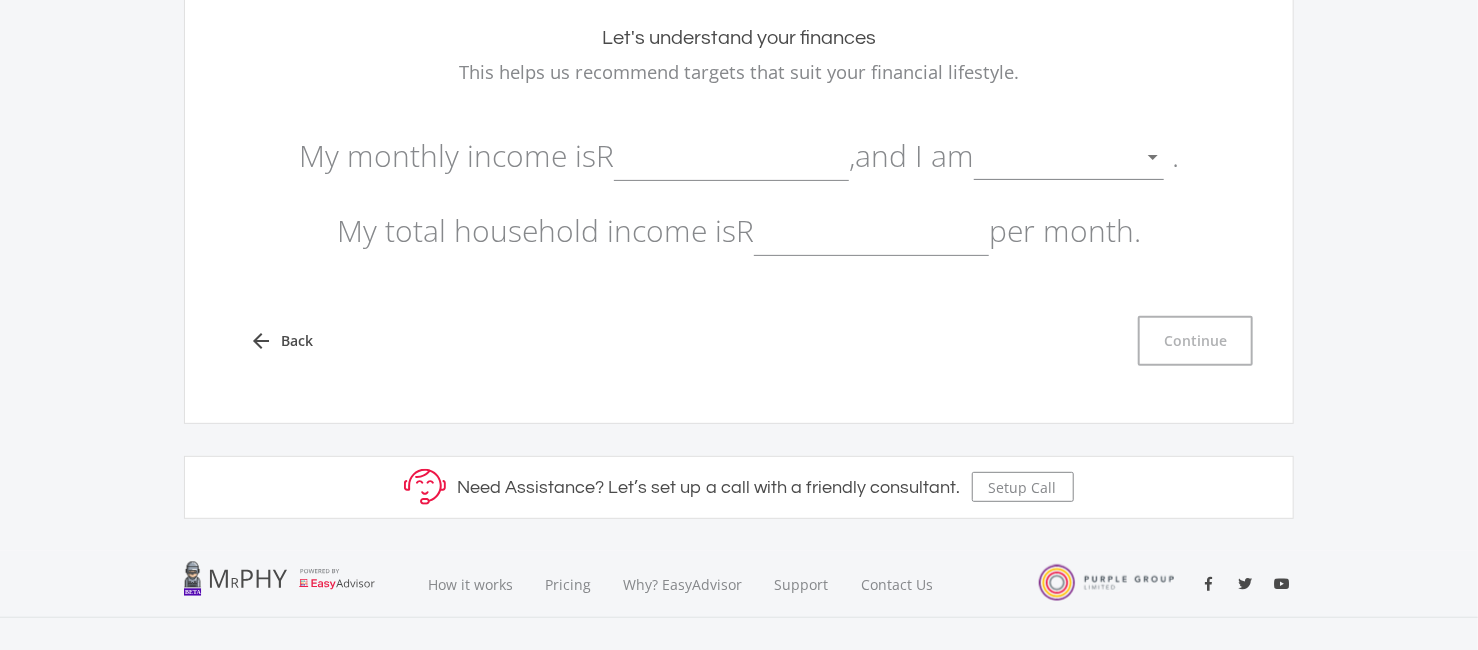 scroll, scrollTop: 86, scrollLeft: 0, axis: vertical 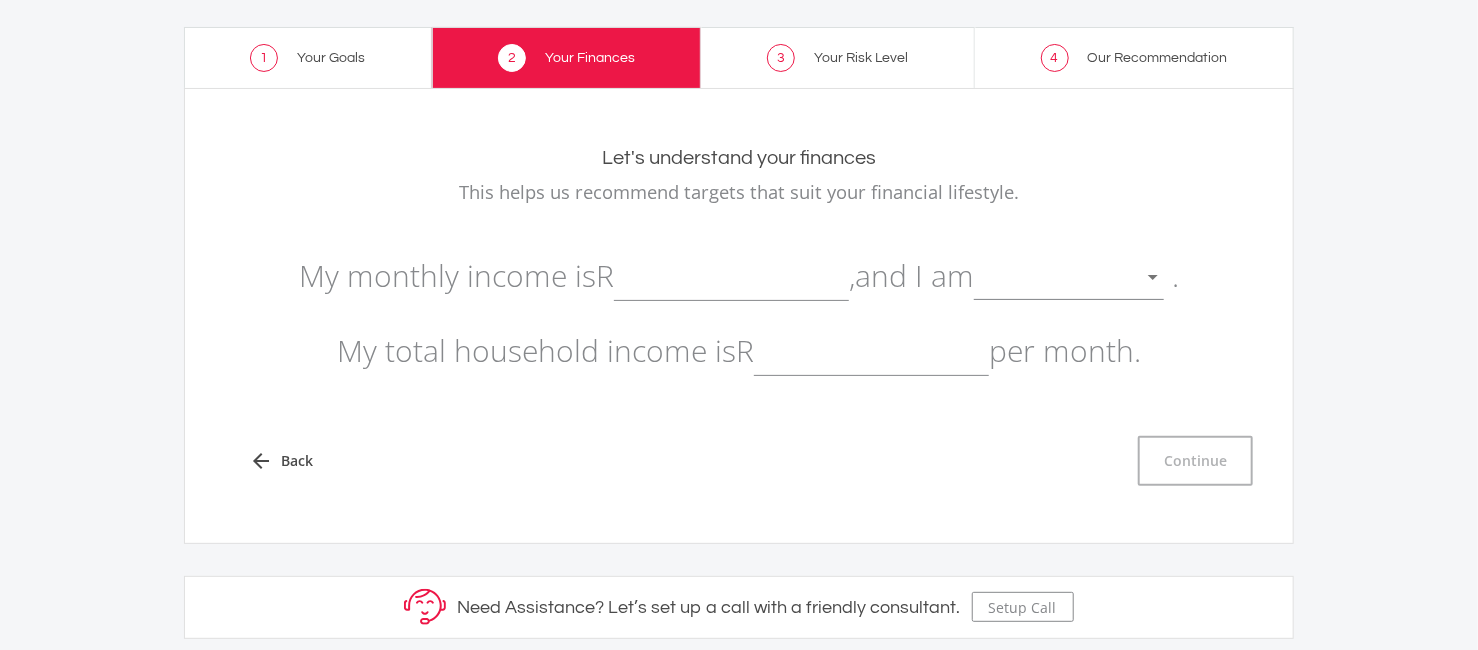 click 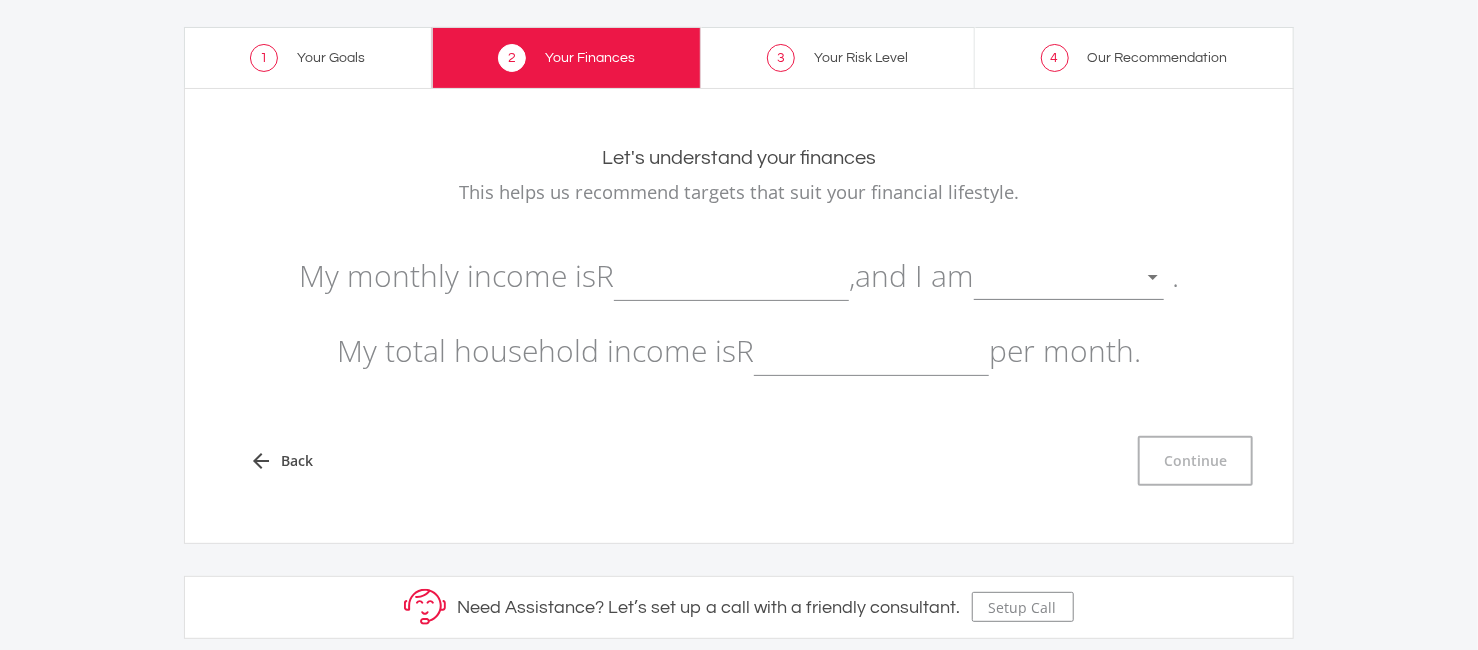 click 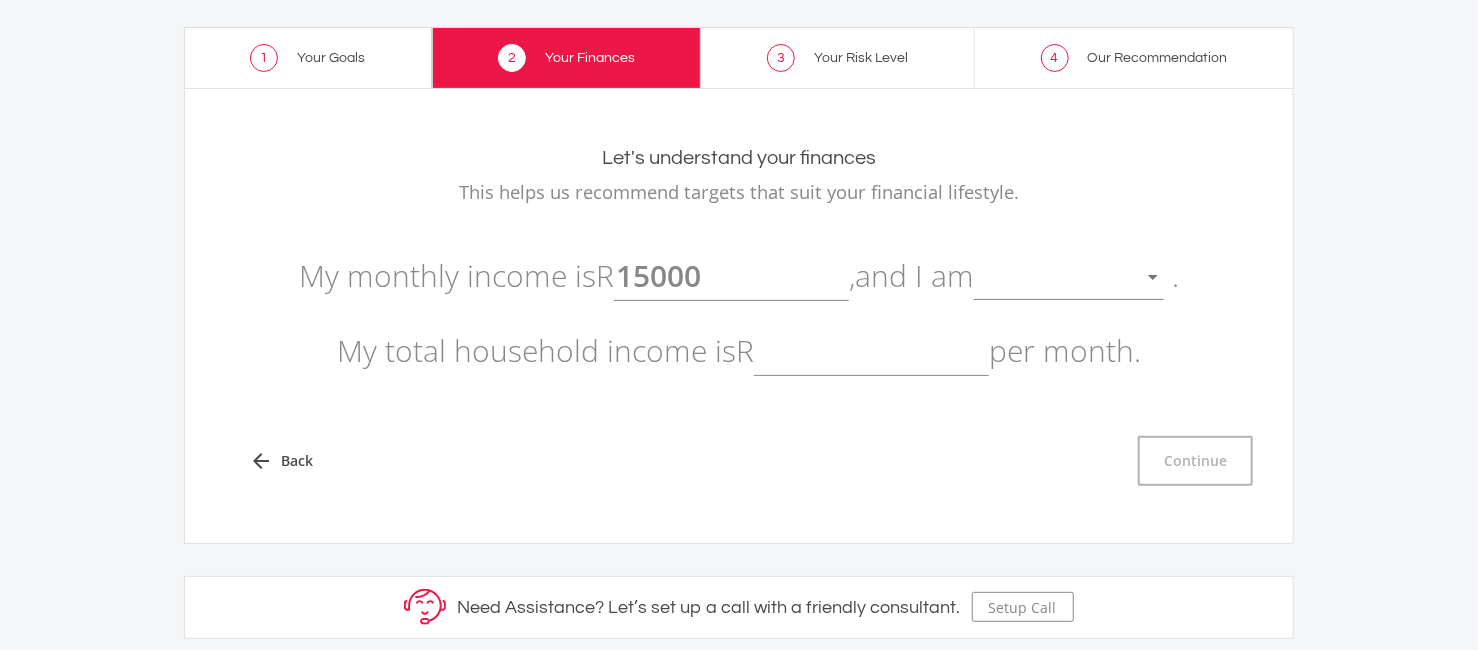 type on "15,000.00" 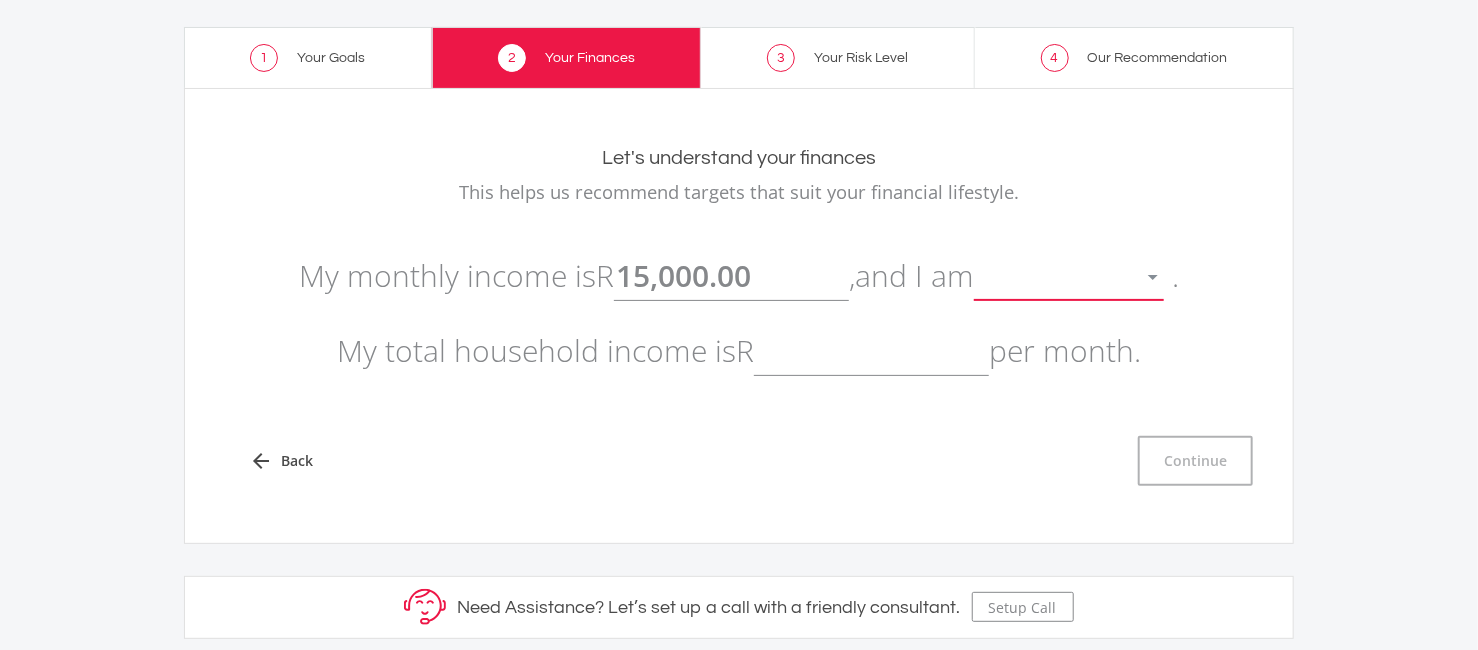 click at bounding box center [1054, 278] 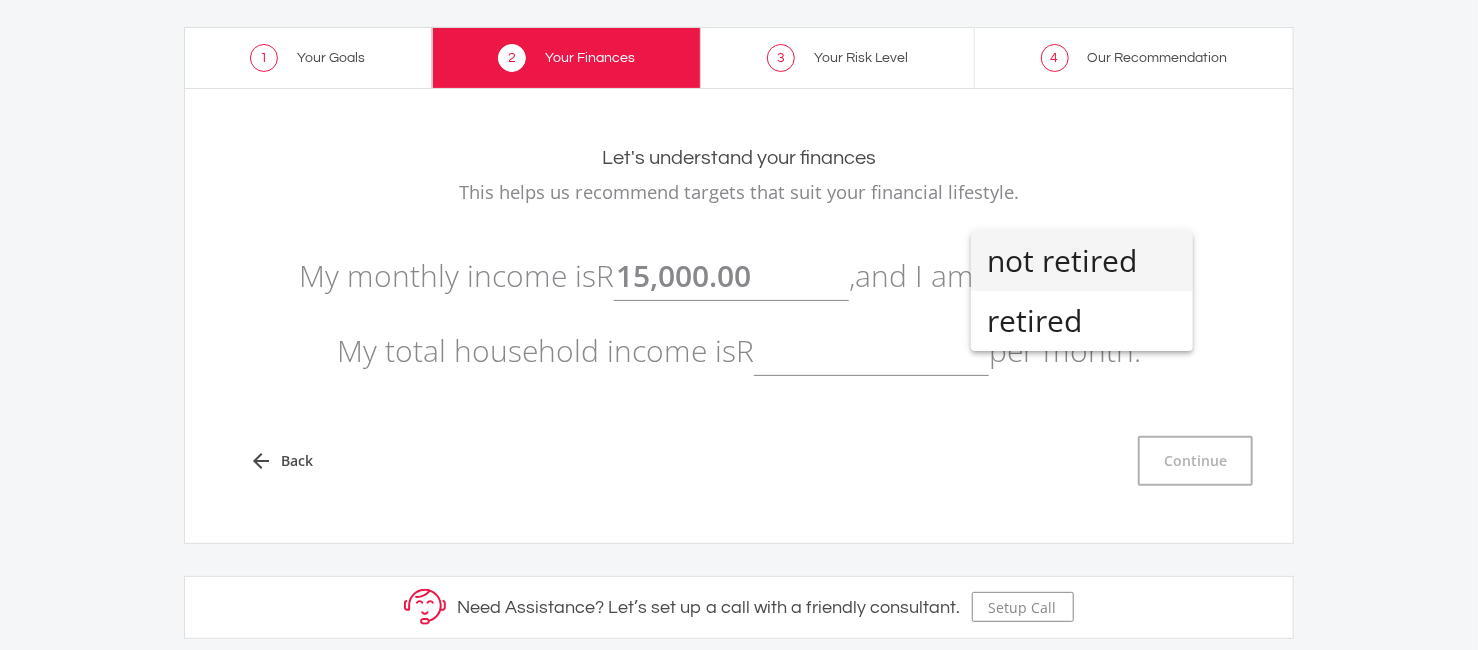 click on "not retired" at bounding box center (1082, 261) 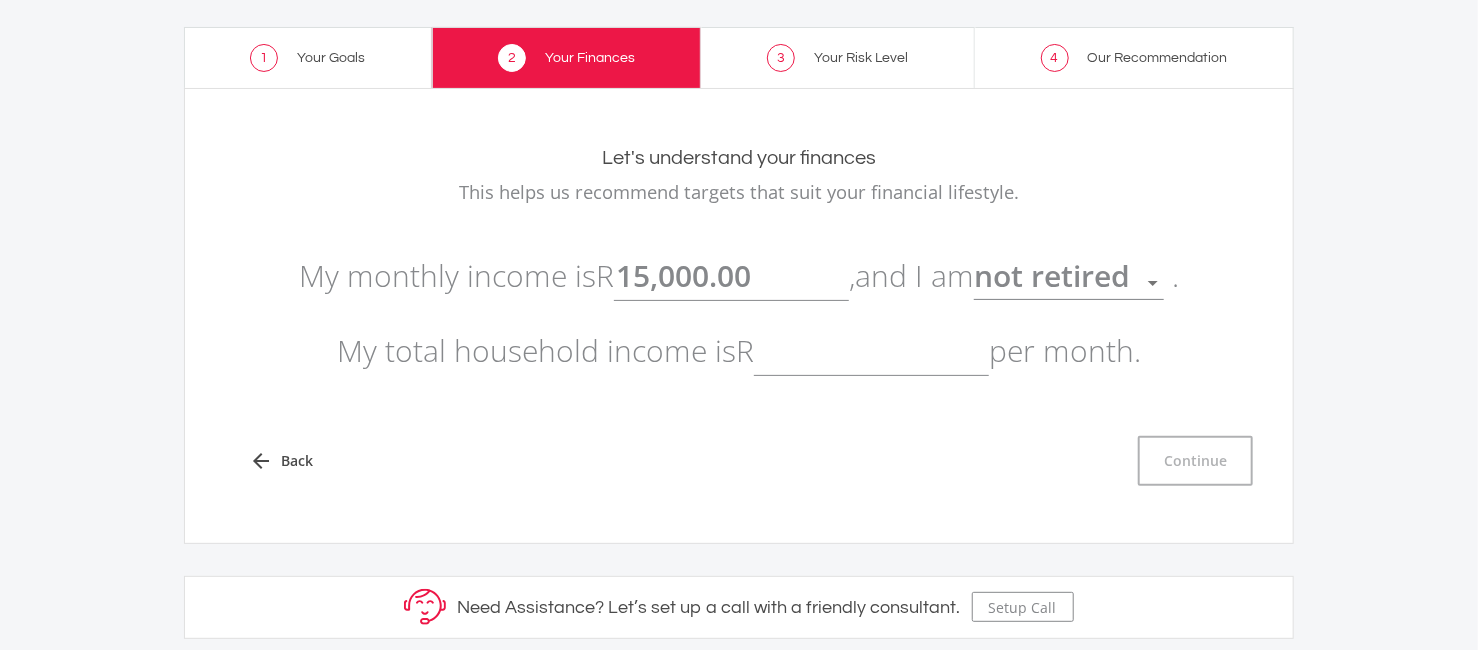 click 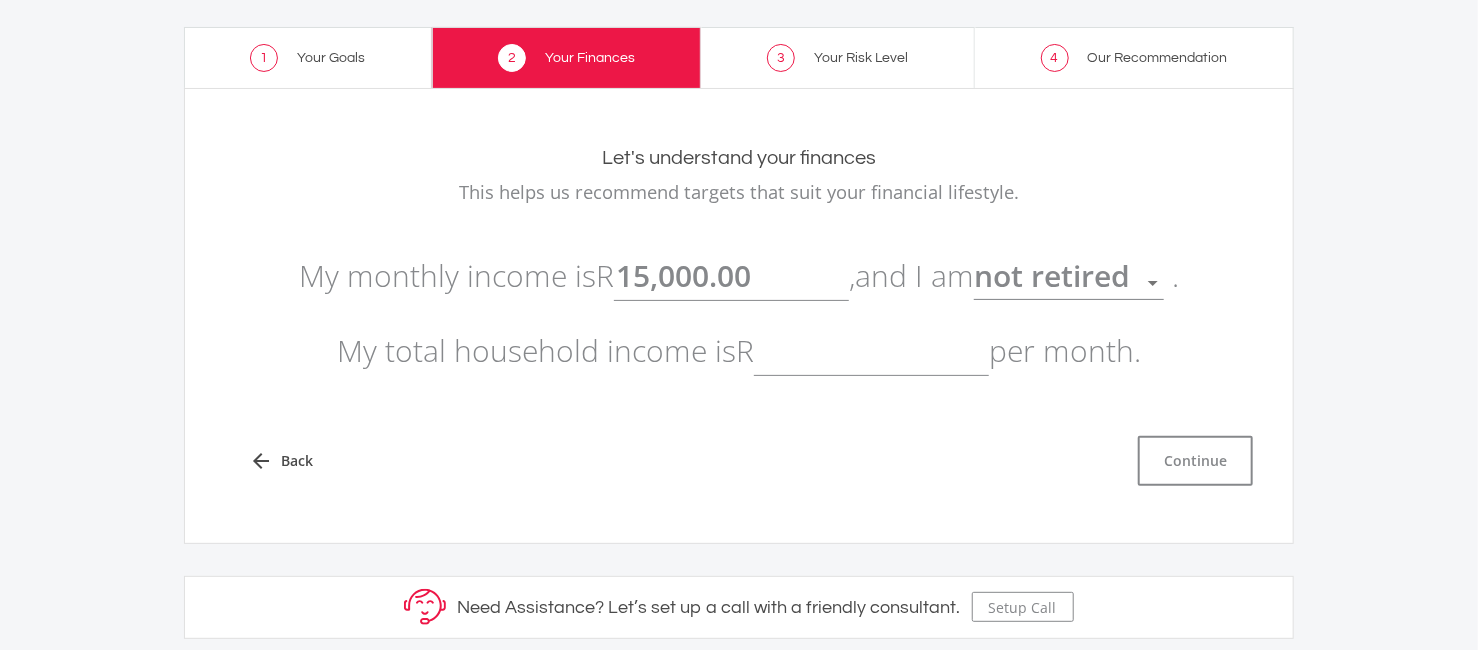 click 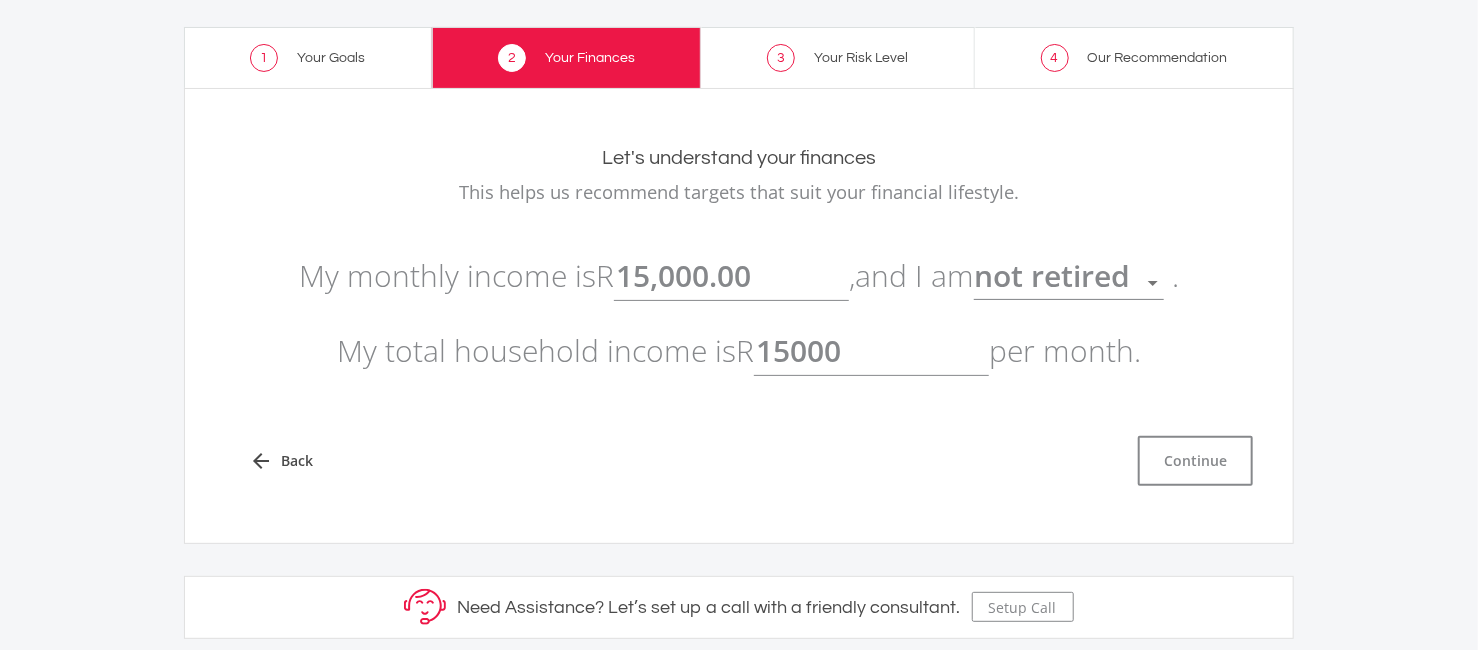 type on "15,000.00" 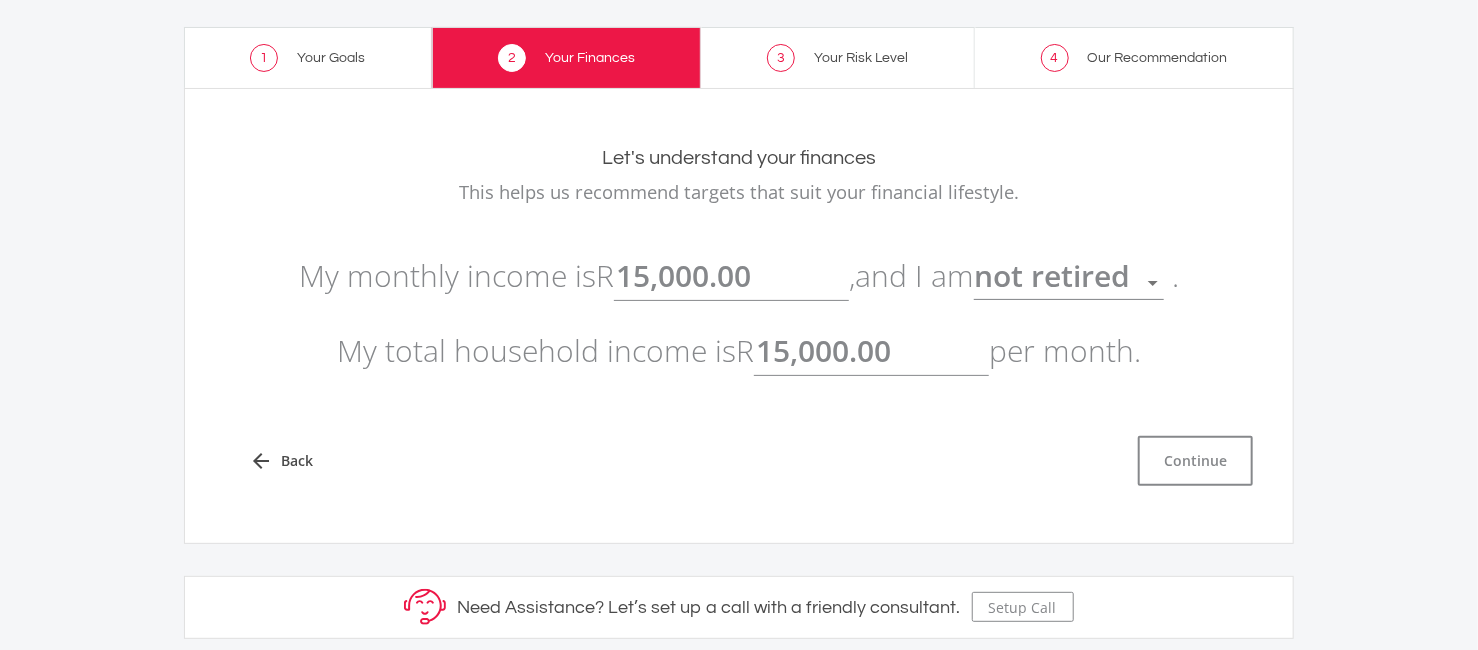 click on "arrow_back
Back
Continue" 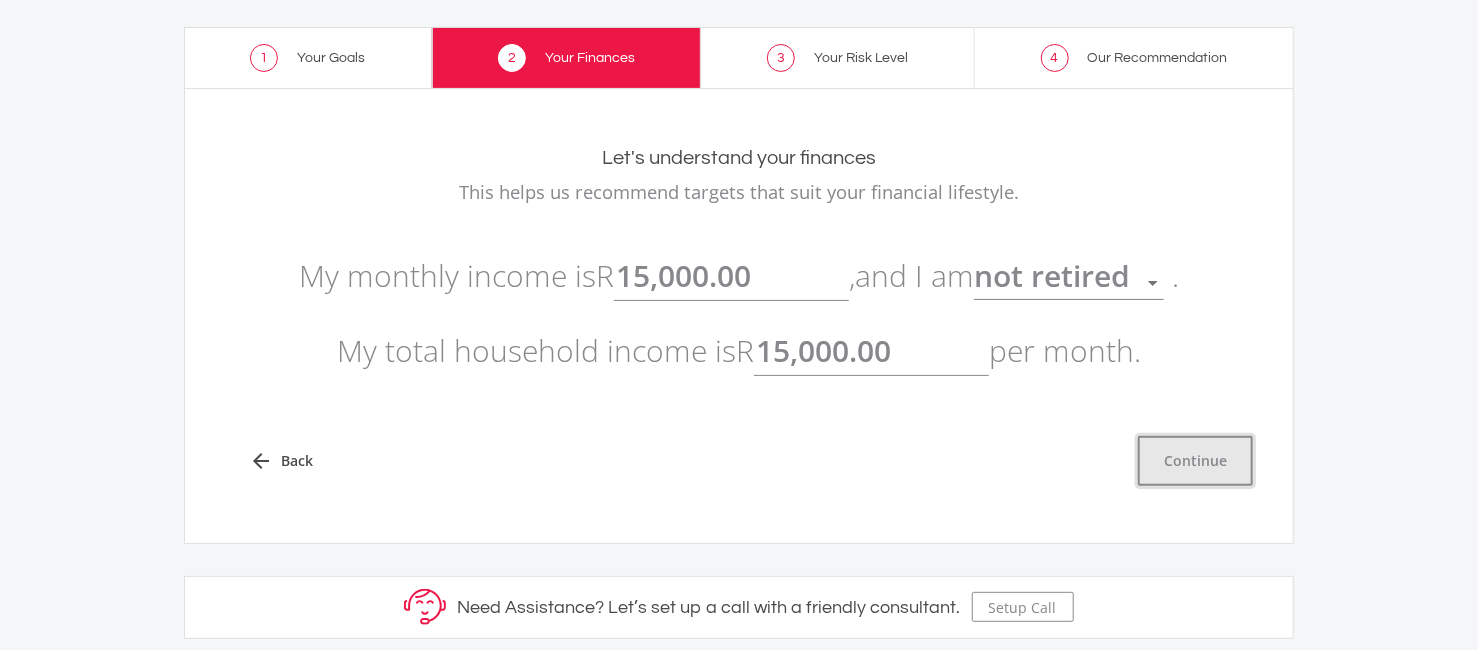 click on "Continue" 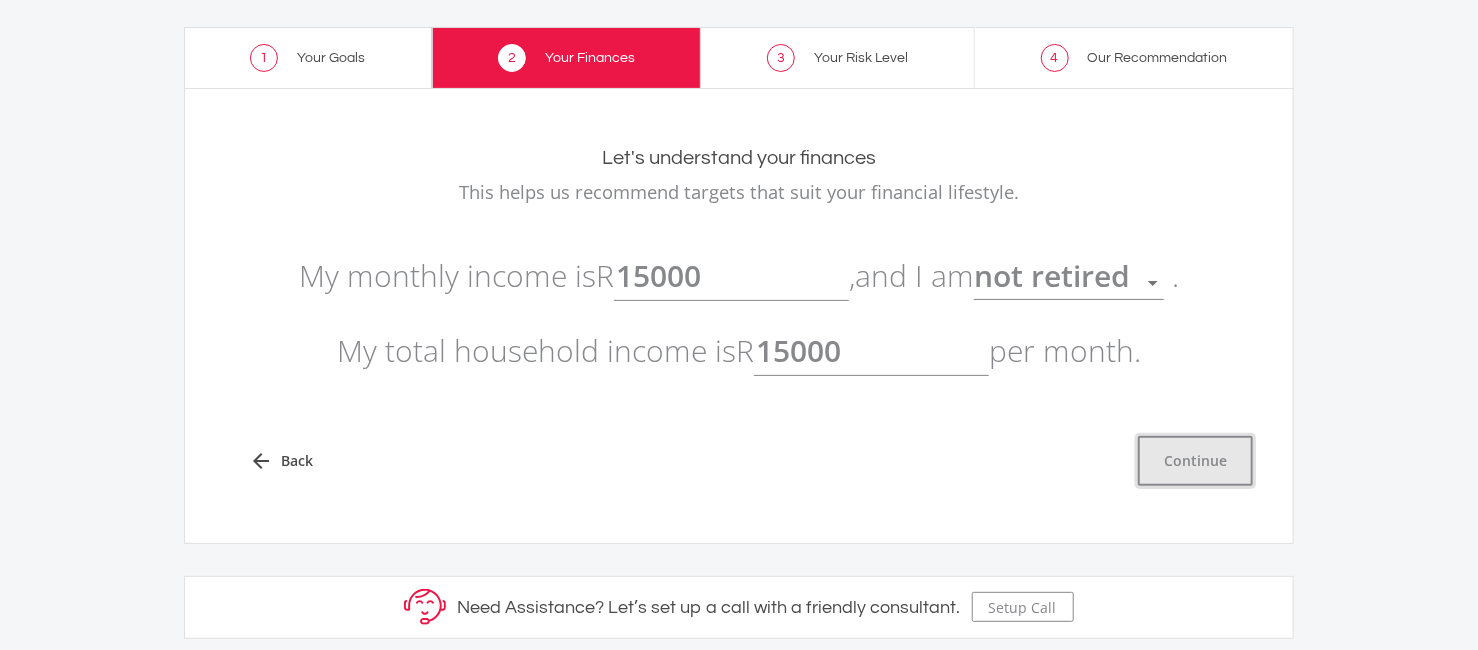 type on "15,000.00" 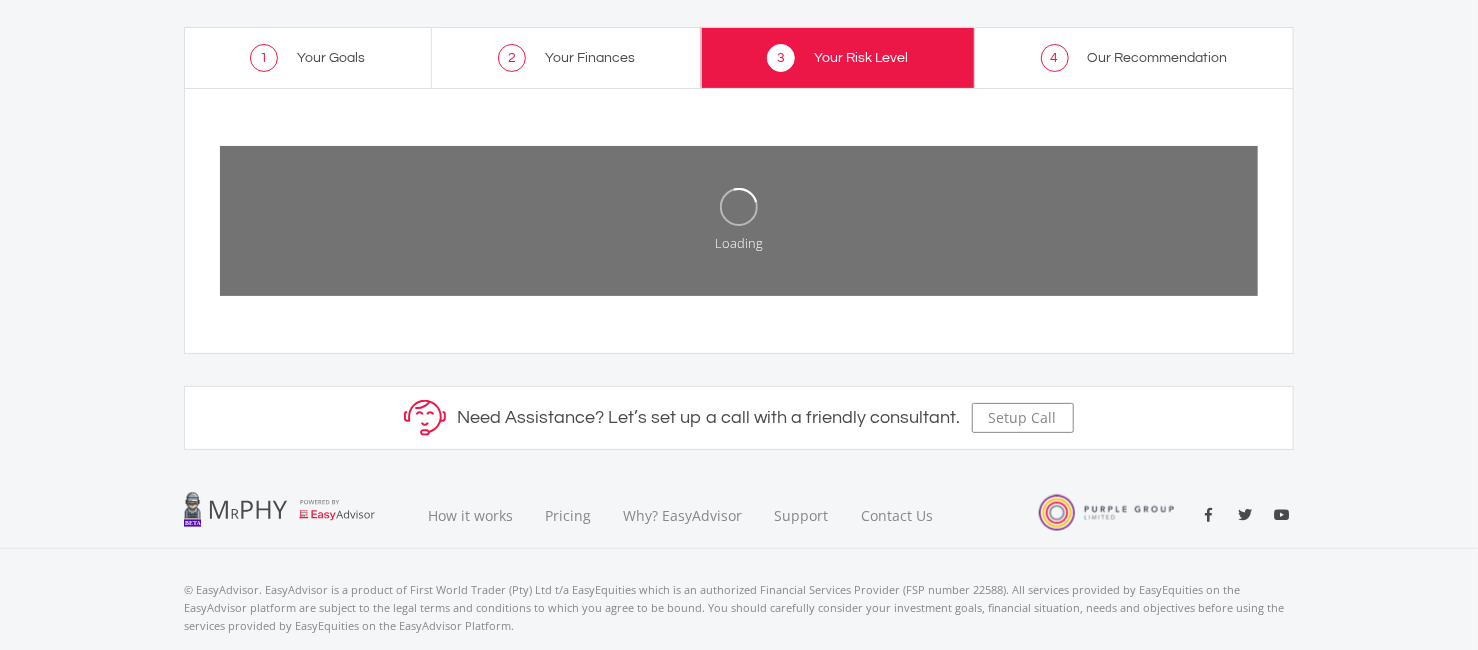 scroll, scrollTop: 0, scrollLeft: 0, axis: both 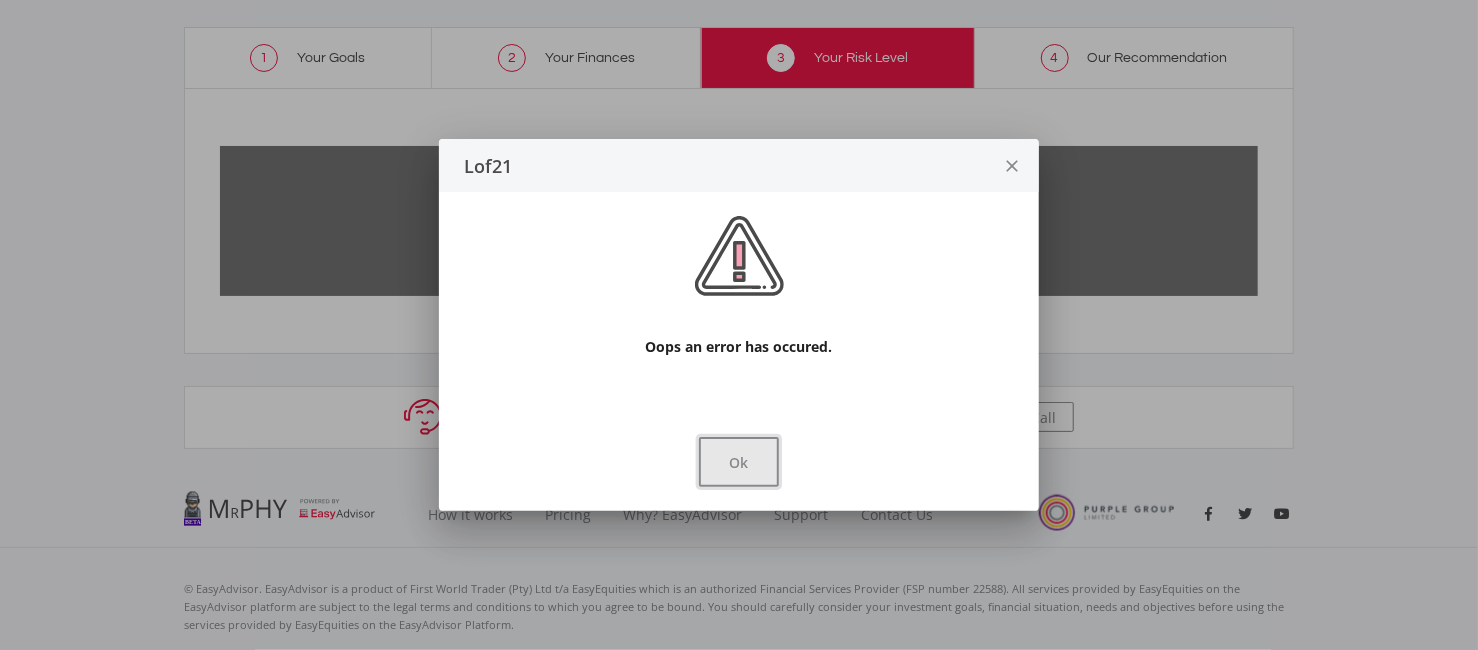 click on "Ok" at bounding box center (739, 462) 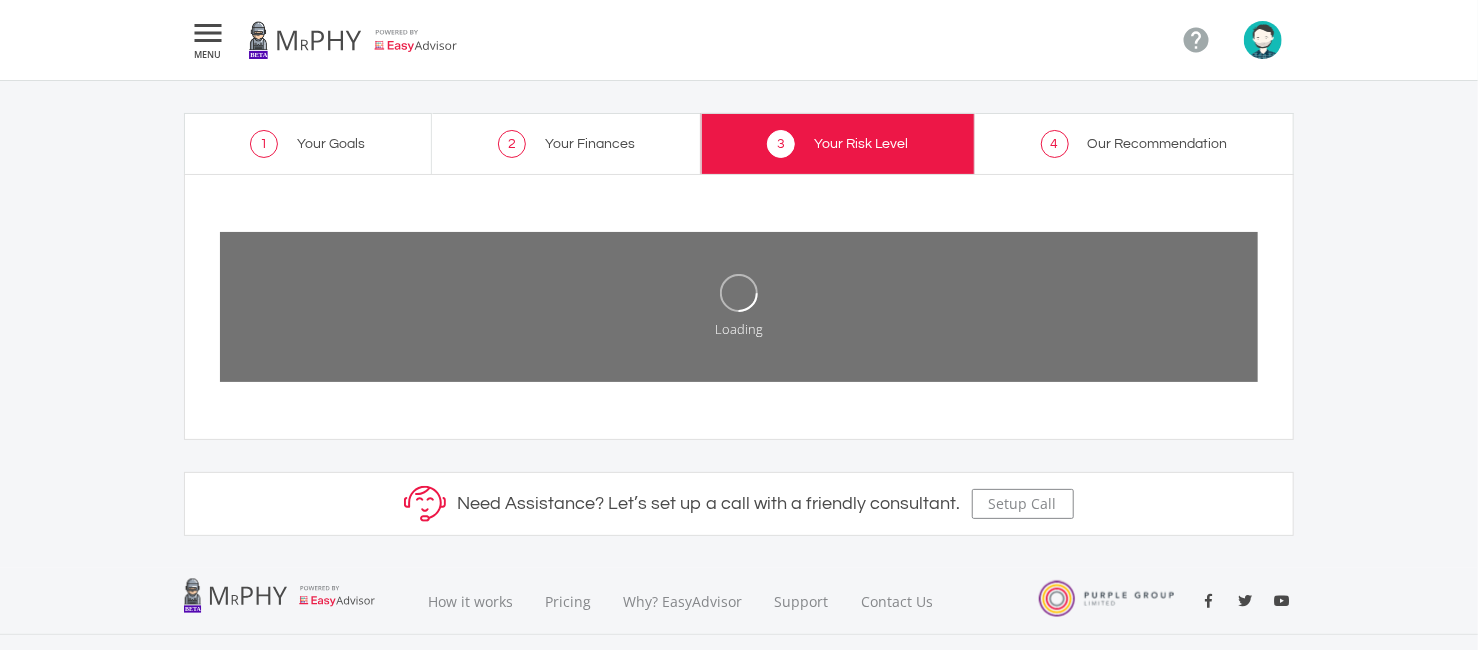 scroll, scrollTop: 86, scrollLeft: 0, axis: vertical 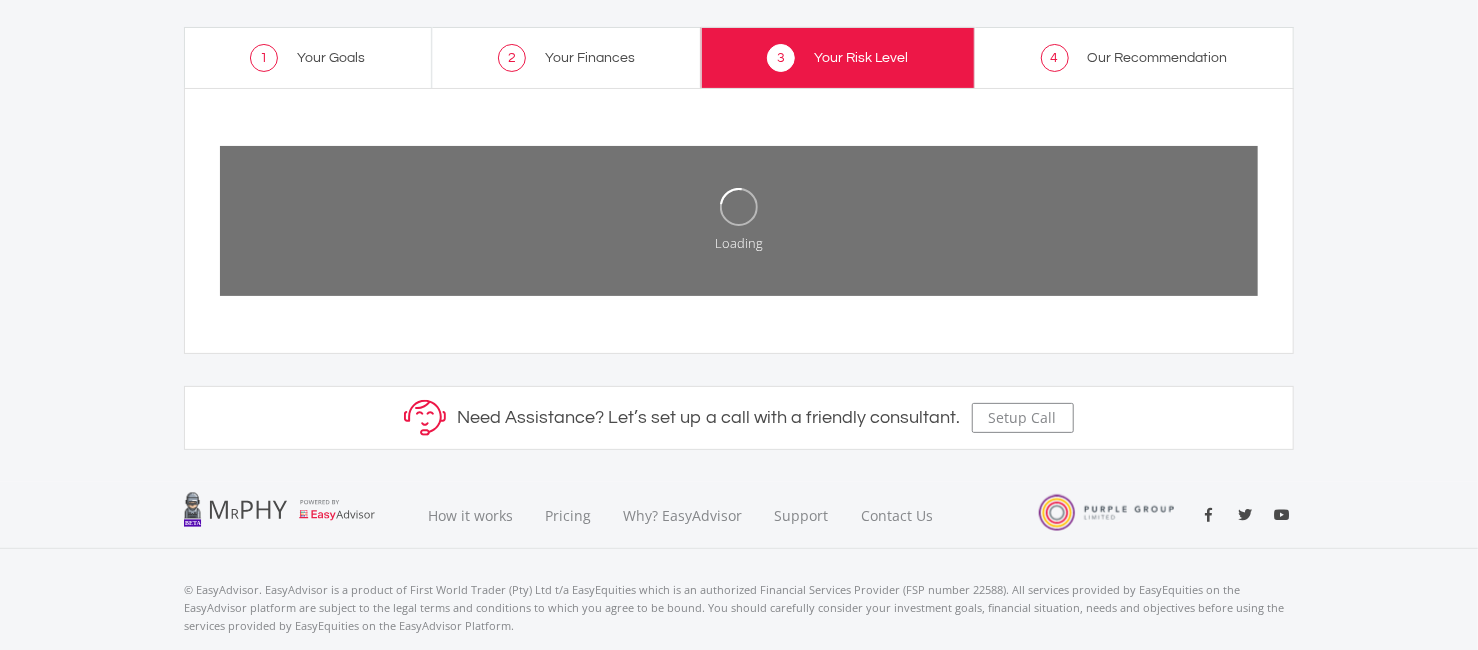 click on "Your Finances" 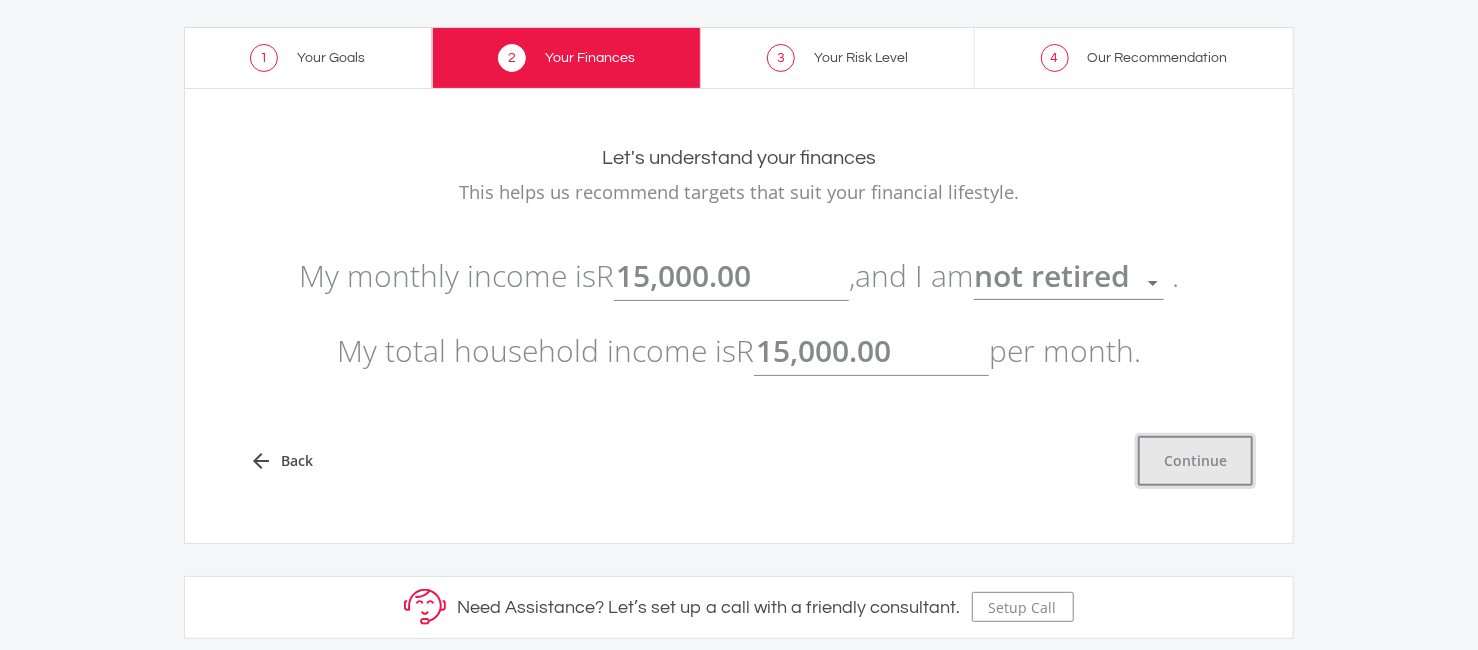 click on "Continue" 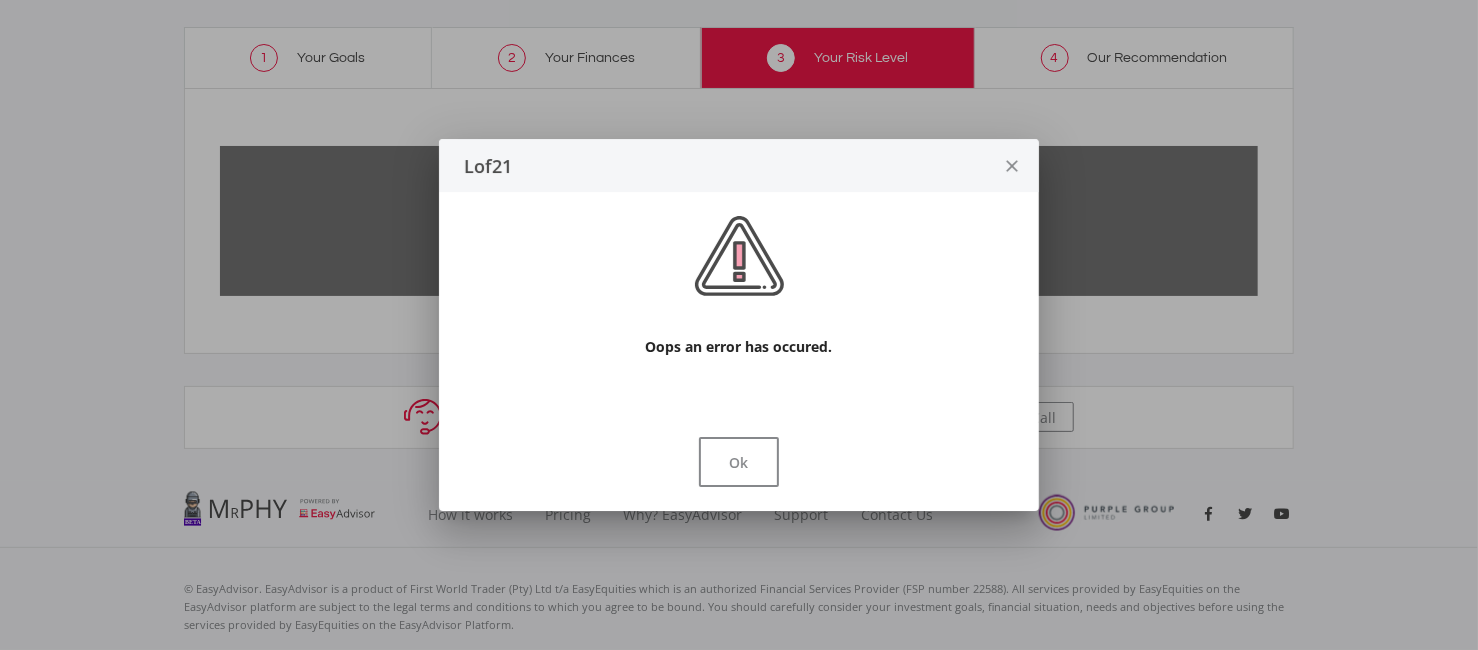 scroll, scrollTop: 0, scrollLeft: 0, axis: both 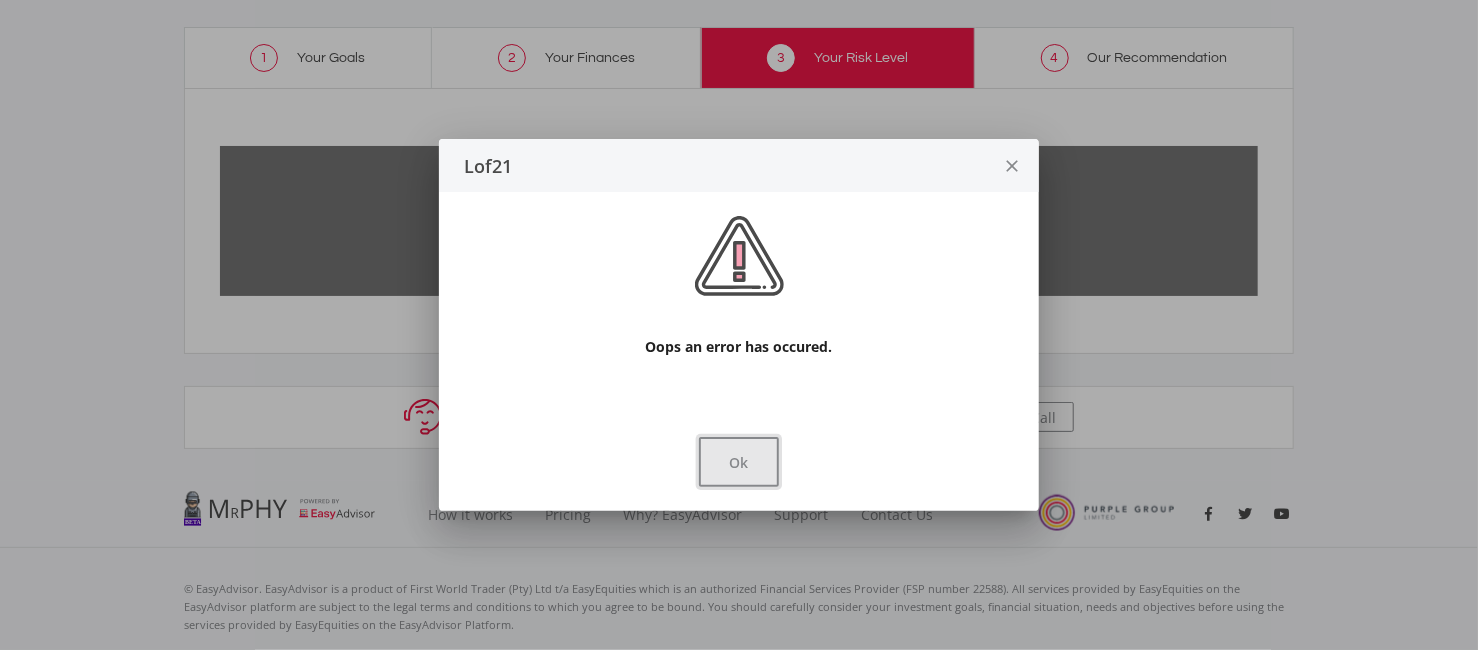 click on "Ok" at bounding box center (739, 462) 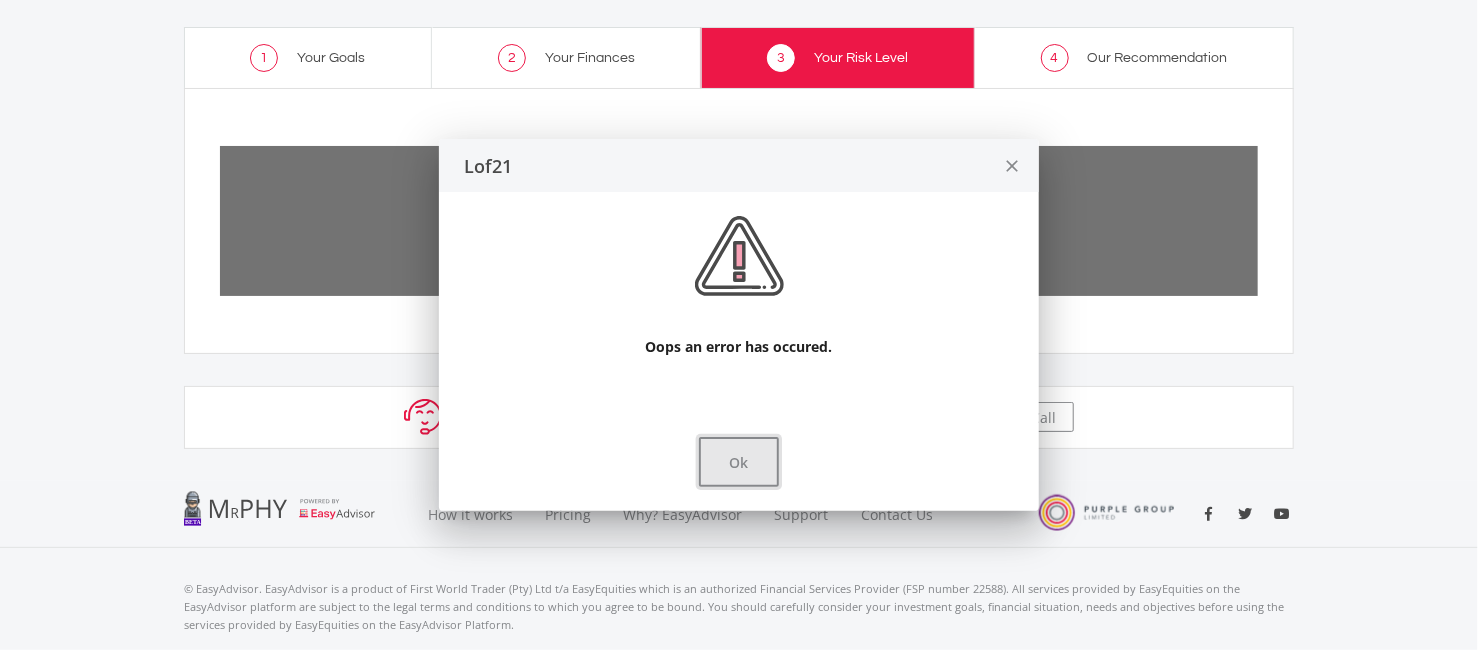 scroll, scrollTop: 86, scrollLeft: 0, axis: vertical 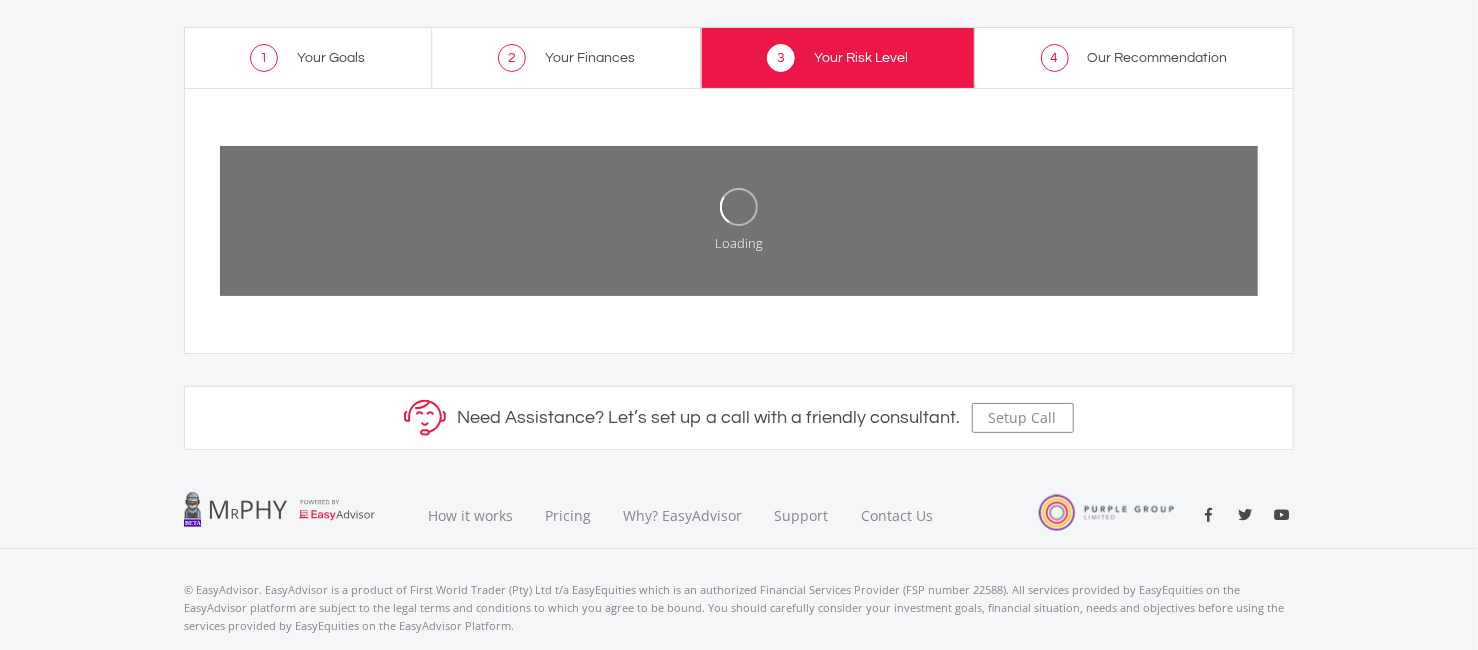 click on "Your Finances" 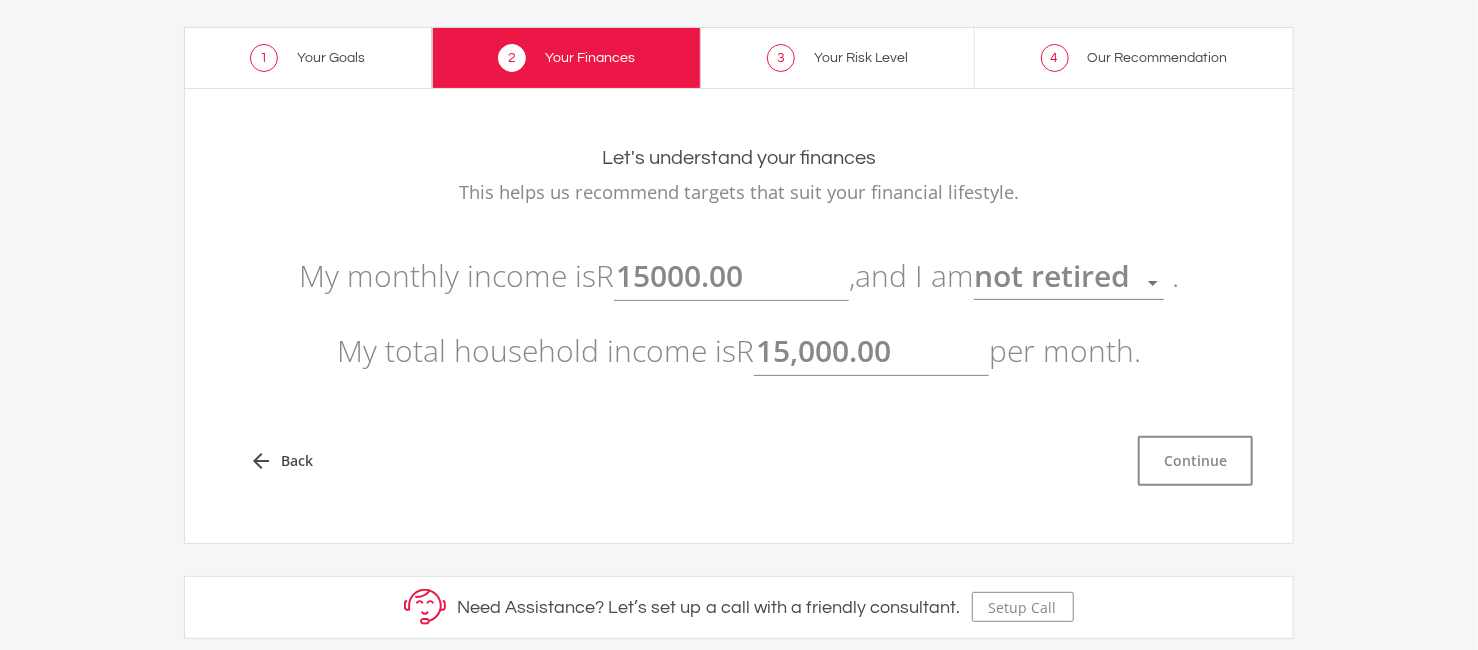 click on "15000.00" 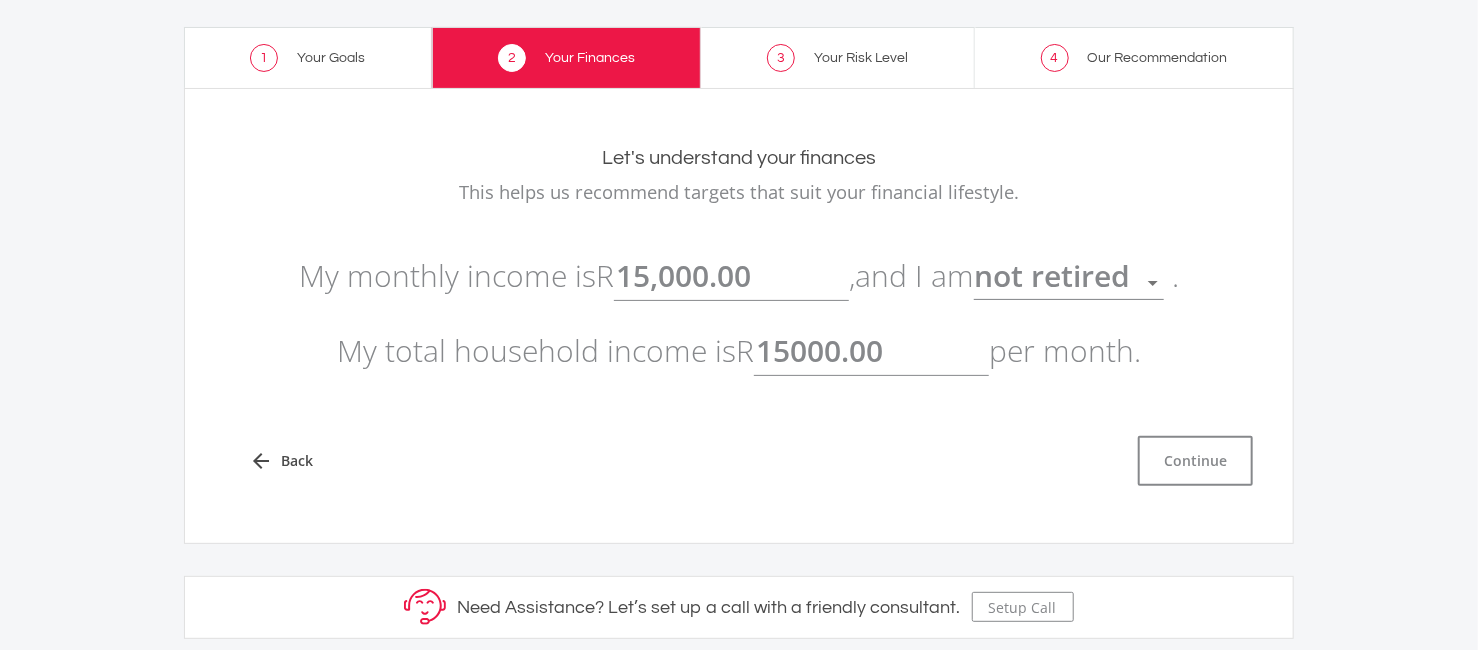 click on "15000.00" 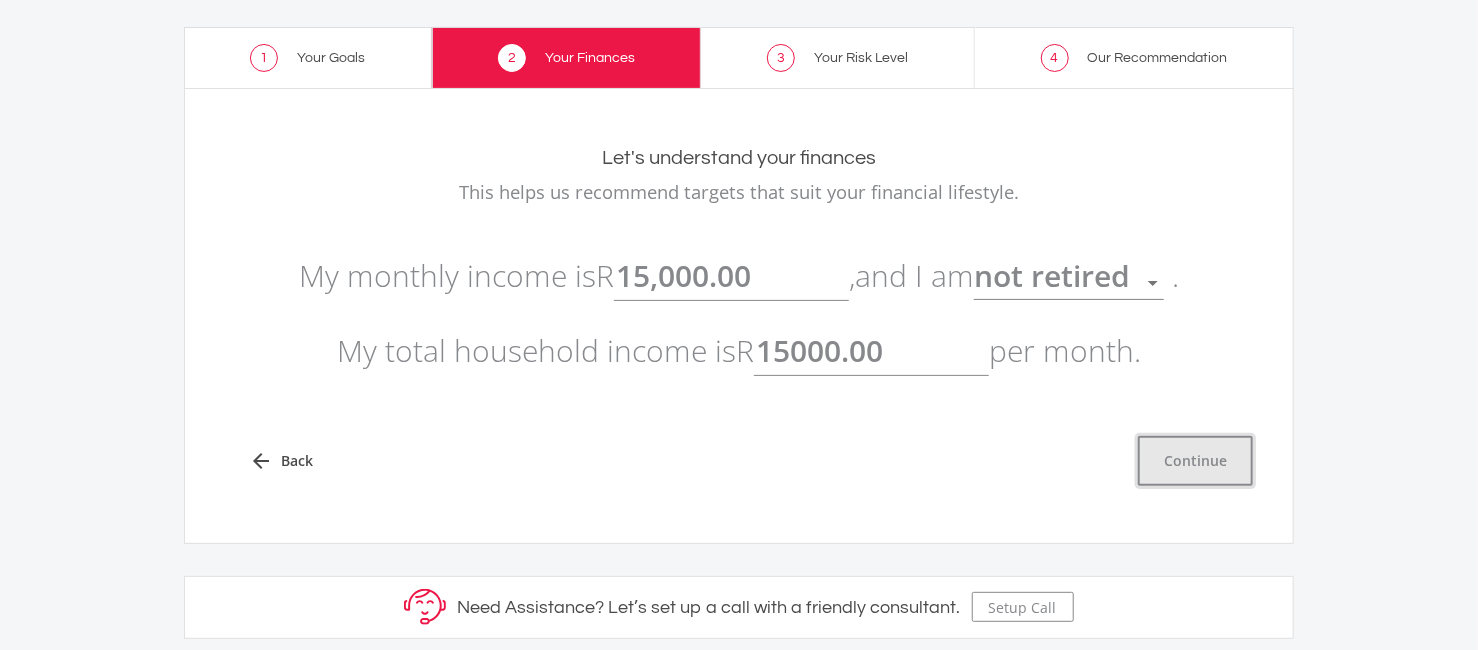 type on "15,000.00" 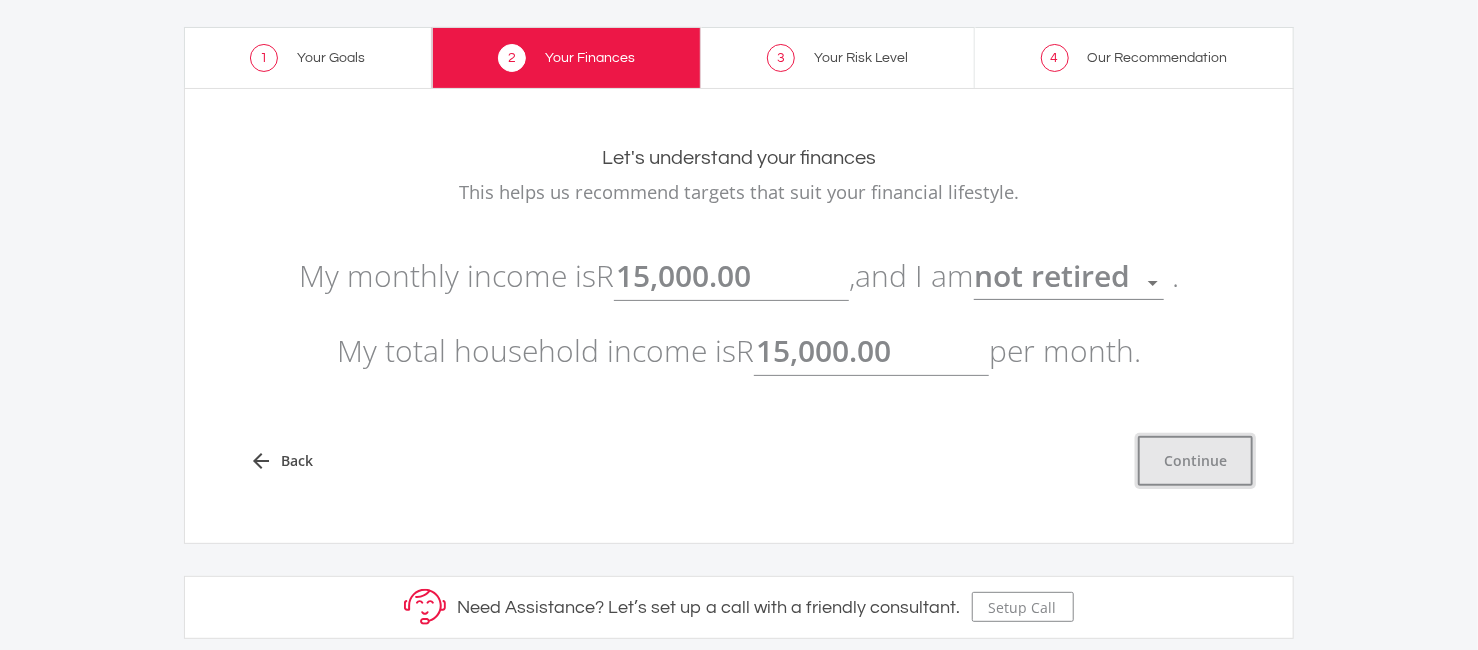 click on "Continue" 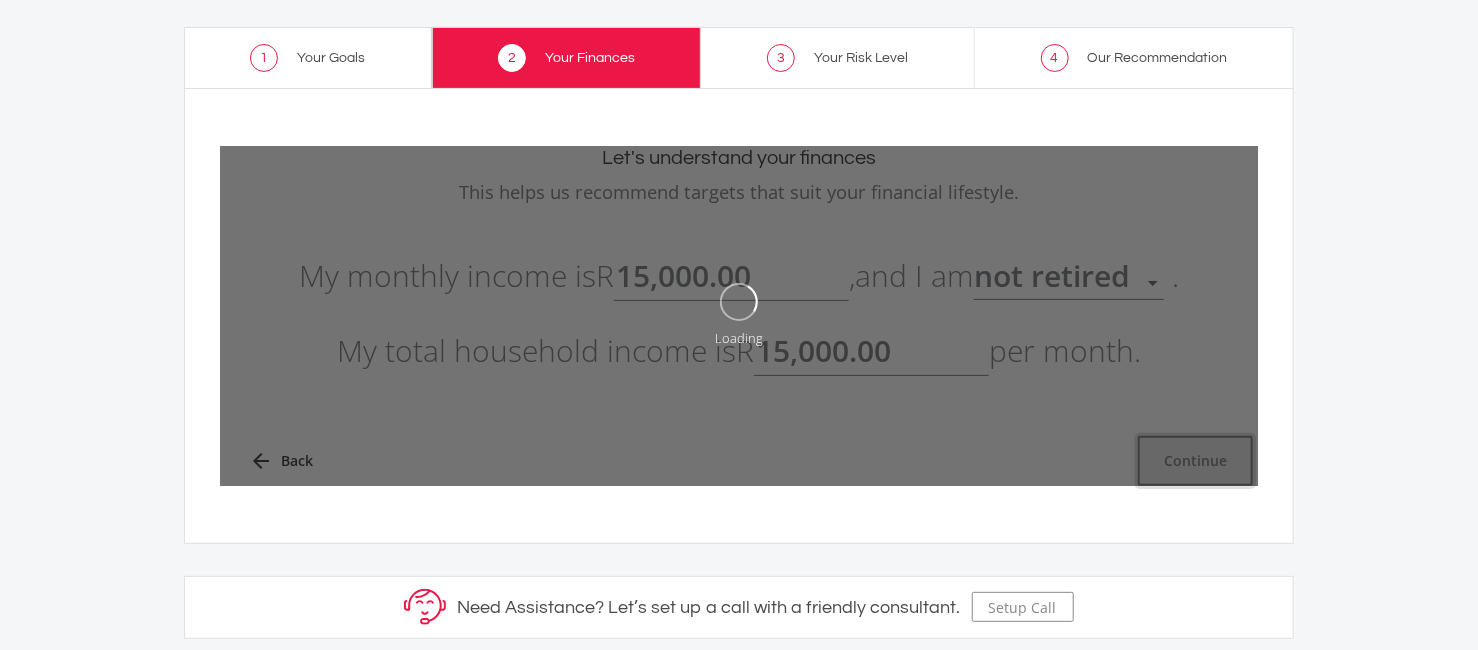 type on "15000" 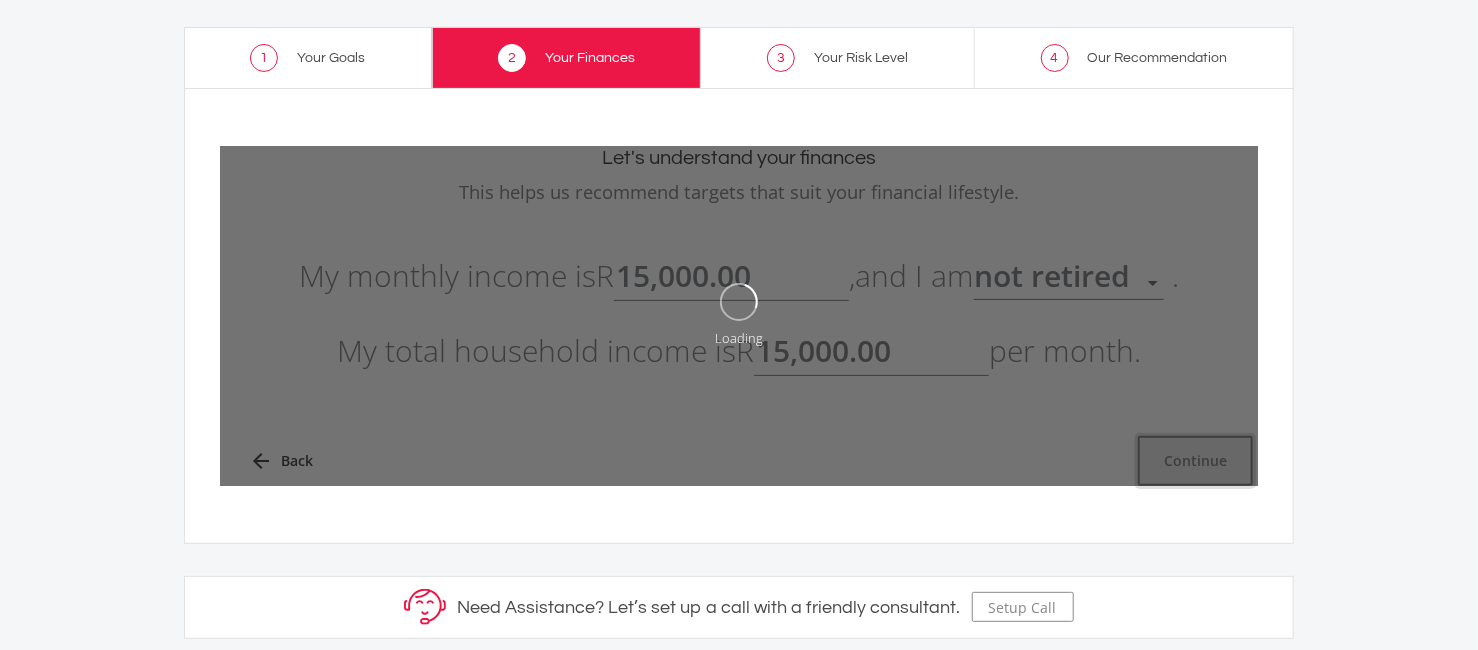 type on "15000" 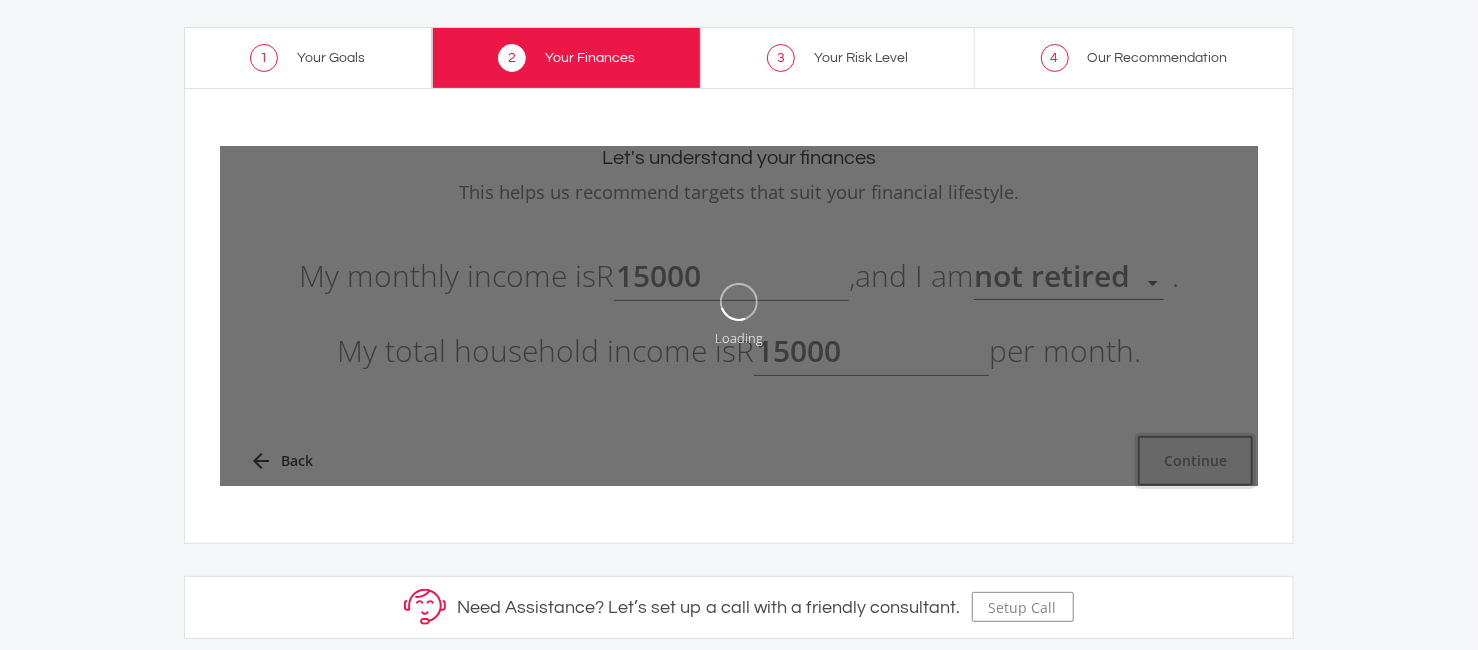 type on "15,000.00" 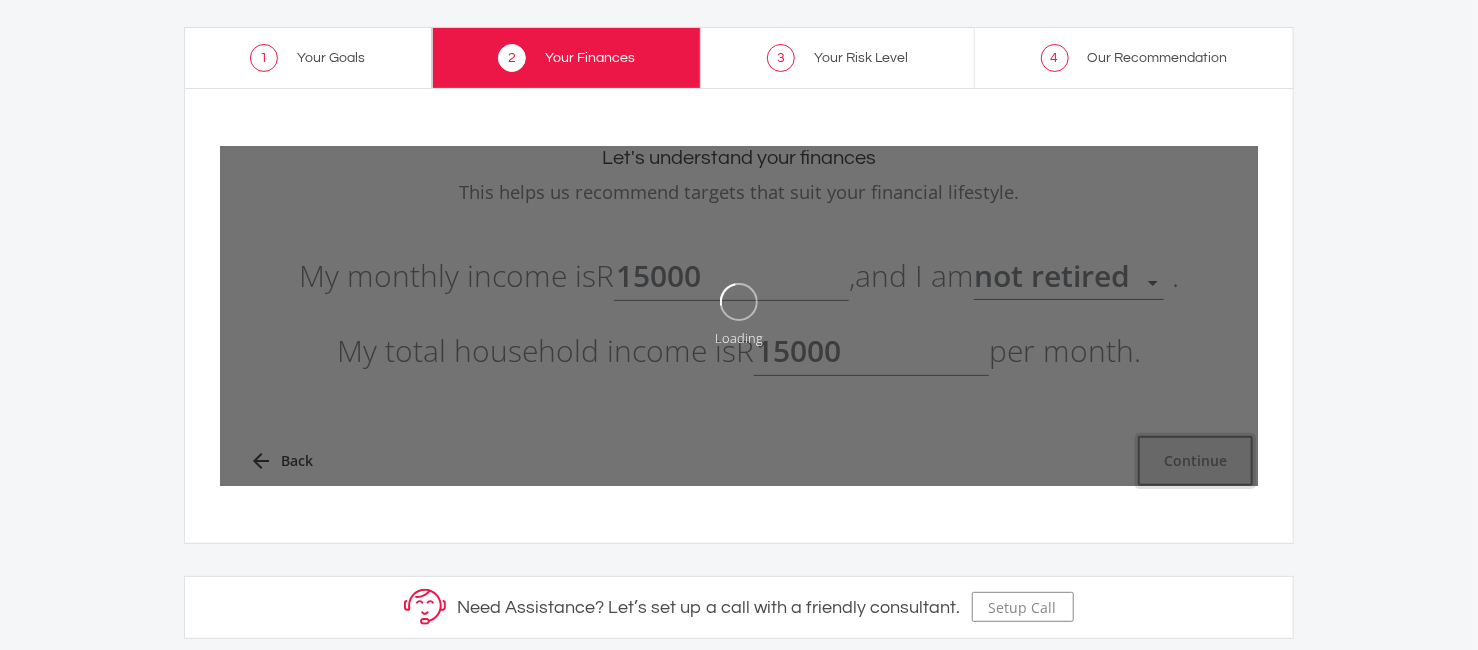 type on "15,000.00" 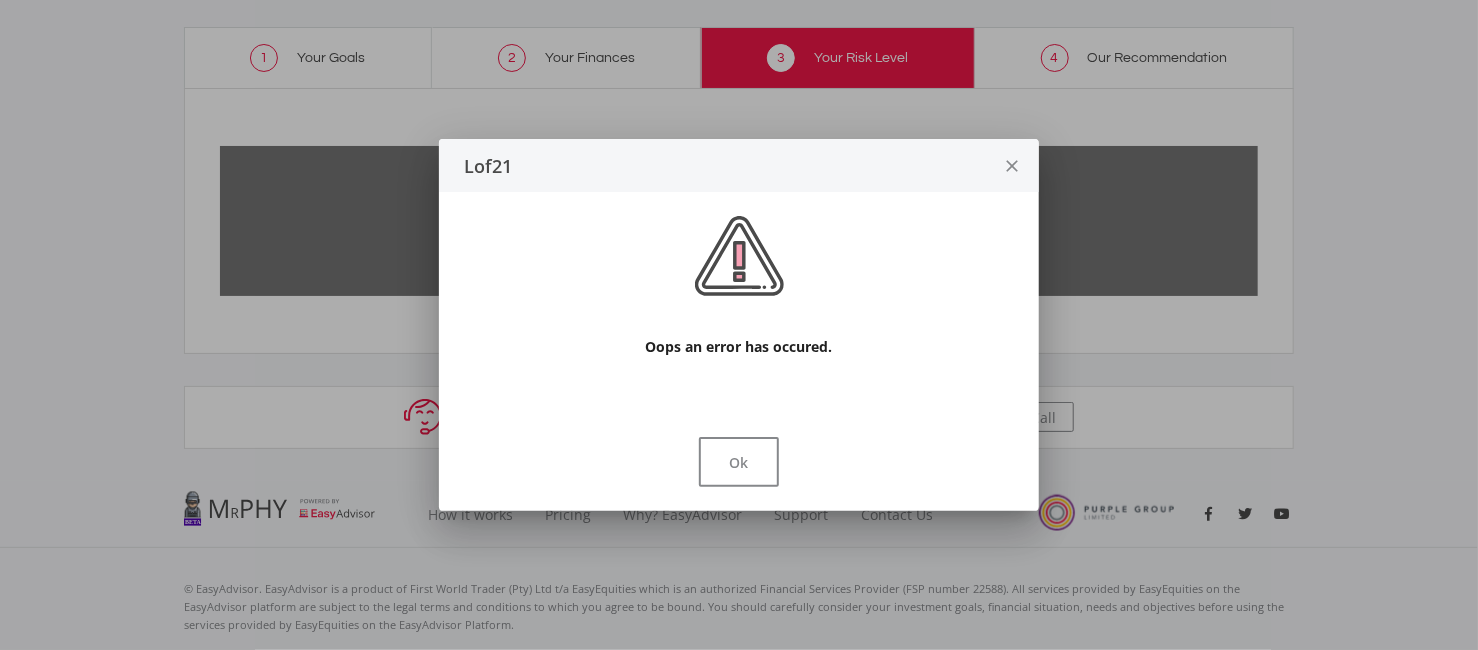 scroll, scrollTop: 0, scrollLeft: 0, axis: both 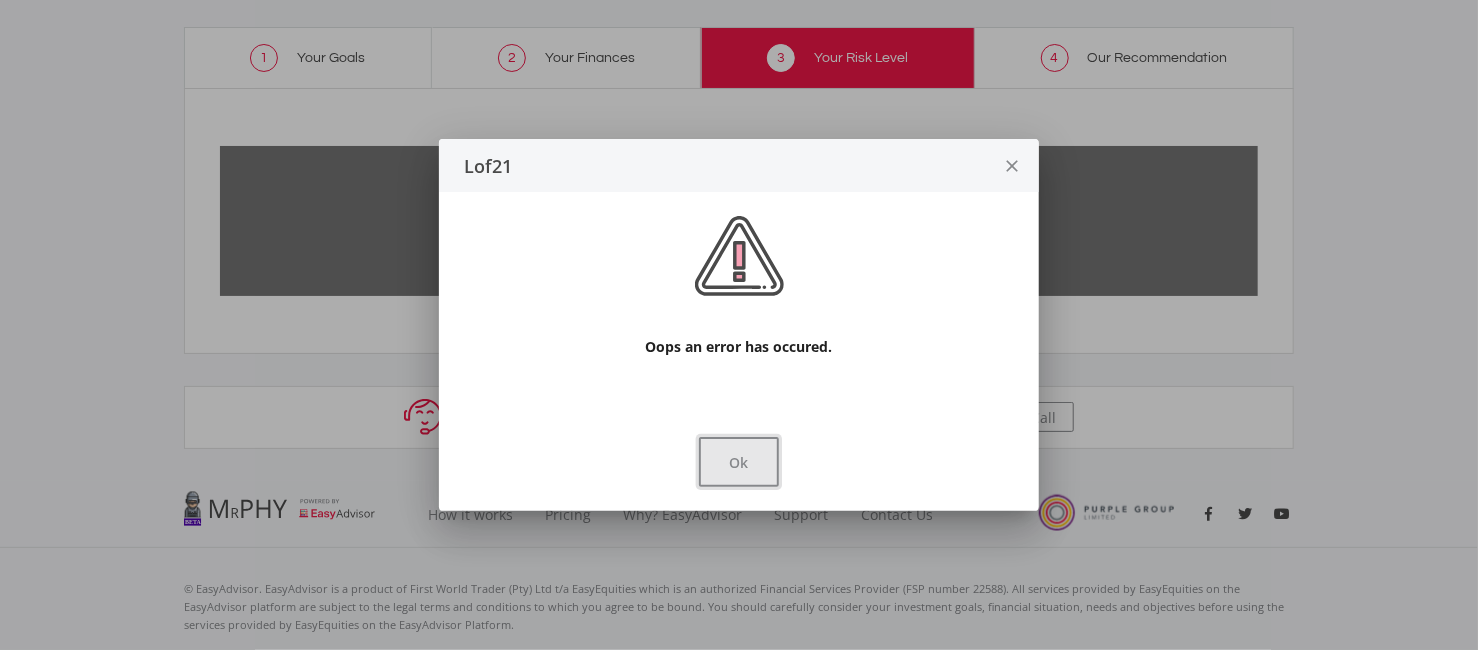 click on "Ok" at bounding box center [739, 462] 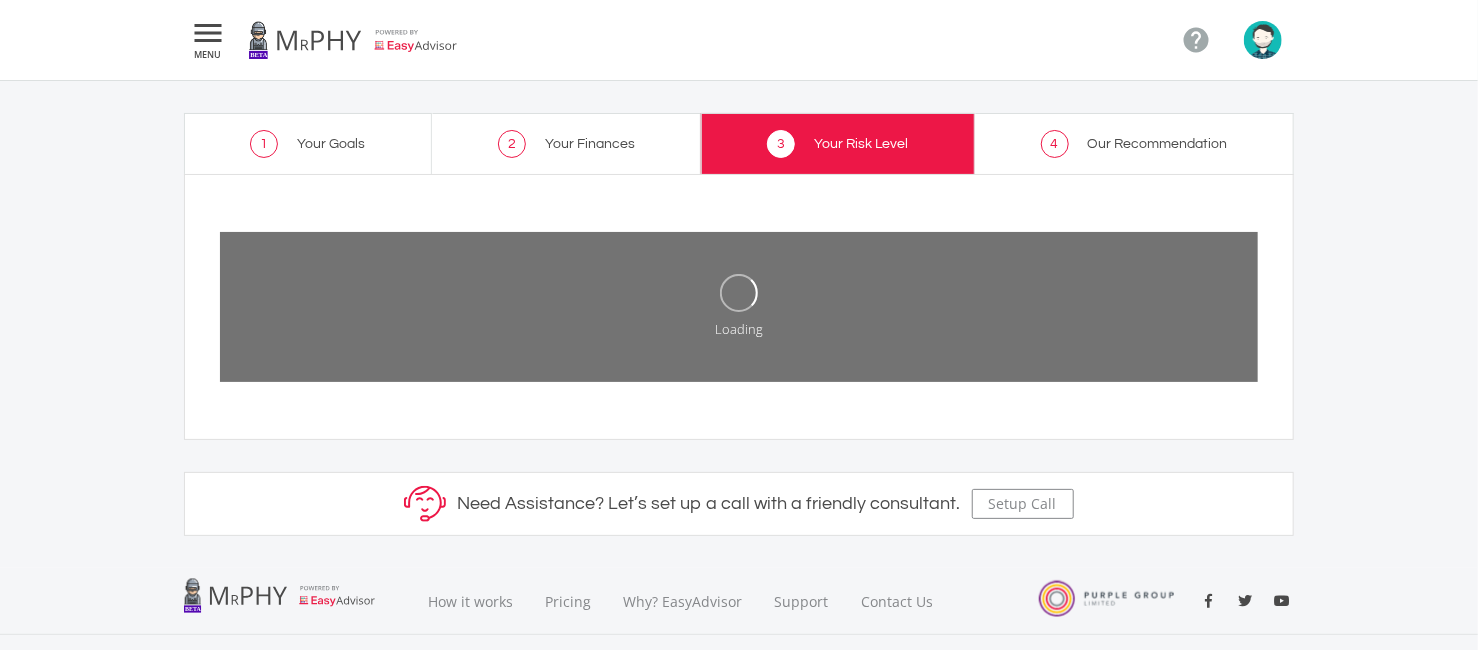 scroll, scrollTop: 86, scrollLeft: 0, axis: vertical 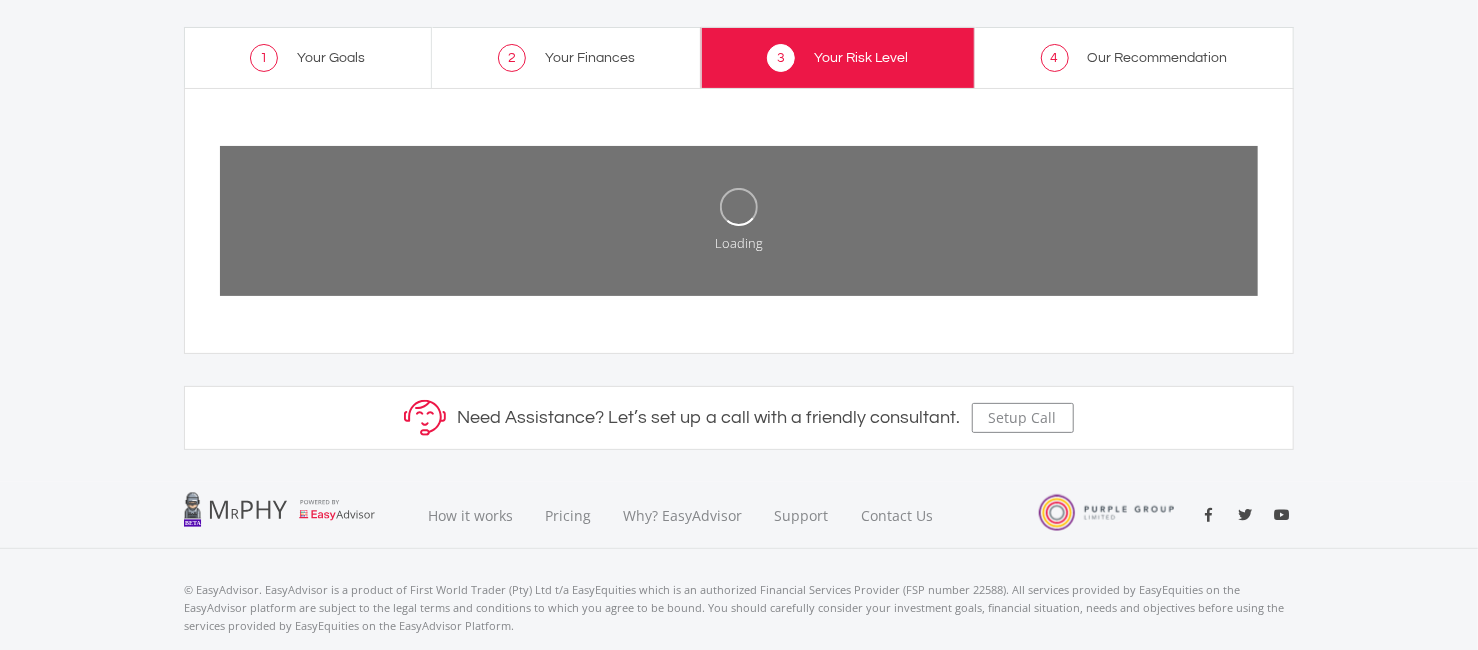 click on "1
Your Goals" 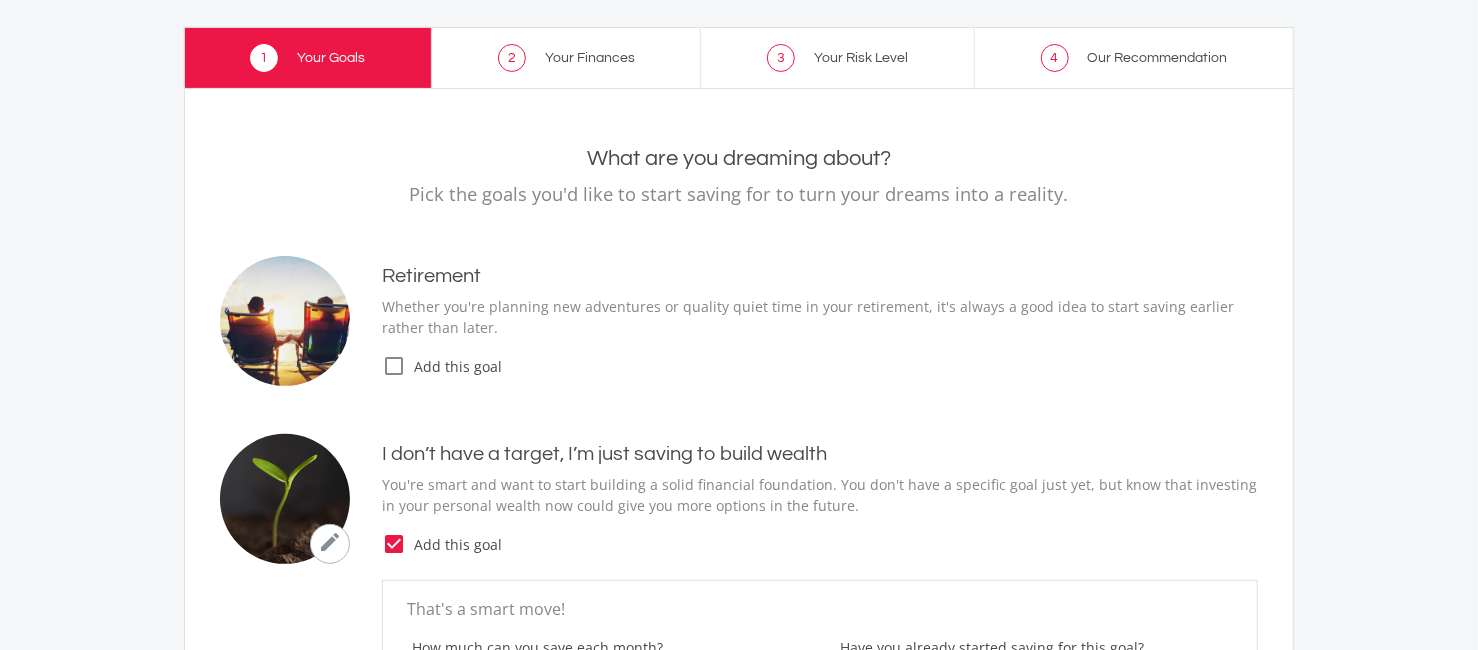 type on "500.00" 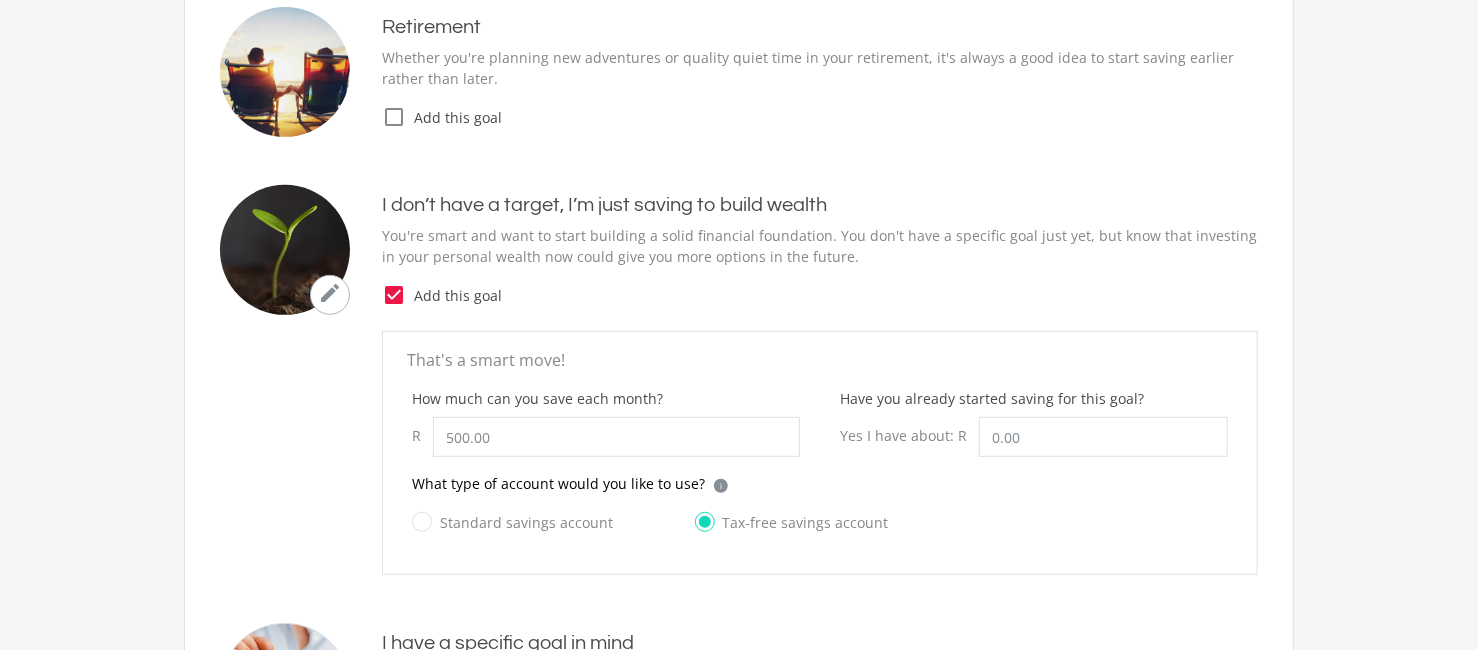 scroll, scrollTop: 640, scrollLeft: 0, axis: vertical 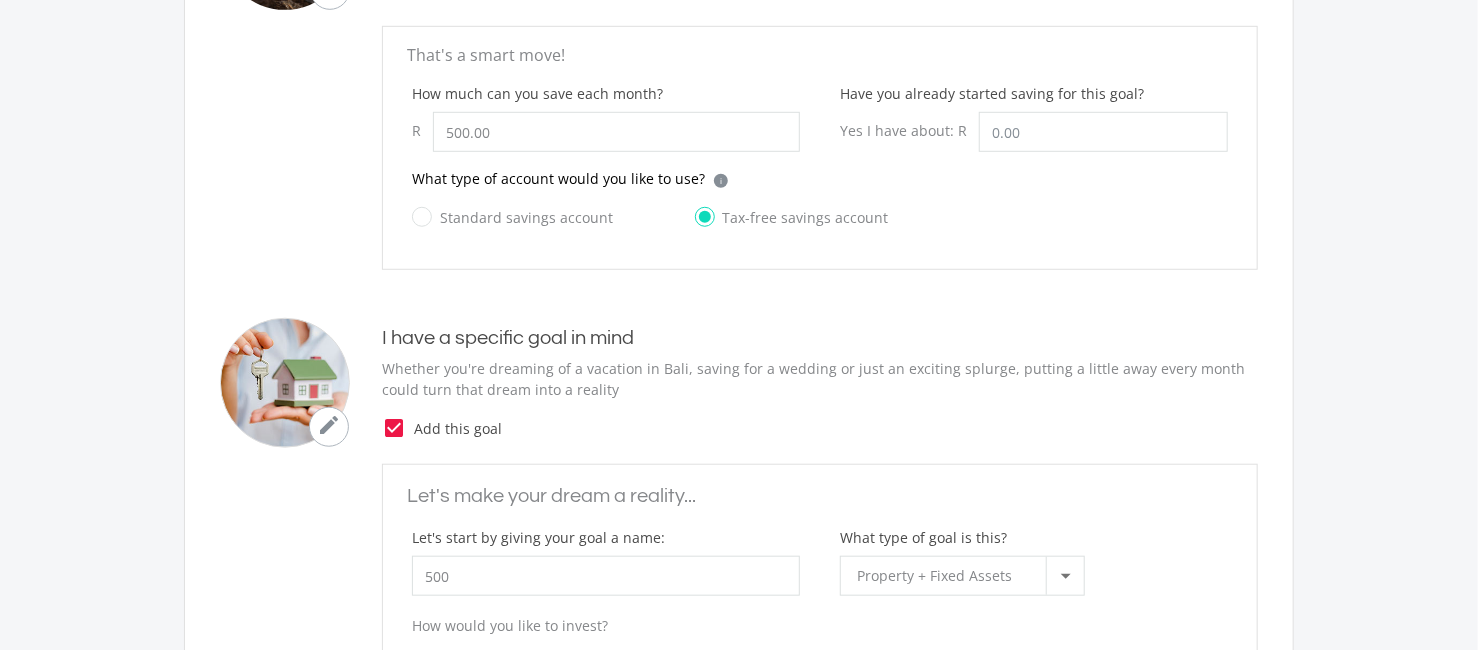 click on "check_box" 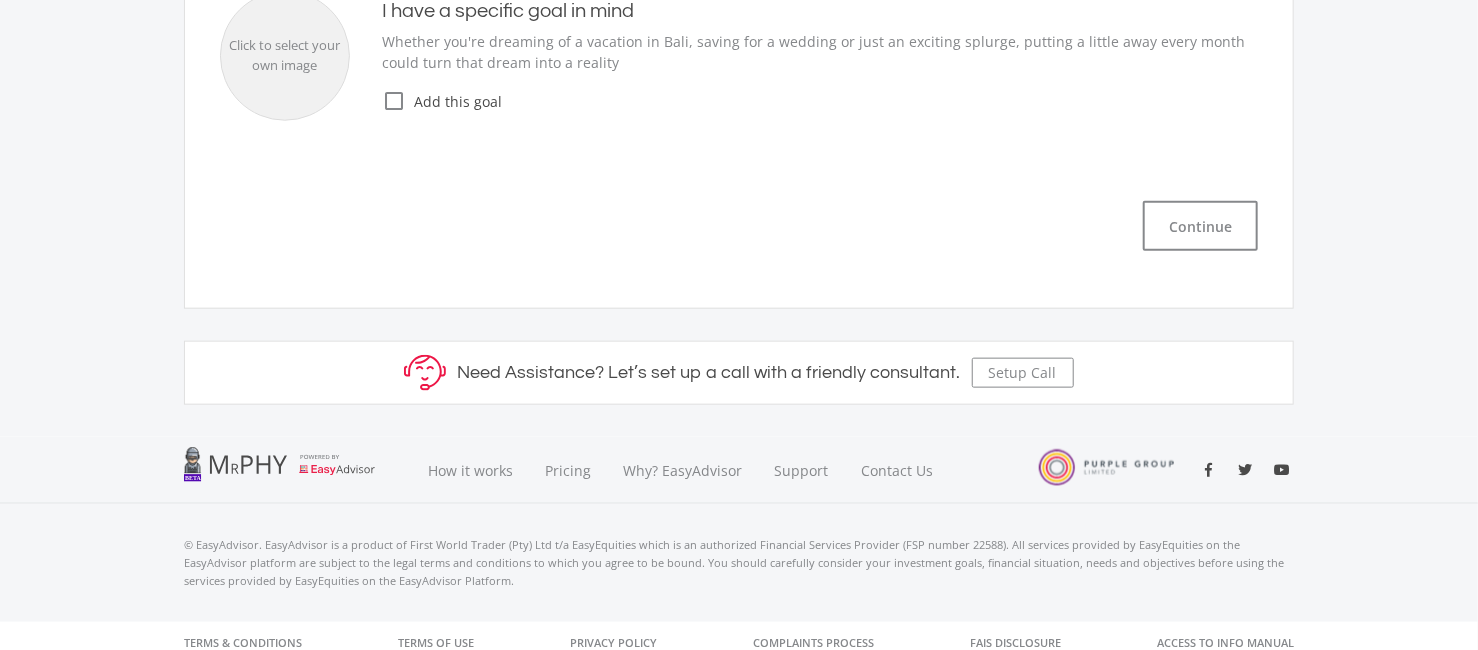 scroll, scrollTop: 820, scrollLeft: 0, axis: vertical 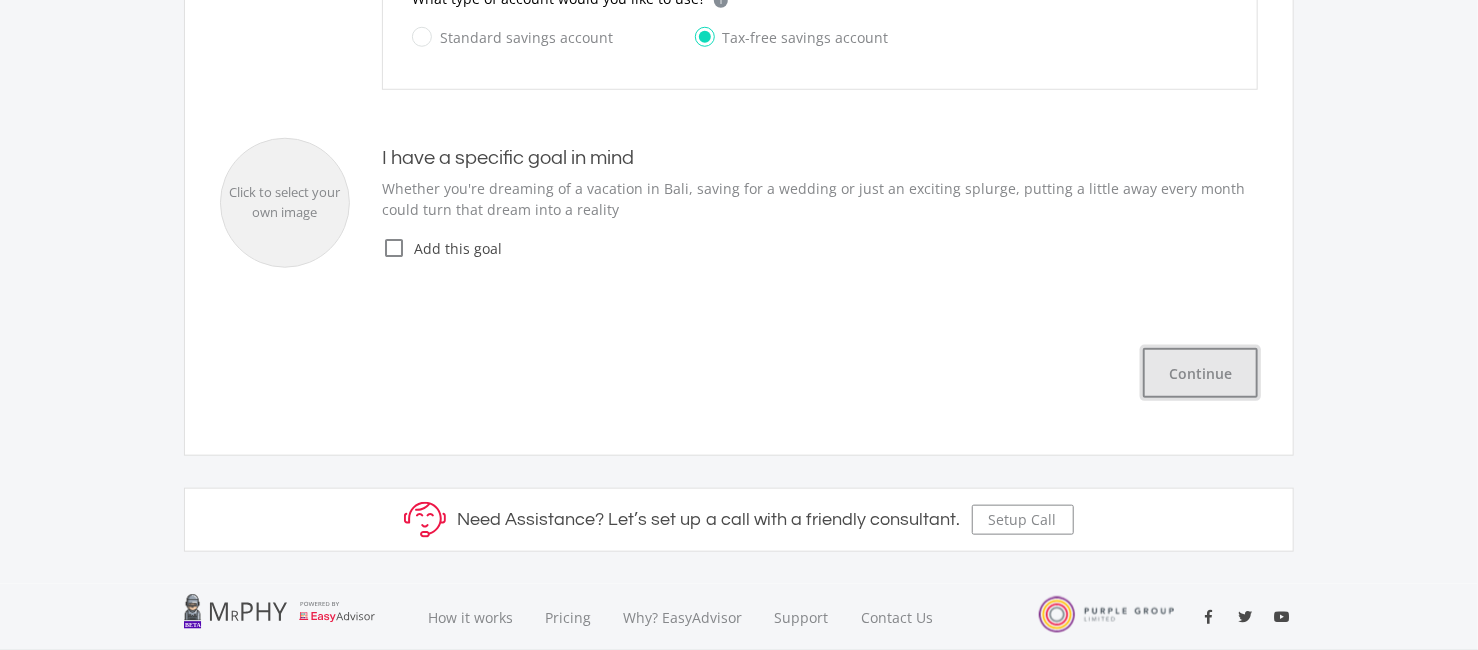 click on "Continue" 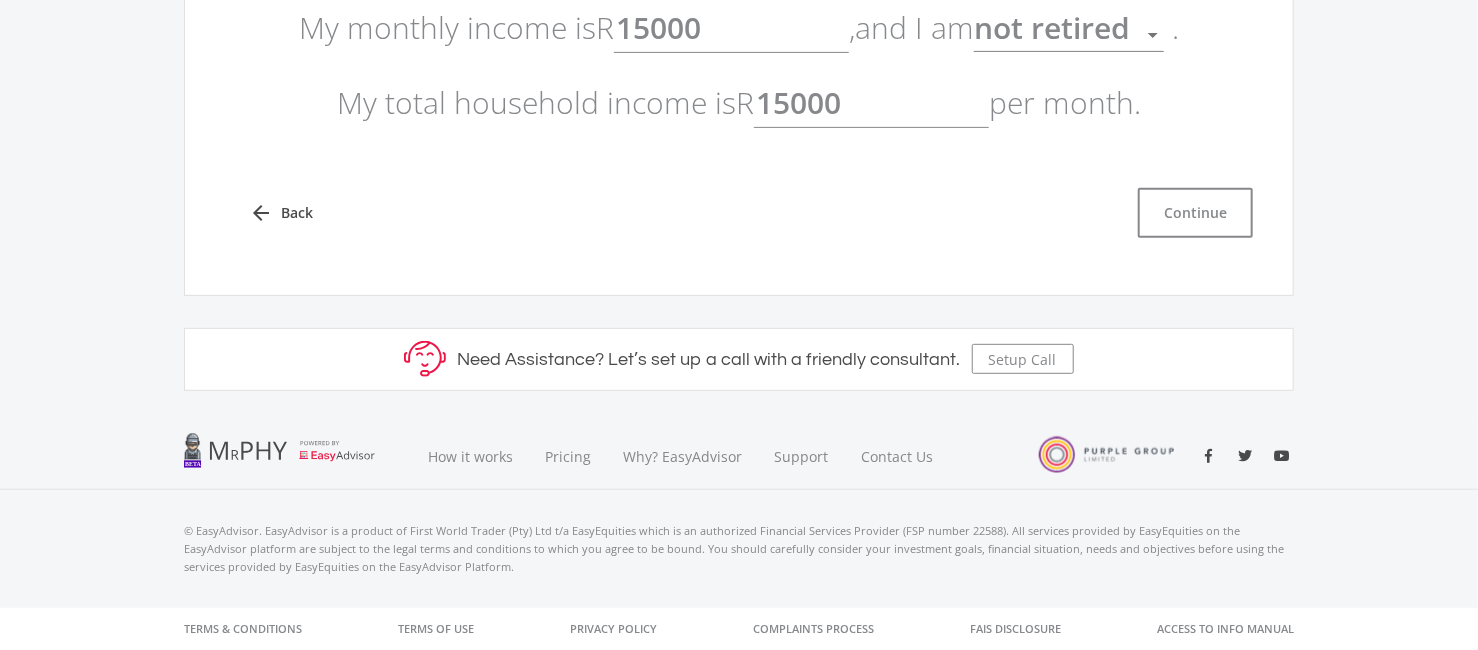 type on "15,000.00" 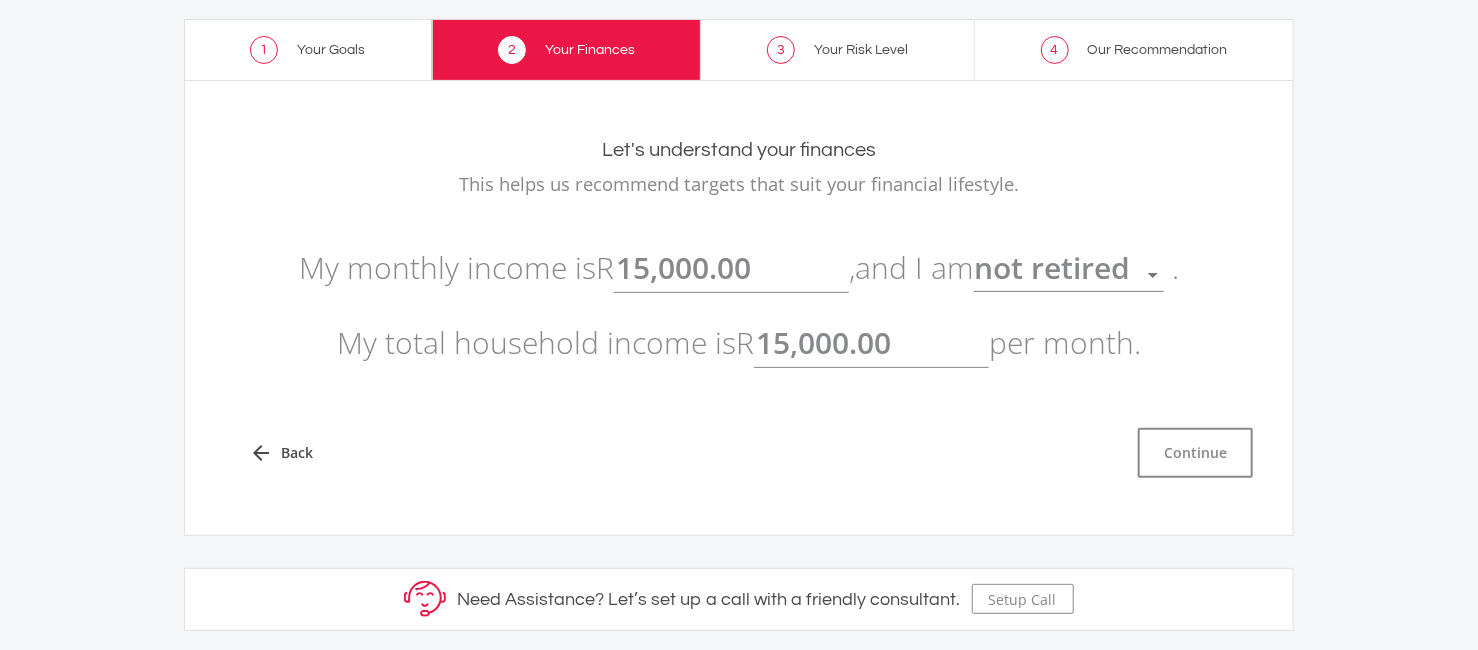 scroll, scrollTop: 93, scrollLeft: 0, axis: vertical 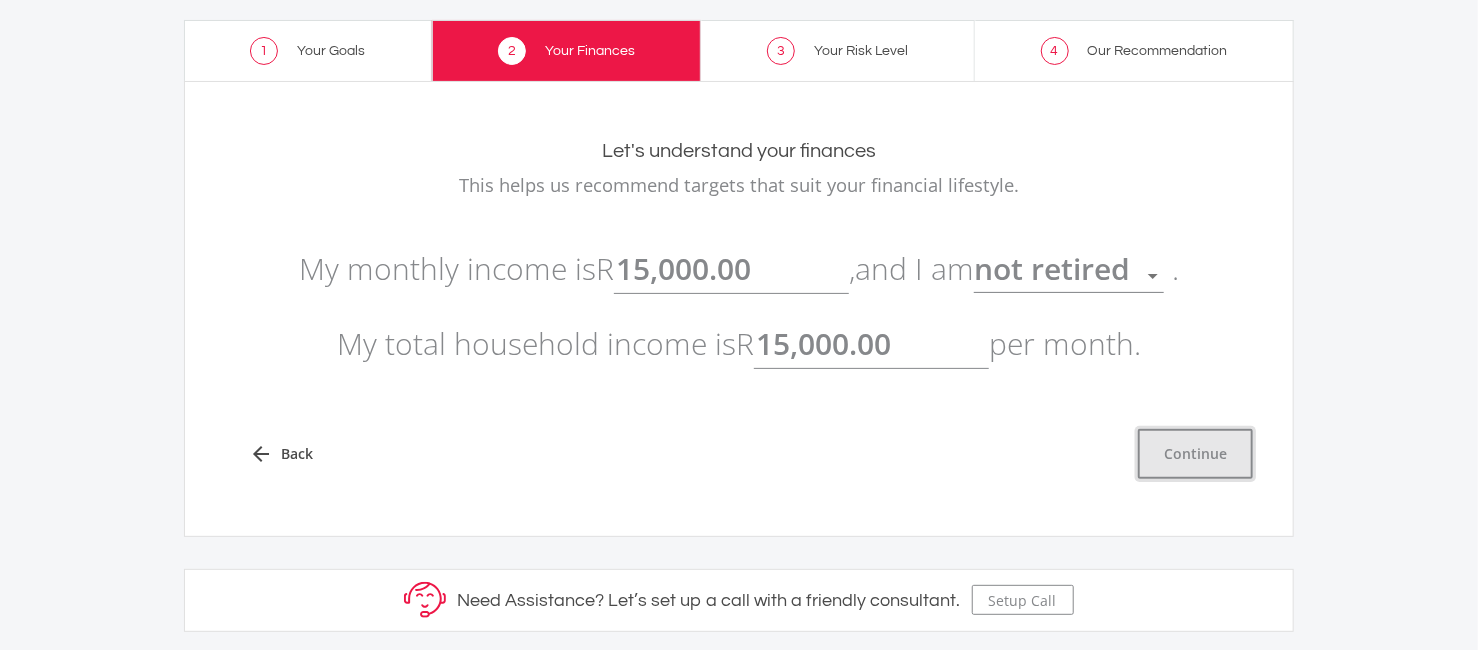 click on "Continue" 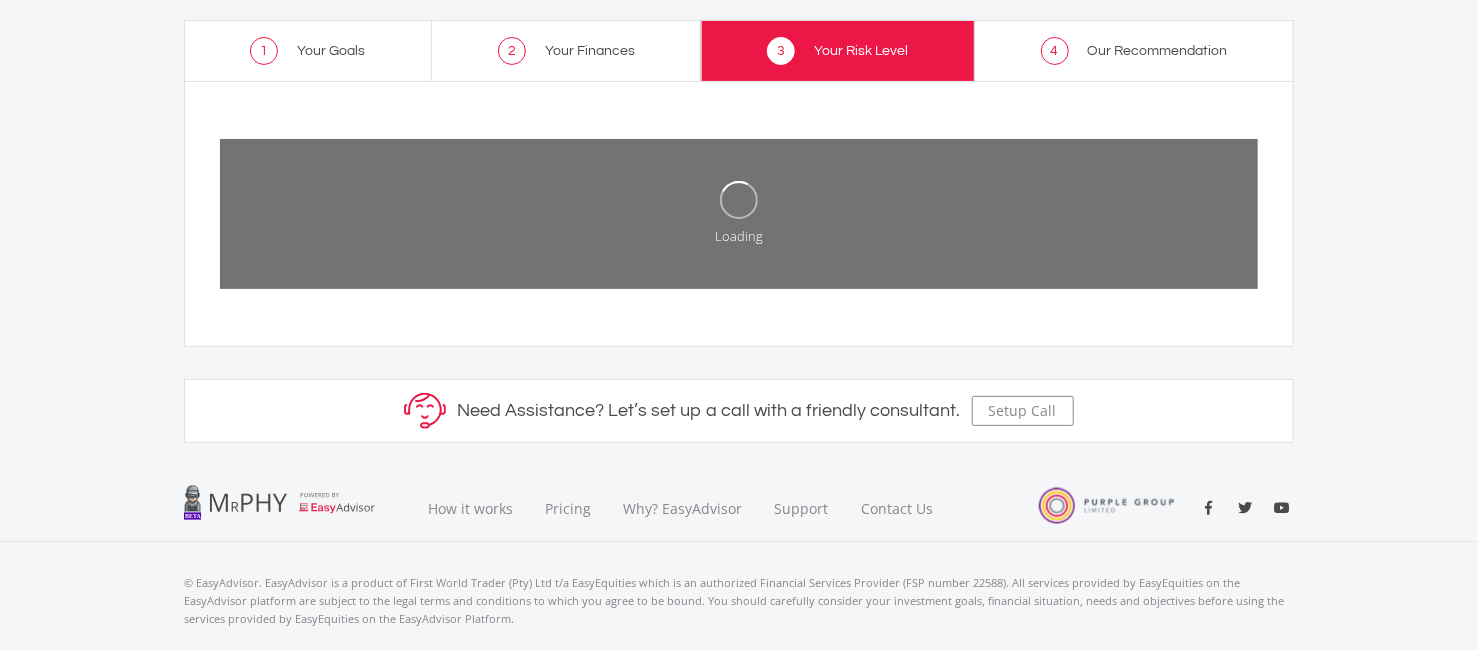 scroll, scrollTop: 0, scrollLeft: 0, axis: both 